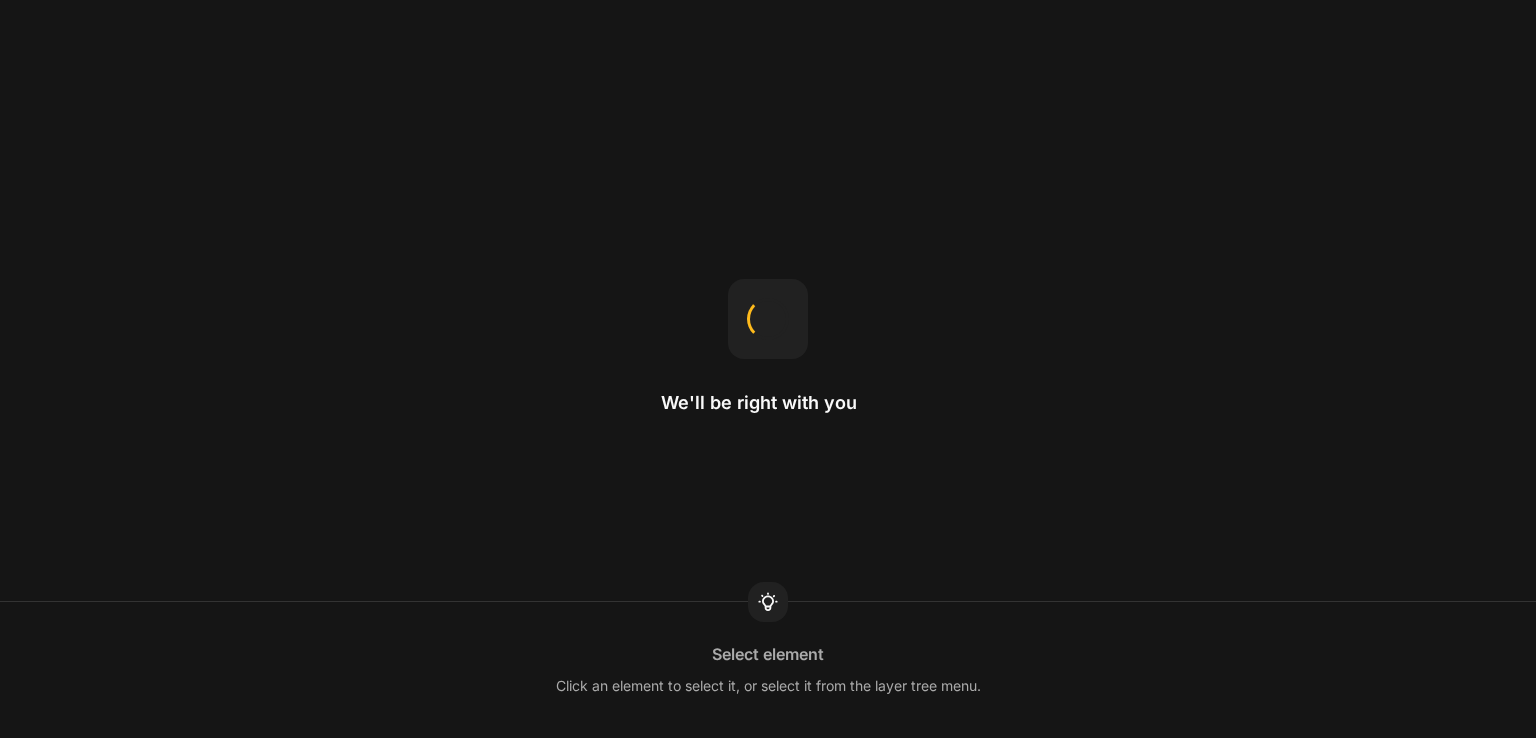 scroll, scrollTop: 0, scrollLeft: 0, axis: both 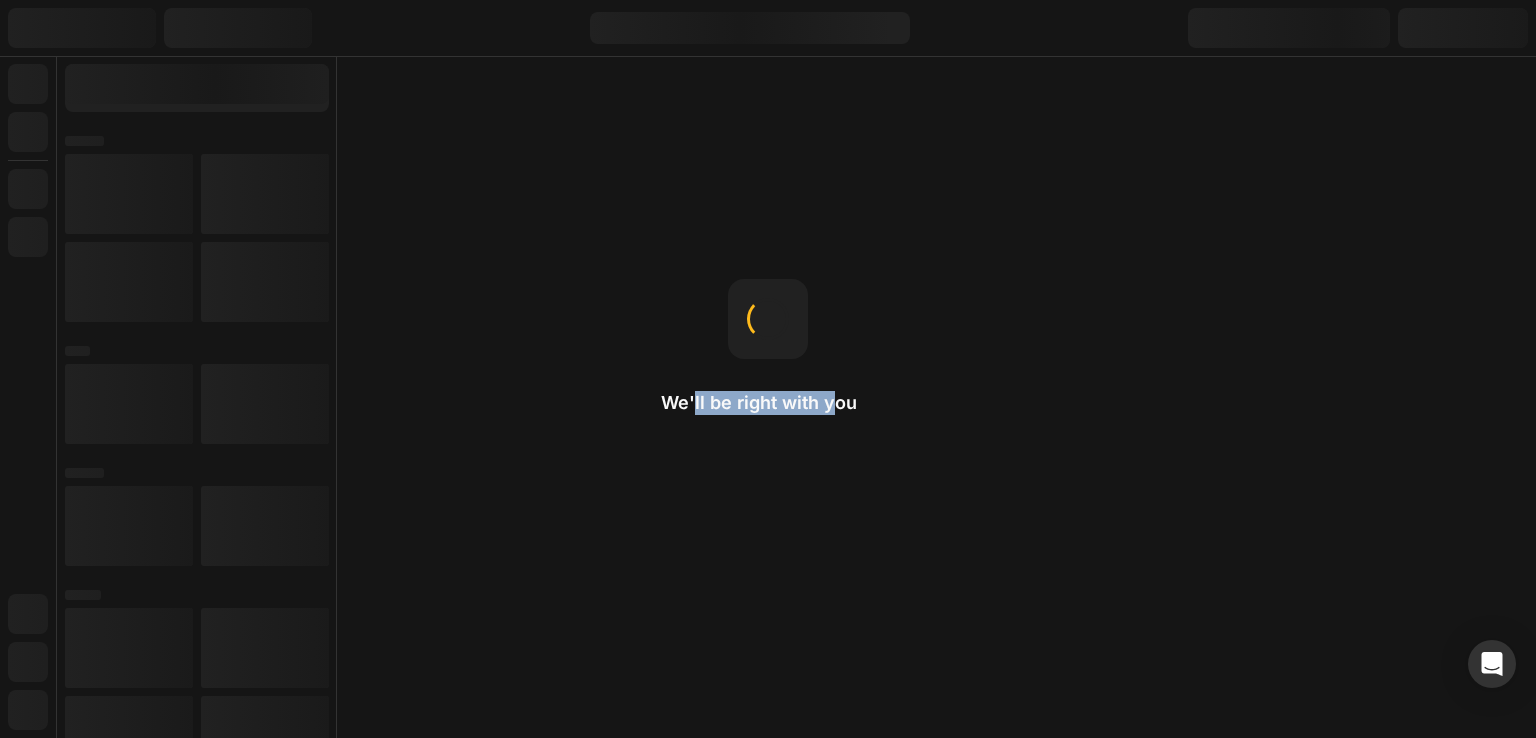 drag, startPoint x: 835, startPoint y: 413, endPoint x: 652, endPoint y: 409, distance: 183.04372 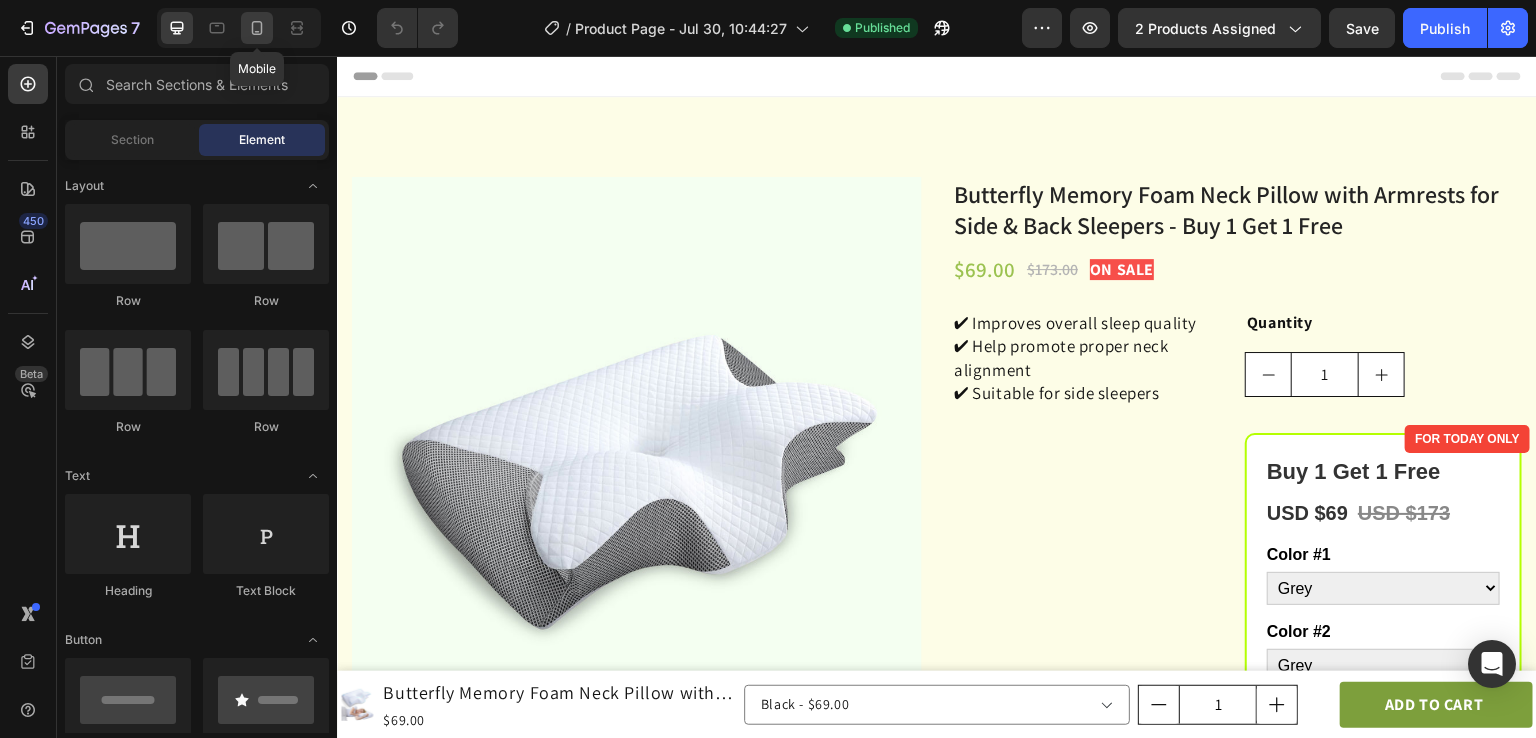 scroll, scrollTop: 0, scrollLeft: 0, axis: both 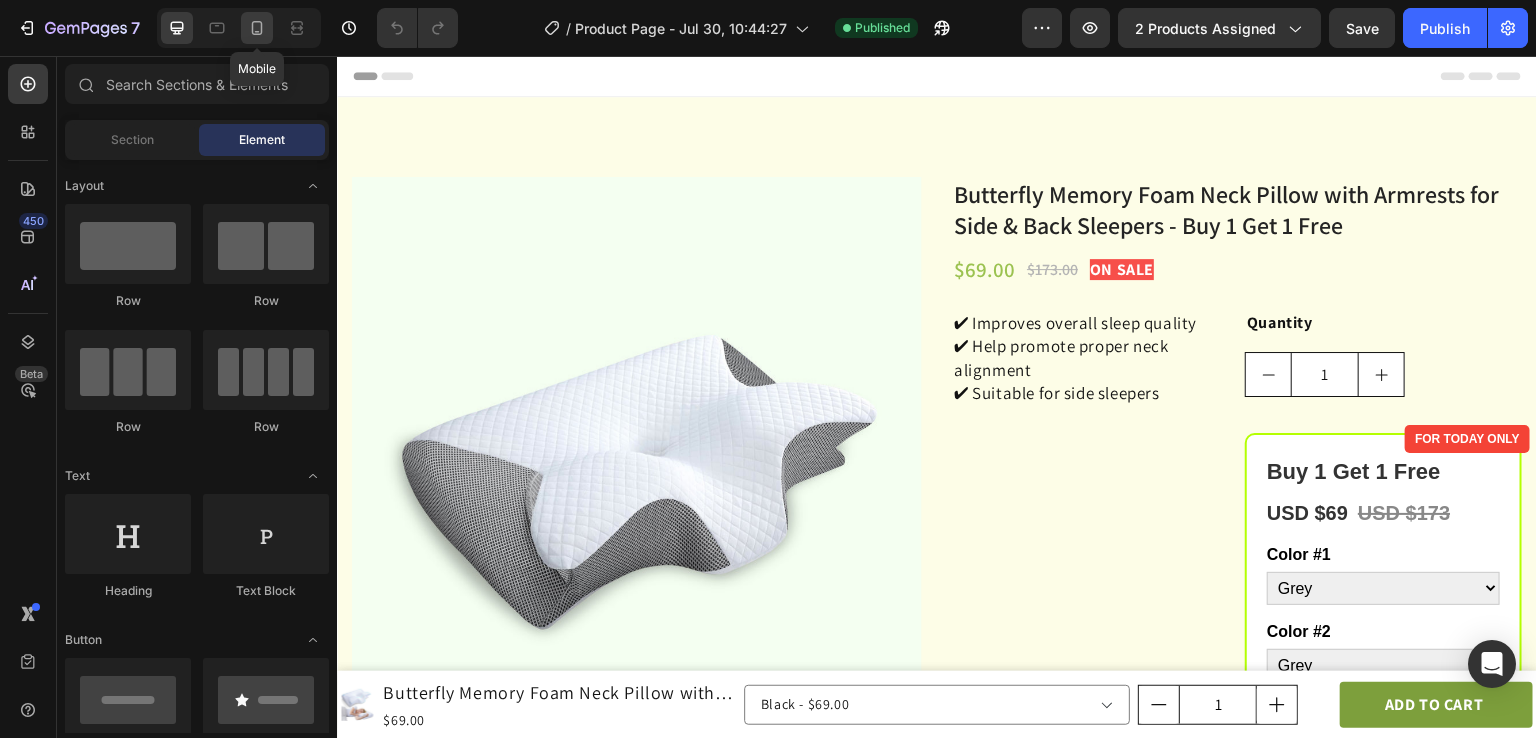 click 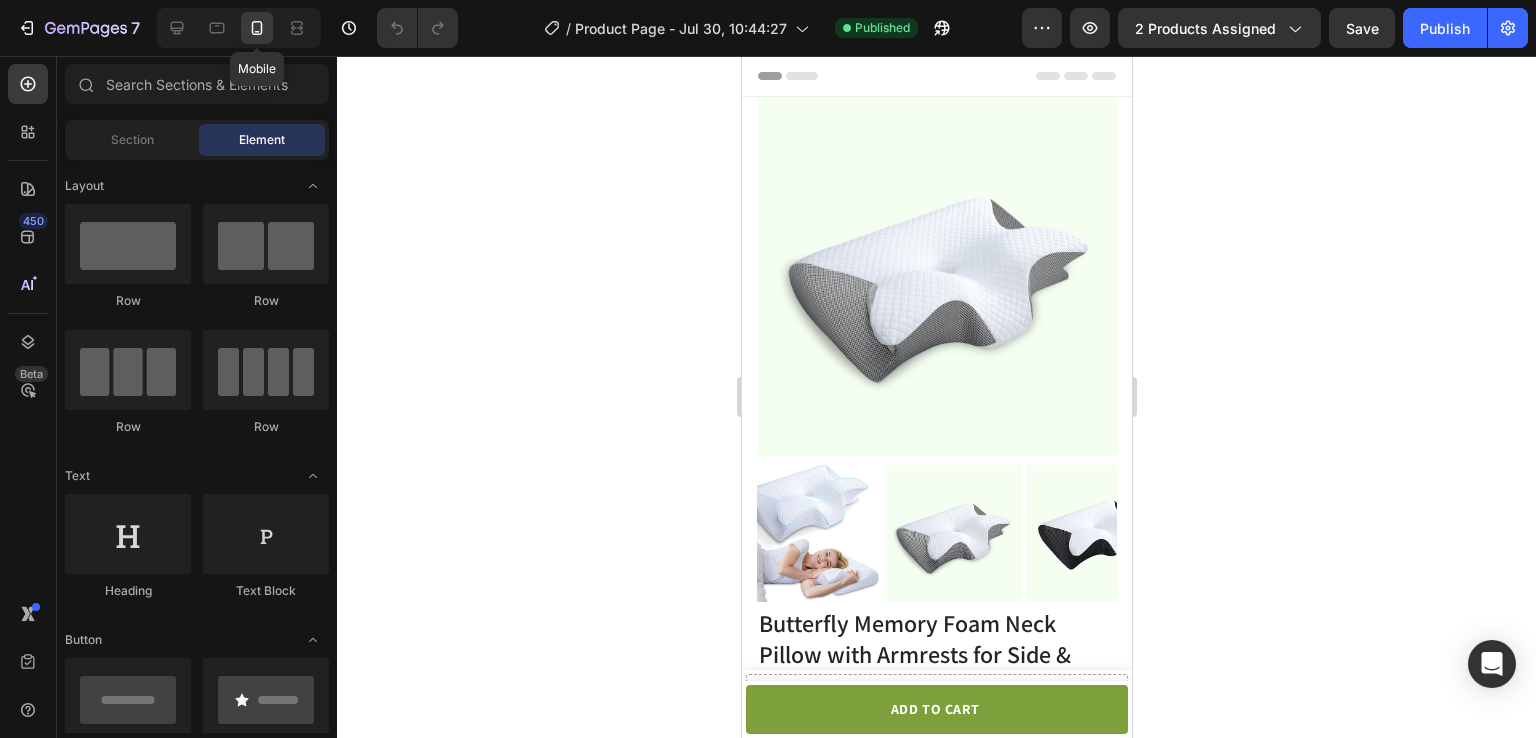 scroll, scrollTop: 0, scrollLeft: 0, axis: both 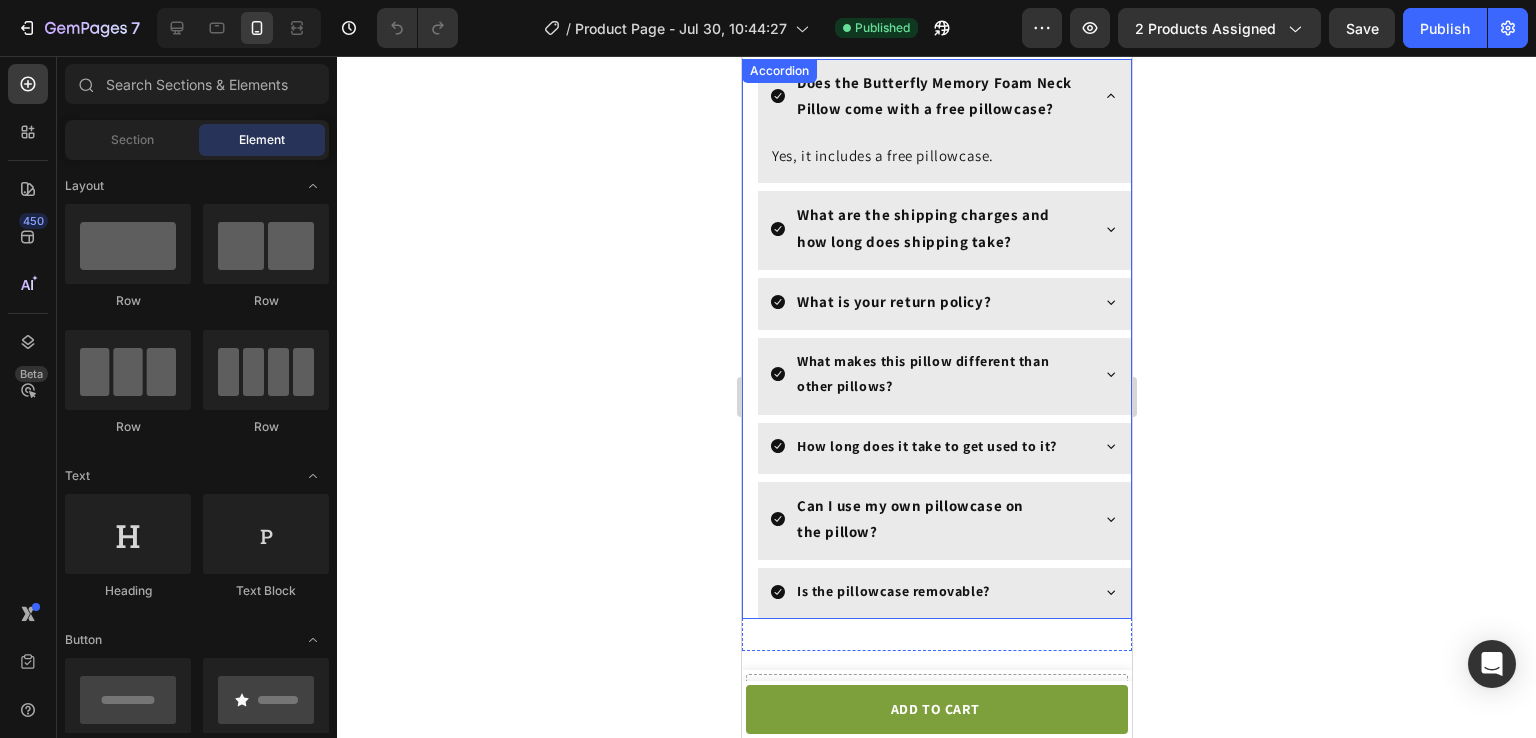 click 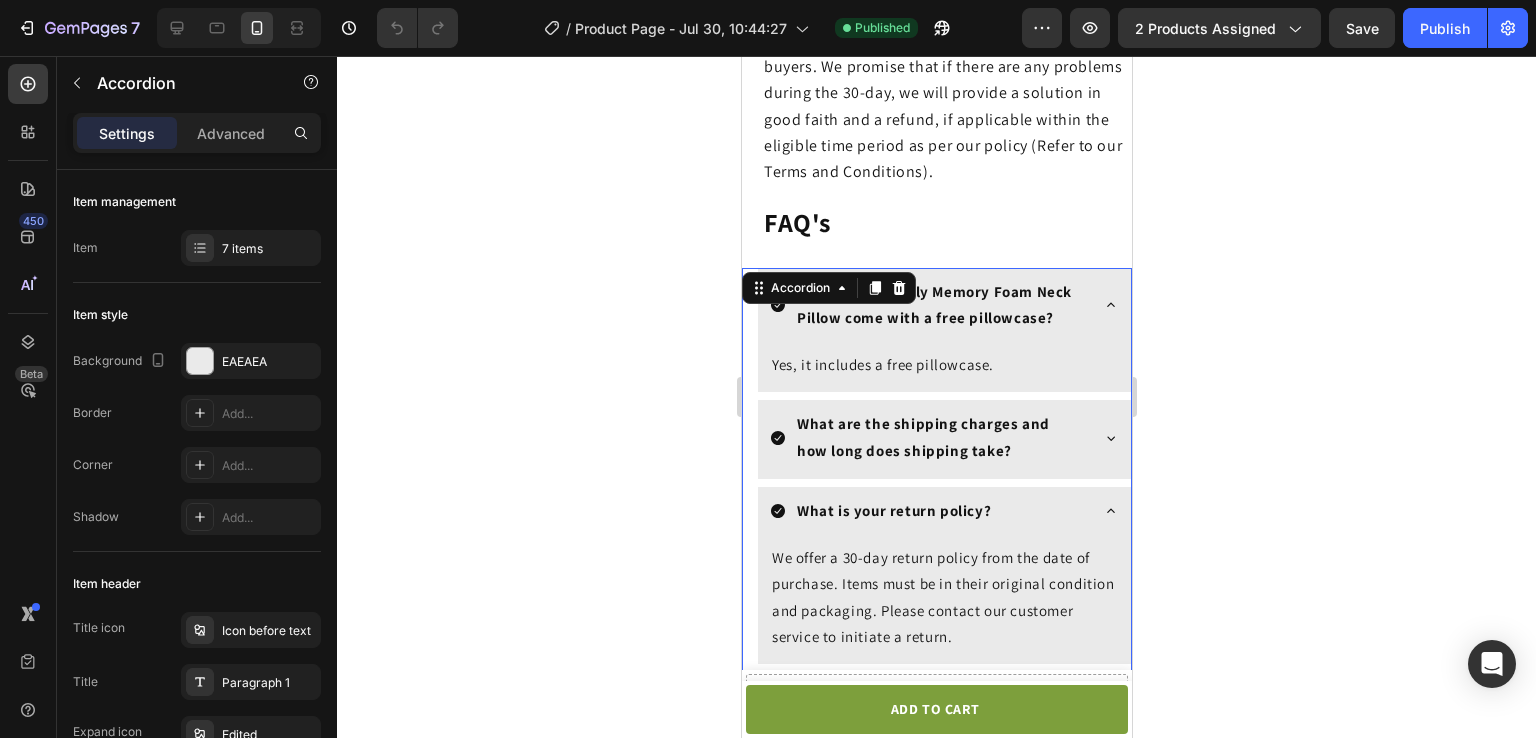 scroll, scrollTop: 2736, scrollLeft: 0, axis: vertical 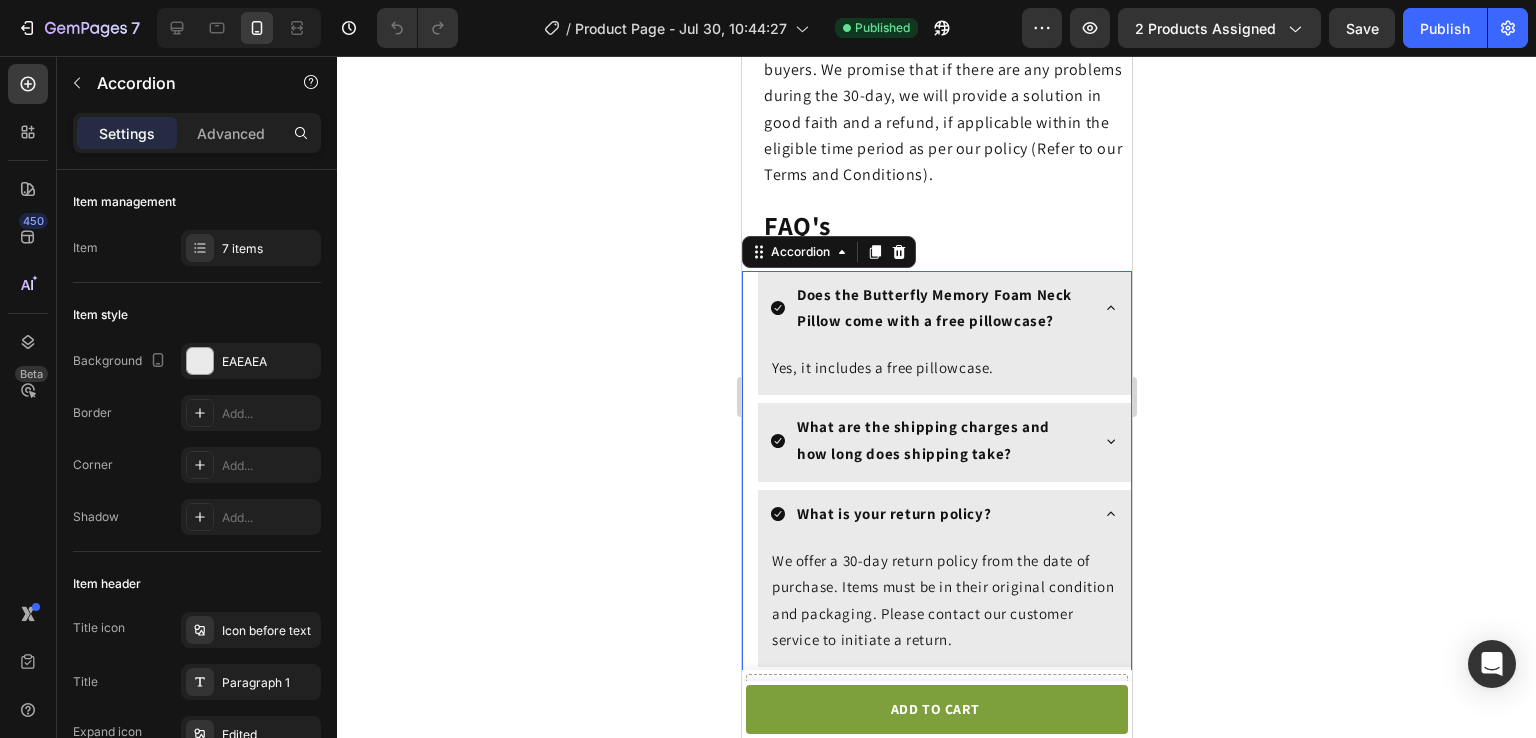 click 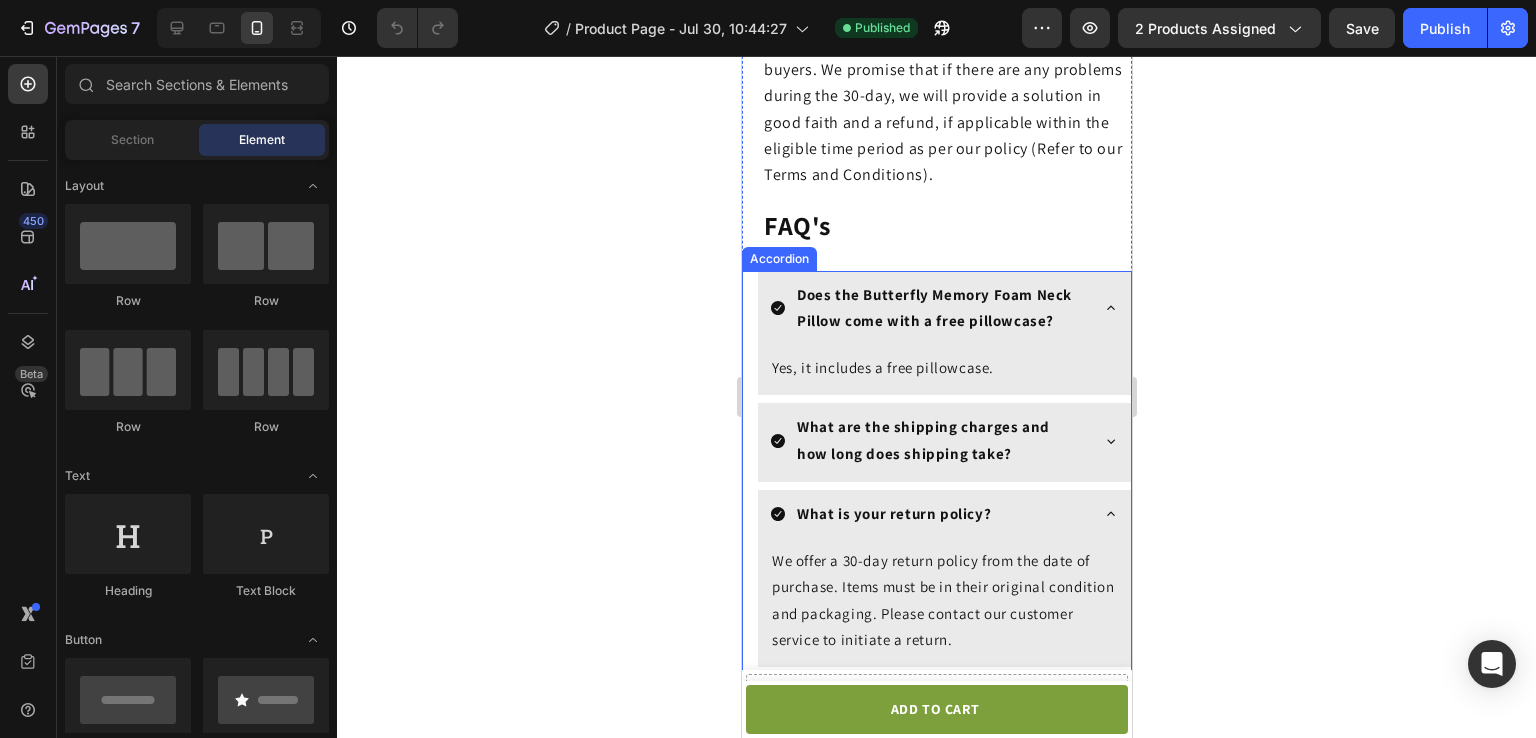 click 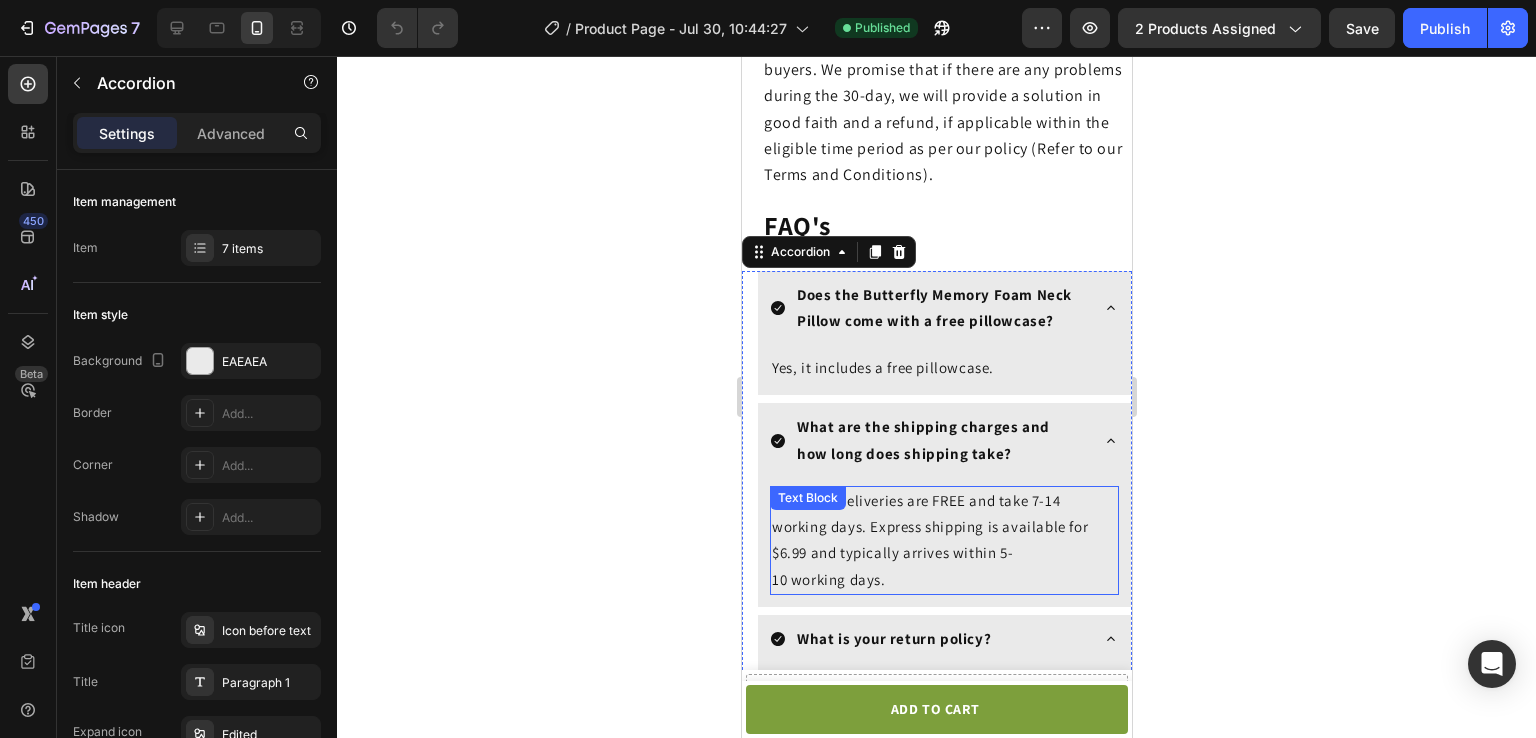 click on "Standard deliveries are FREE and take 7-14 working days. Express shipping is available for $6.99 and typically arrives within 5-10 working days." at bounding box center [929, 540] 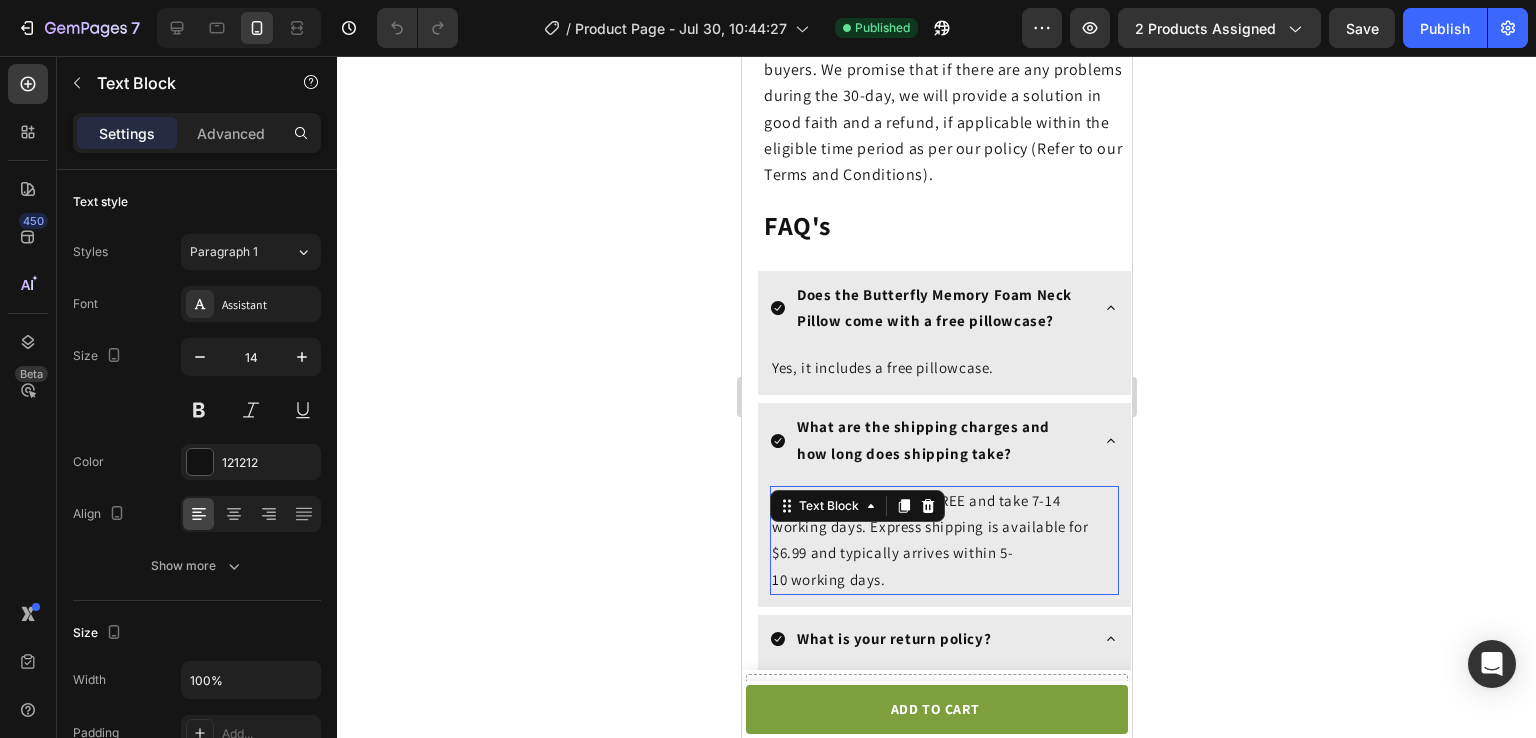click on "Standard deliveries are FREE and take 7-14 working days. Express shipping is available for $6.99 and typically arrives within 5-10 working days." at bounding box center (929, 540) 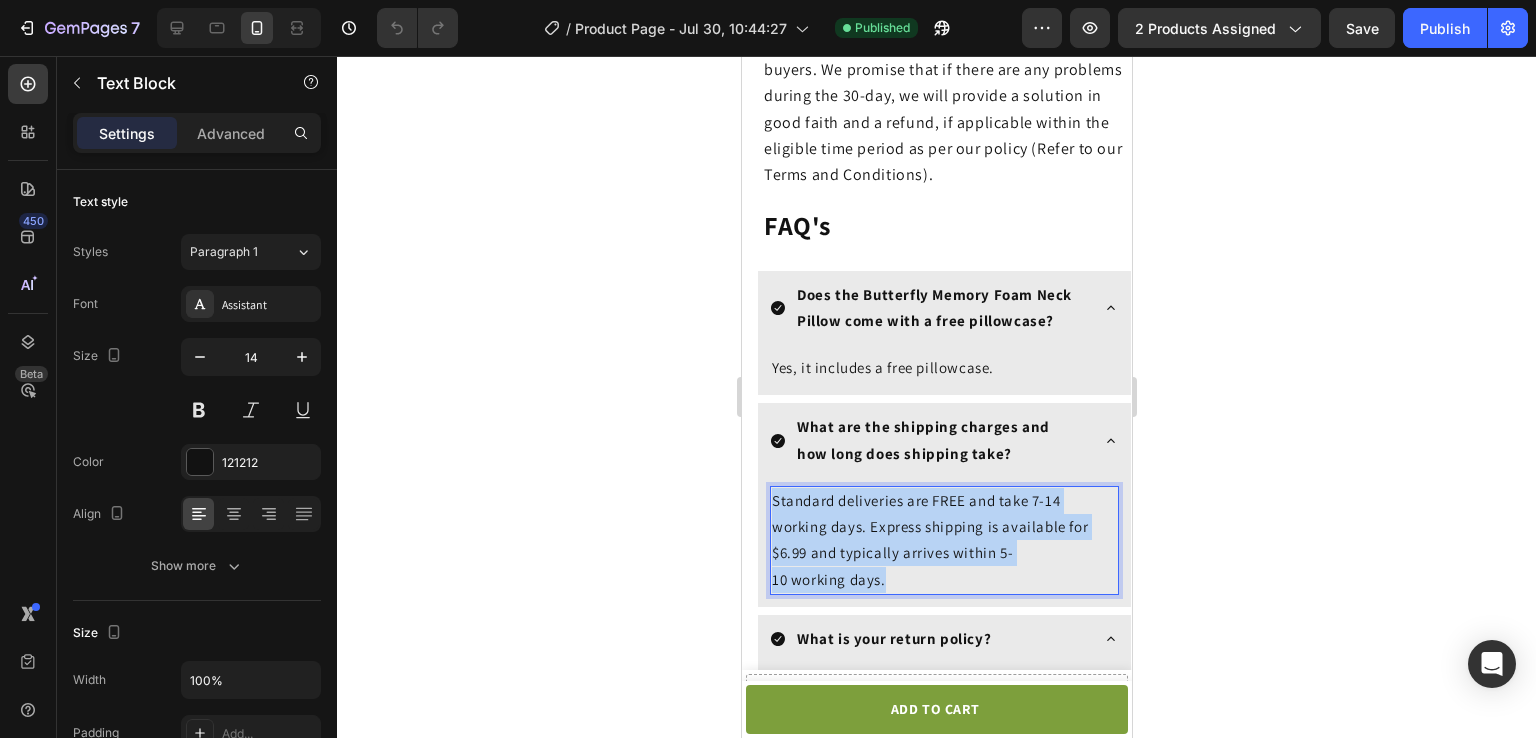 click on "Standard deliveries are FREE and take 7-14 working days. Express shipping is available for $6.99 and typically arrives within 5-10 working days." at bounding box center [929, 540] 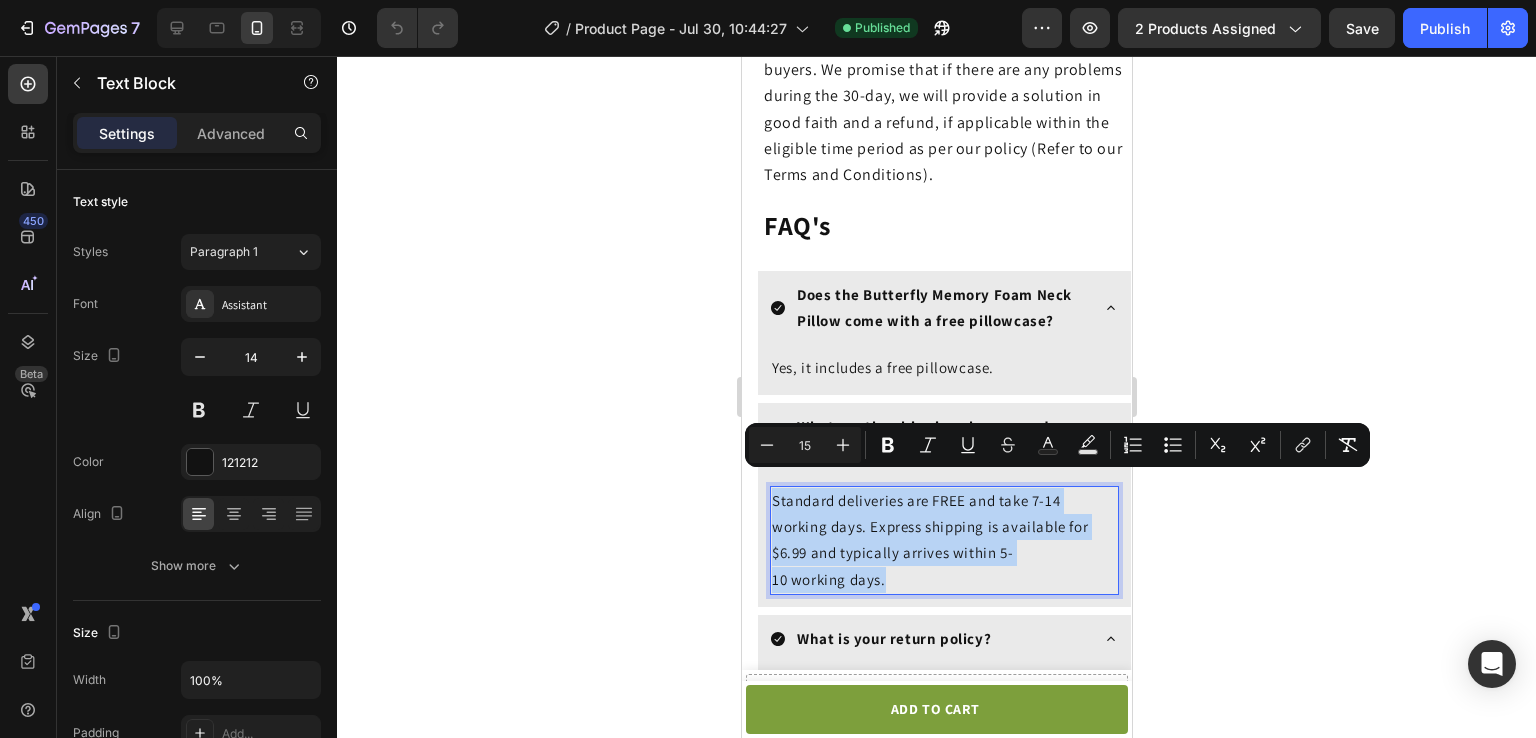 copy on "Standard deliveries are FREE and take 7-14 working days. Express shipping is available for $6.99 and typically arrives within 5-10 working days." 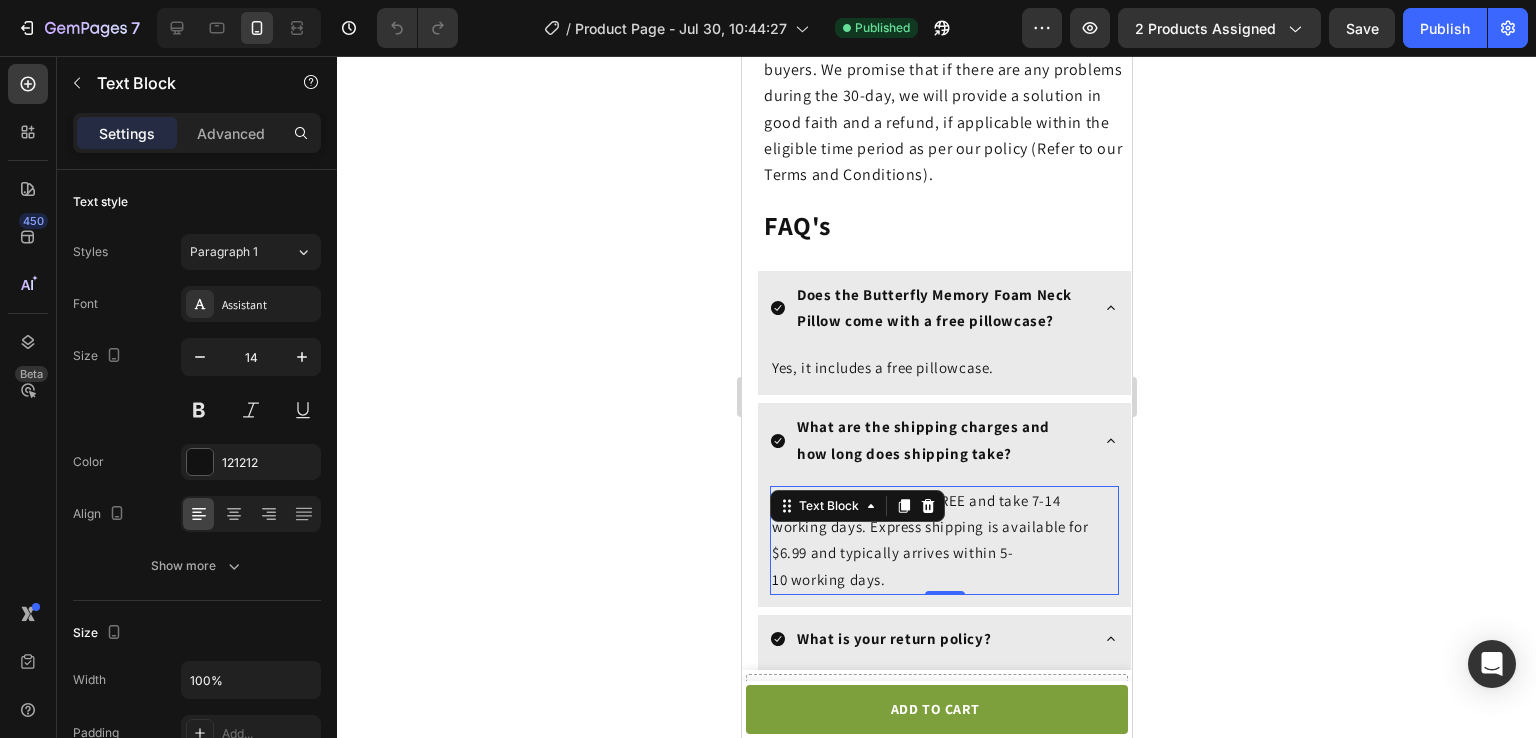 click 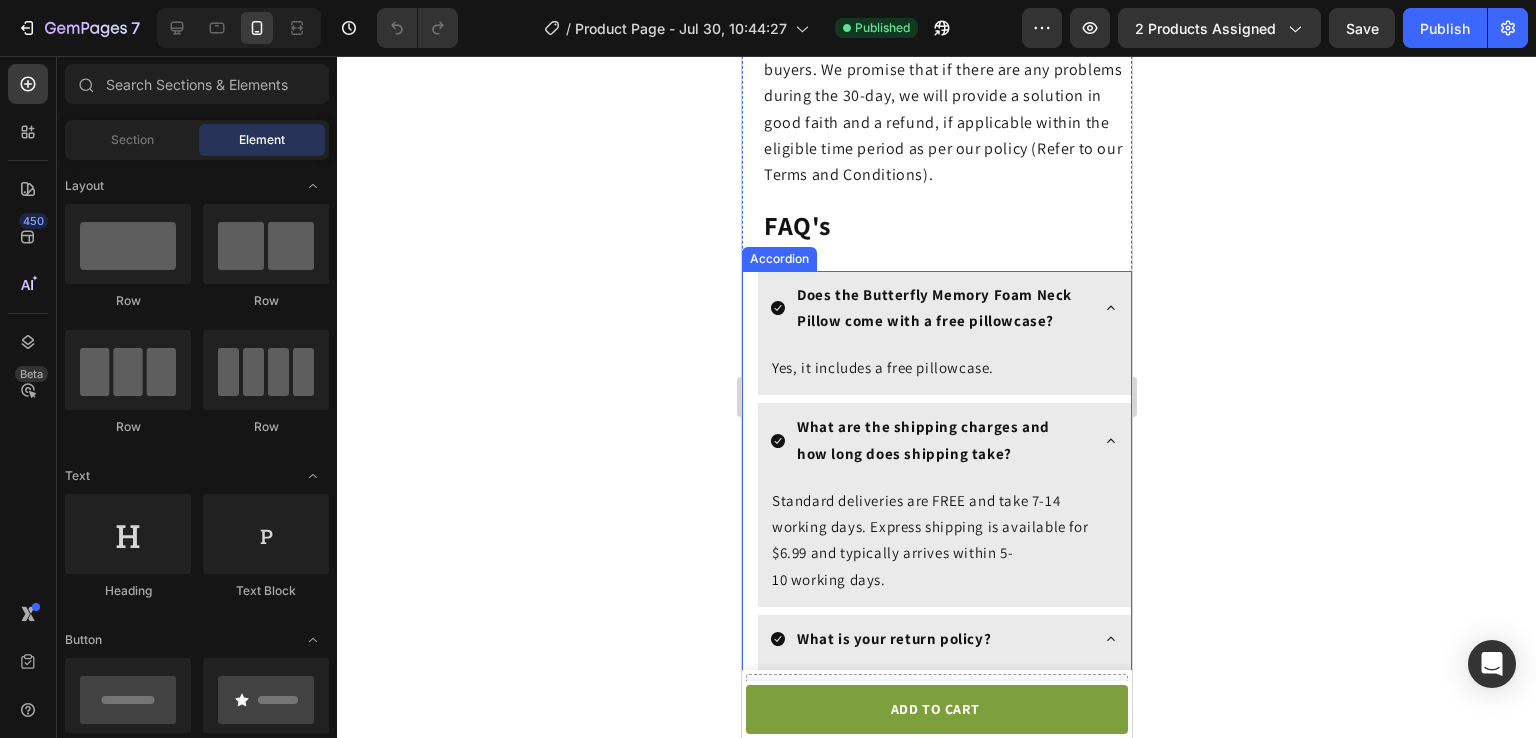 click 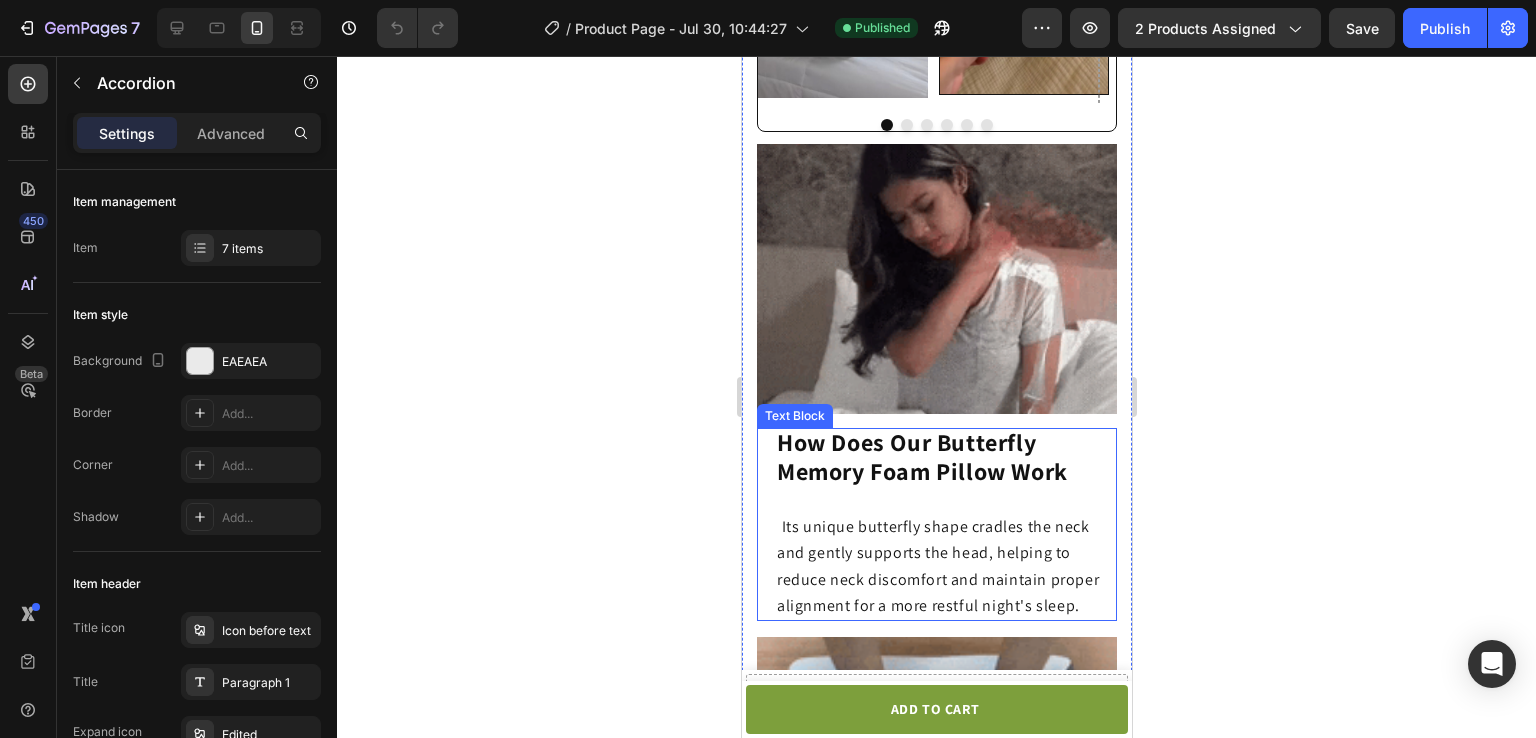 scroll, scrollTop: 2320, scrollLeft: 0, axis: vertical 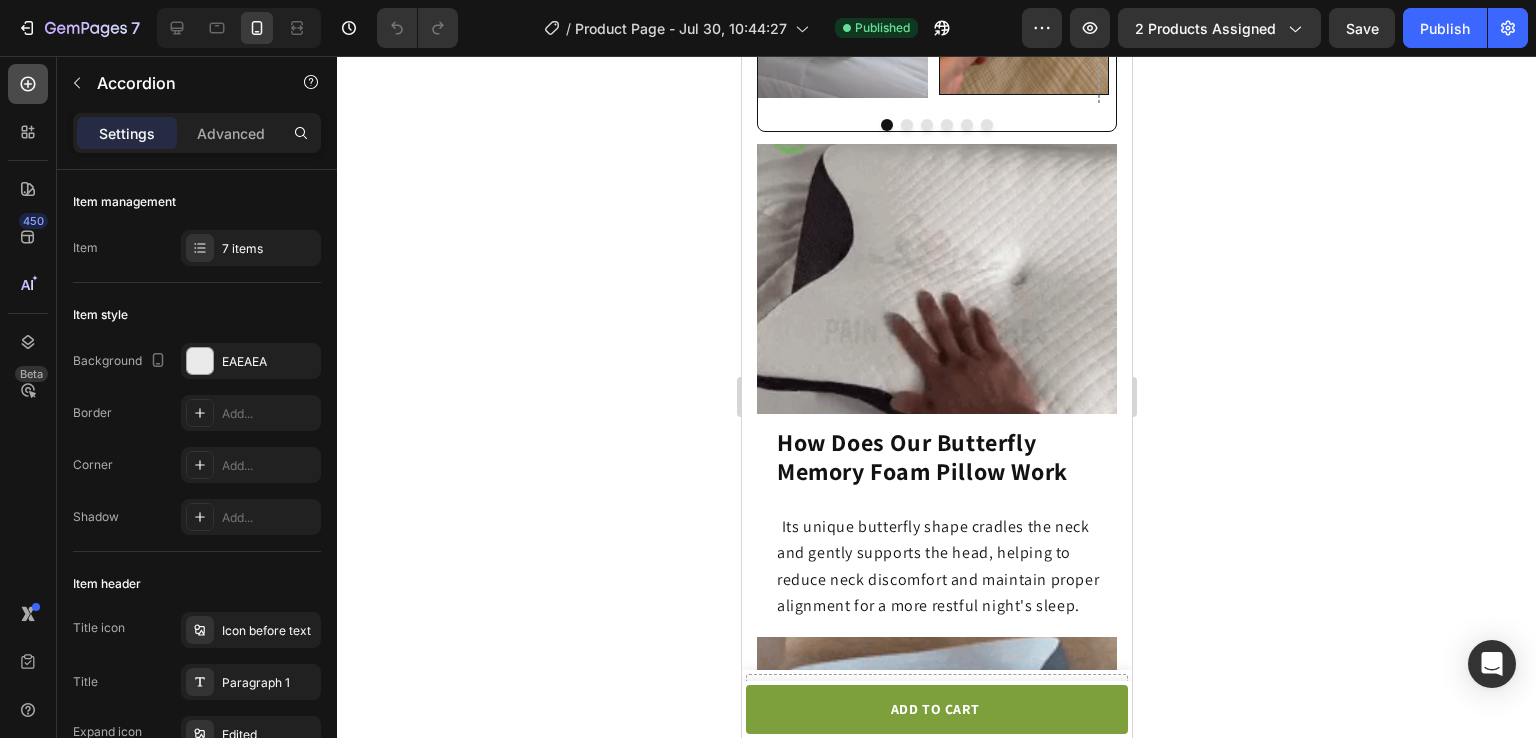 click 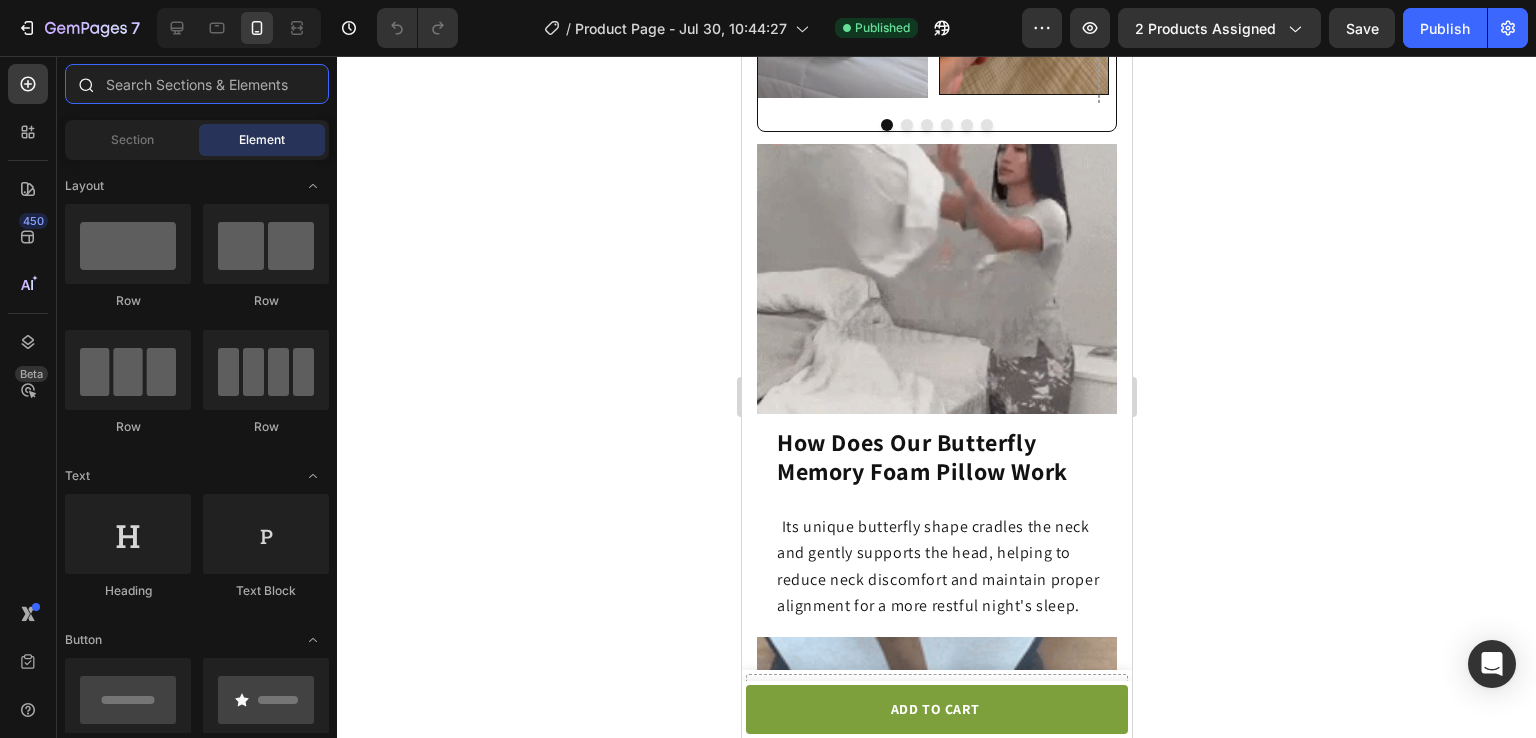 click at bounding box center (197, 84) 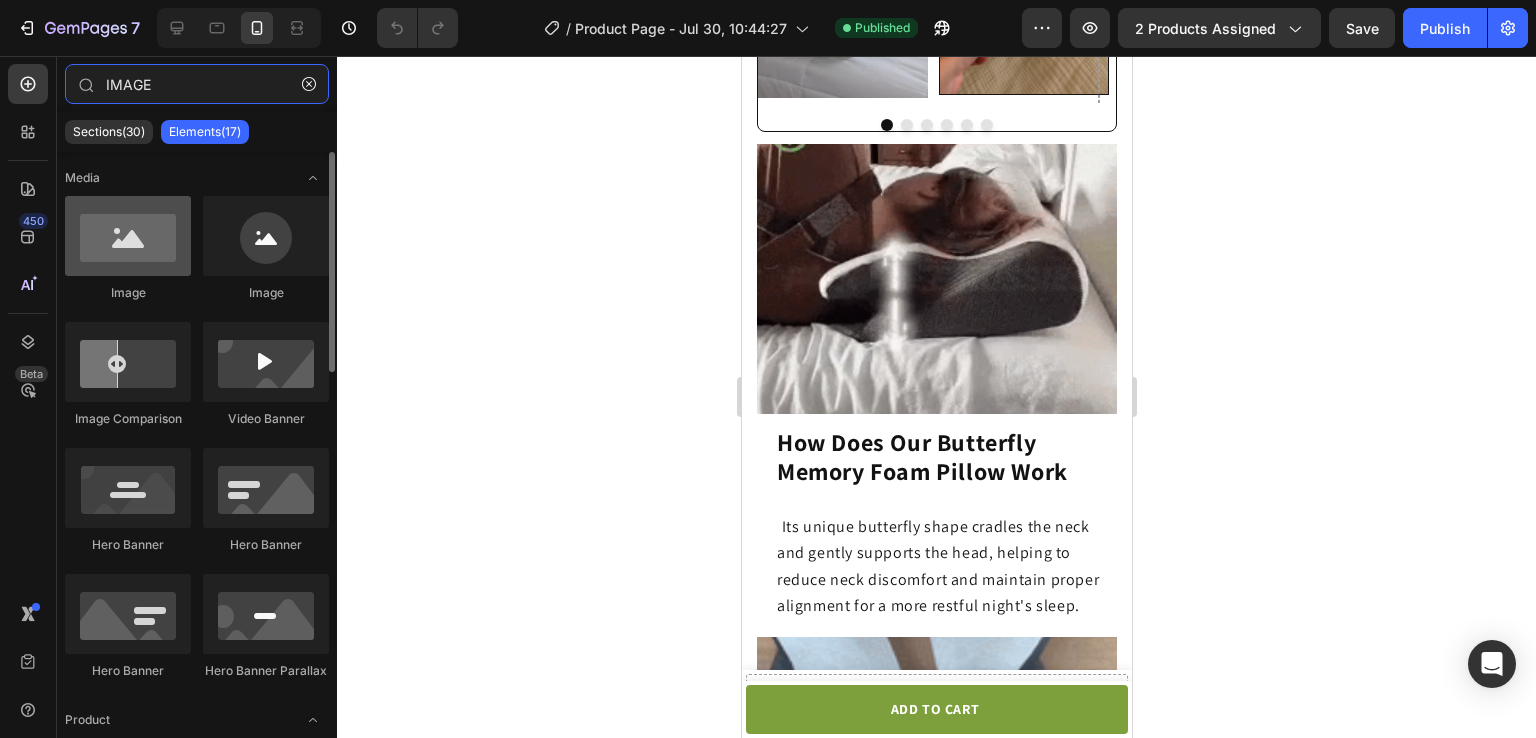 type on "IMAGE" 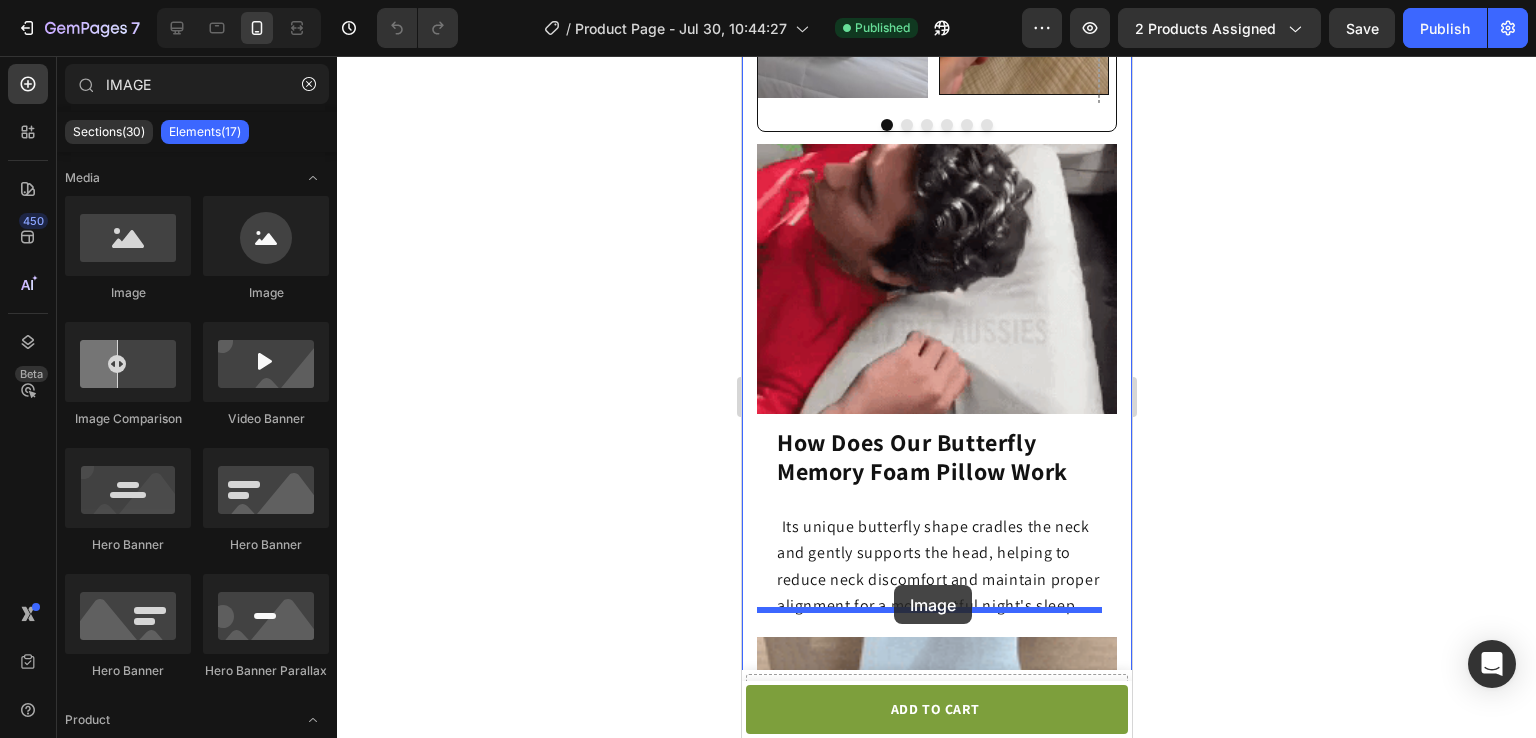 drag, startPoint x: 873, startPoint y: 276, endPoint x: 893, endPoint y: 585, distance: 309.64658 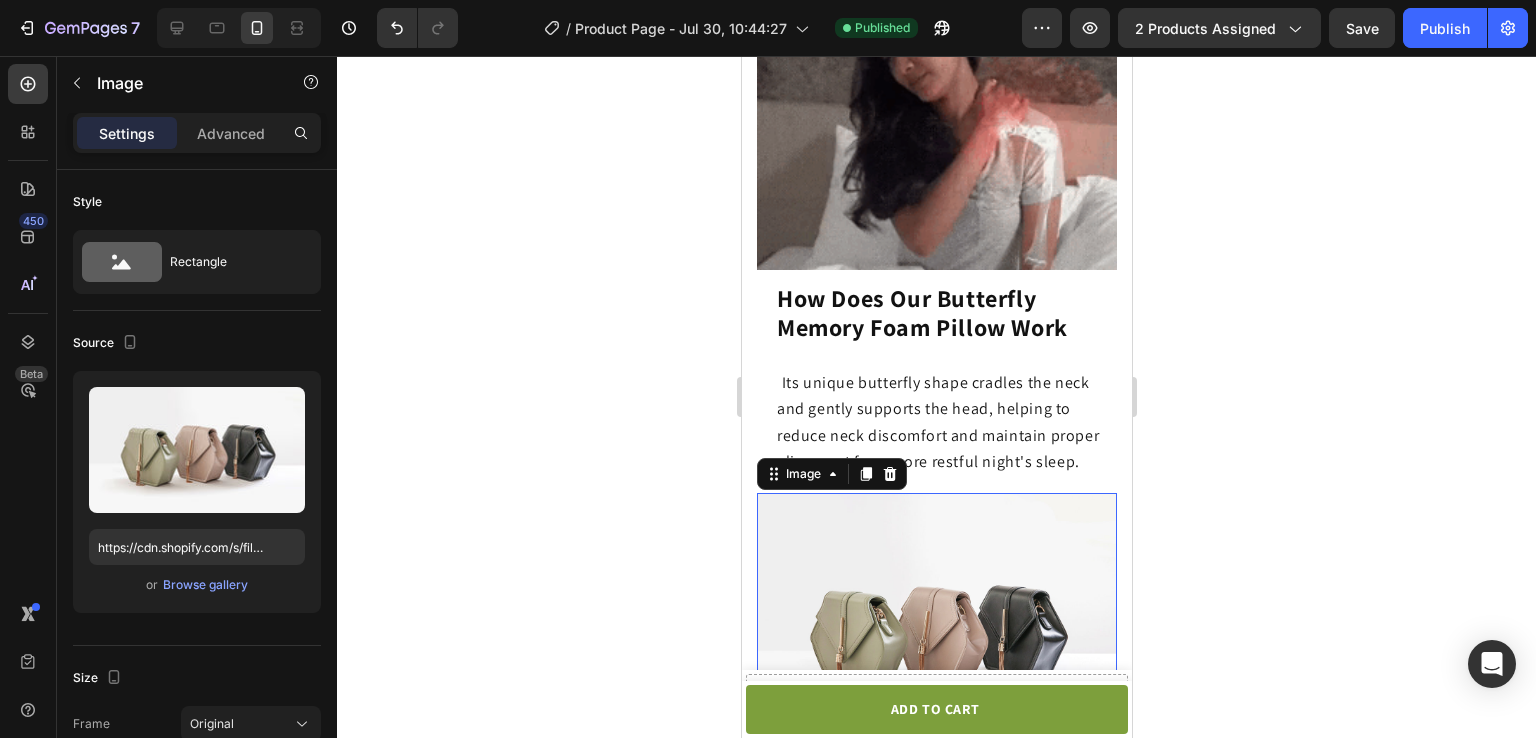 scroll, scrollTop: 2467, scrollLeft: 0, axis: vertical 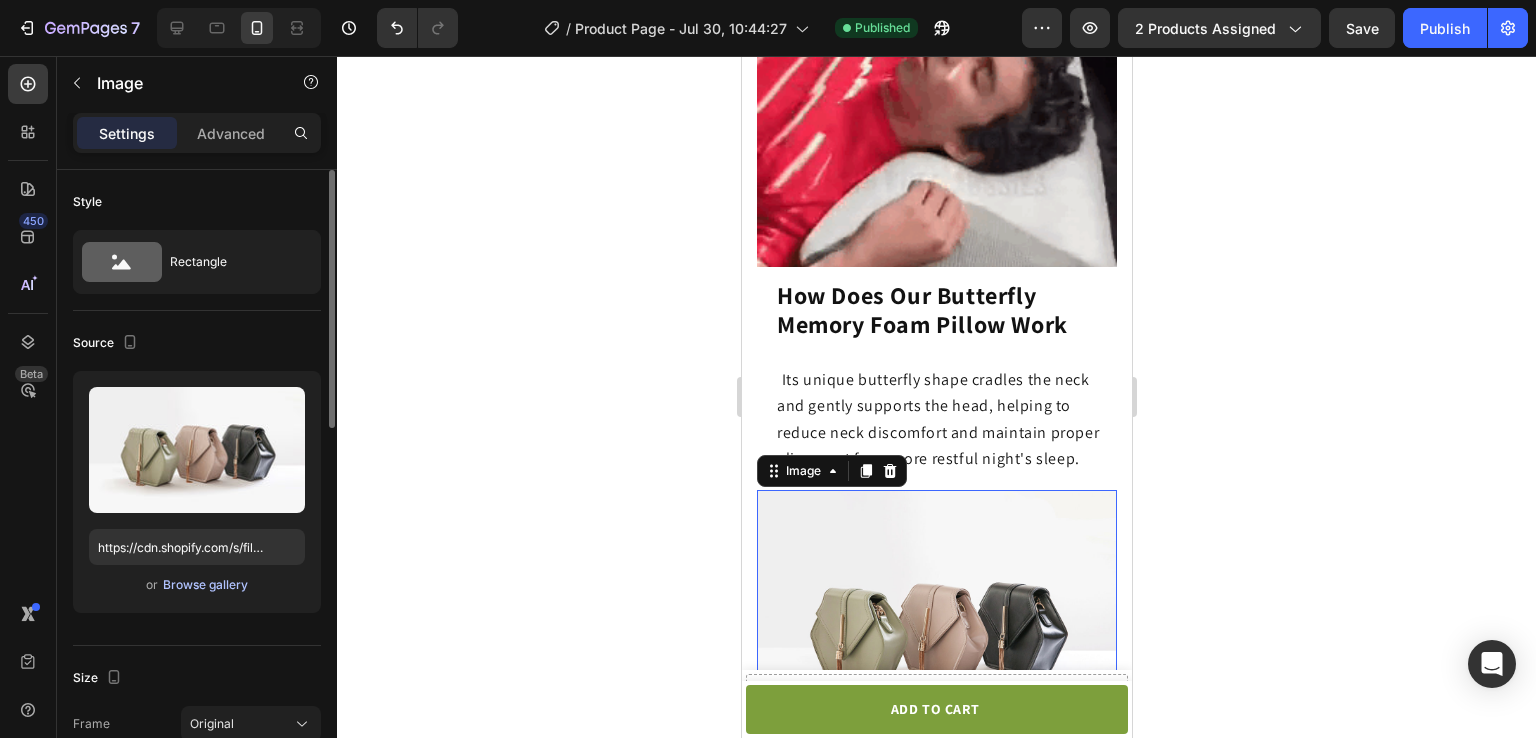 click on "Browse gallery" at bounding box center (205, 585) 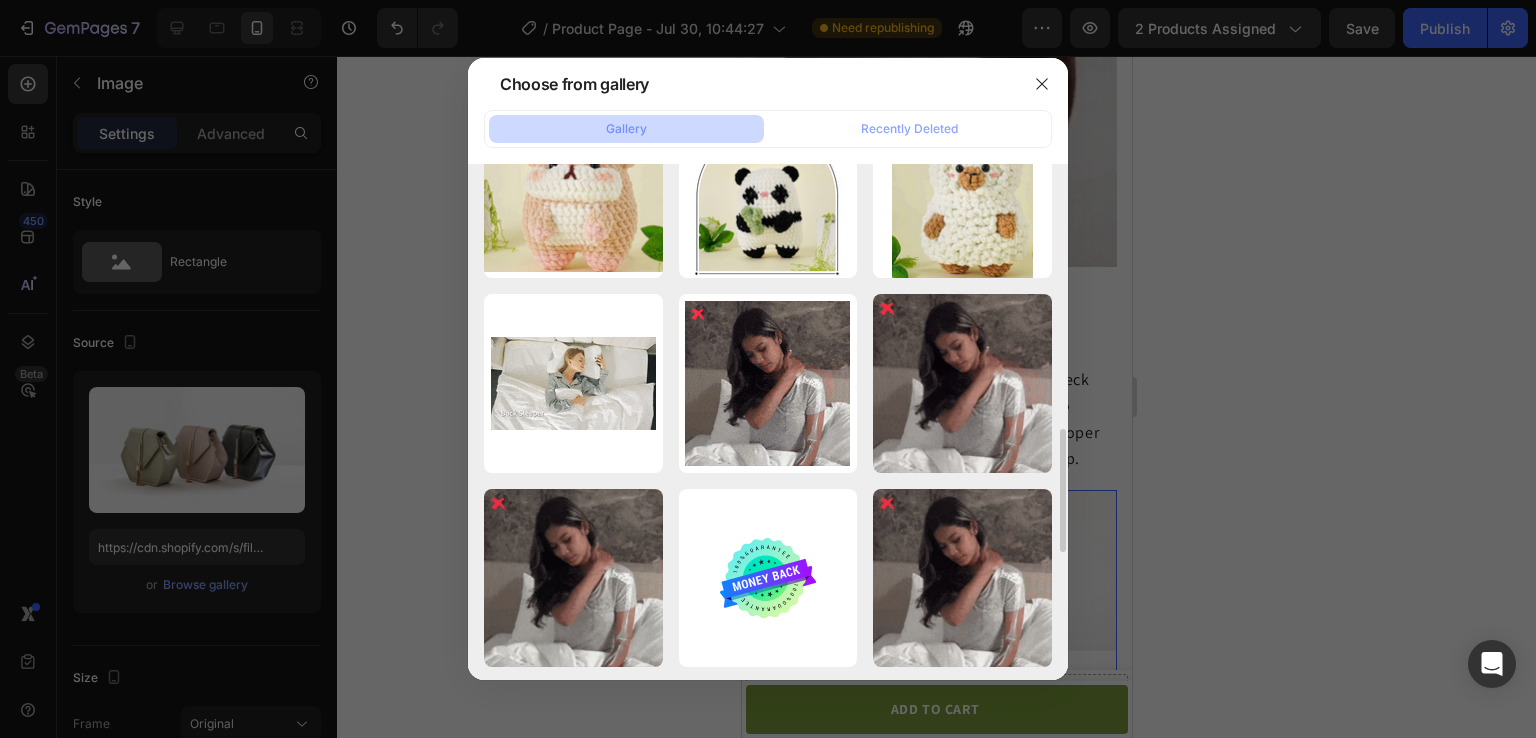 scroll, scrollTop: 856, scrollLeft: 0, axis: vertical 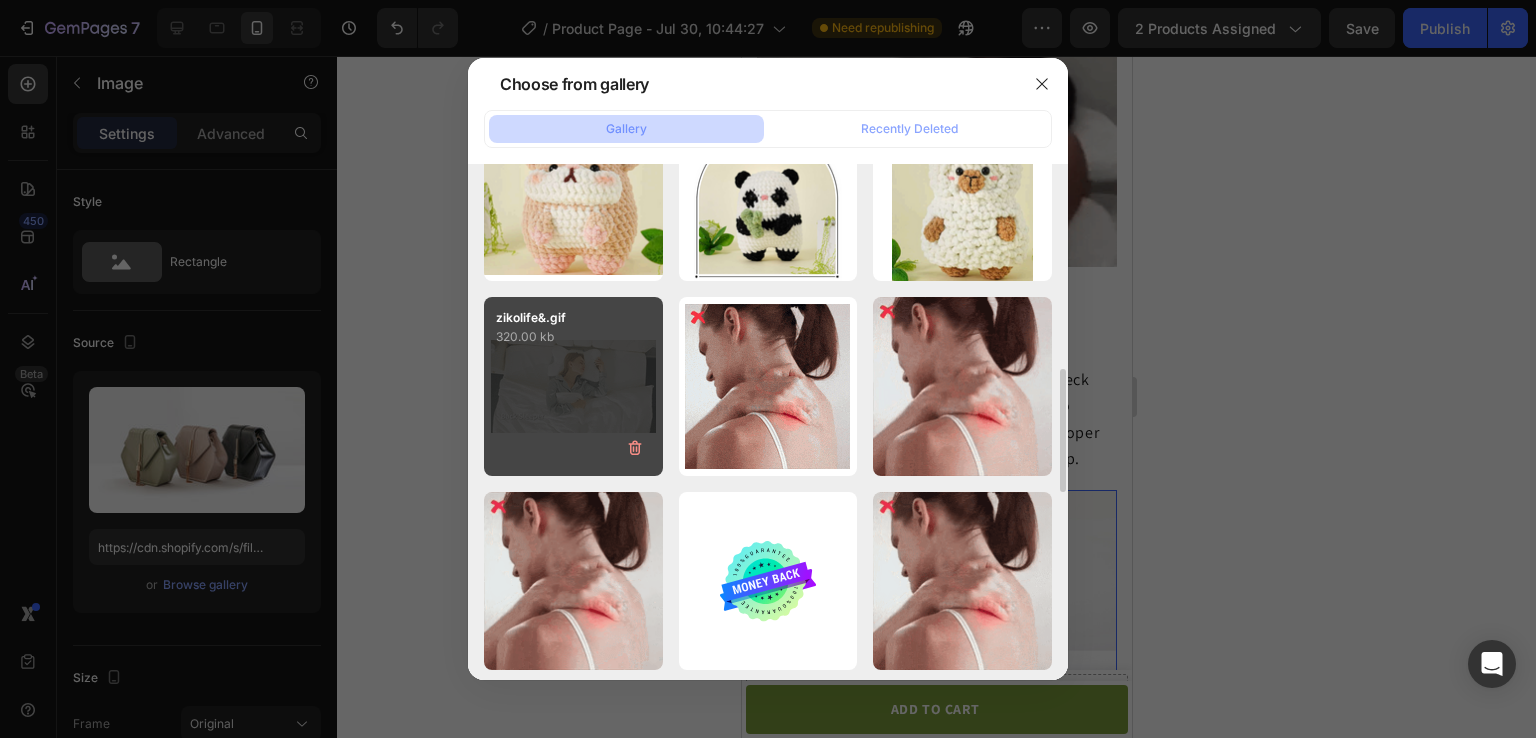 click on "zikolife&.gif 320.00 kb" at bounding box center [573, 386] 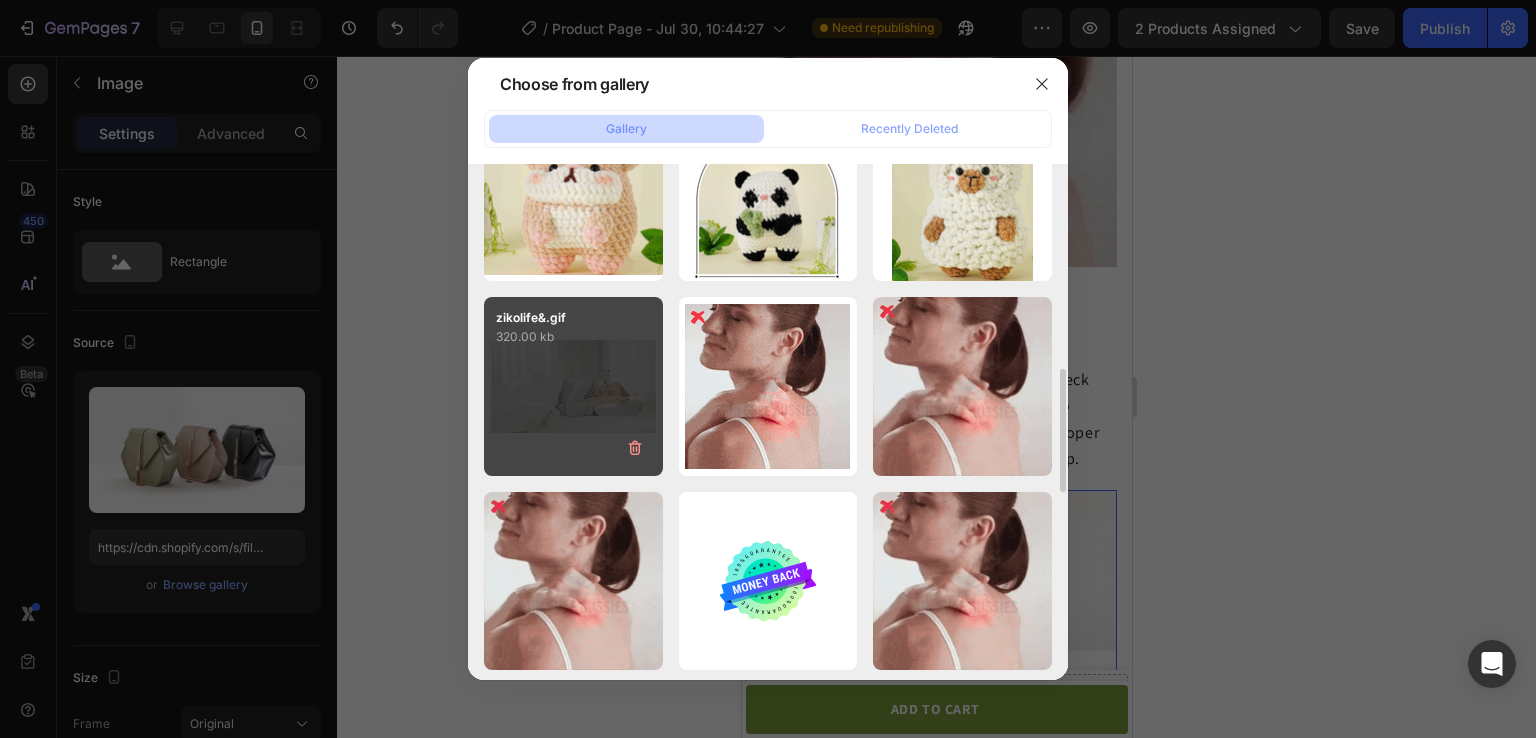 click on "zikolife&.gif 320.00 kb" at bounding box center (573, 386) 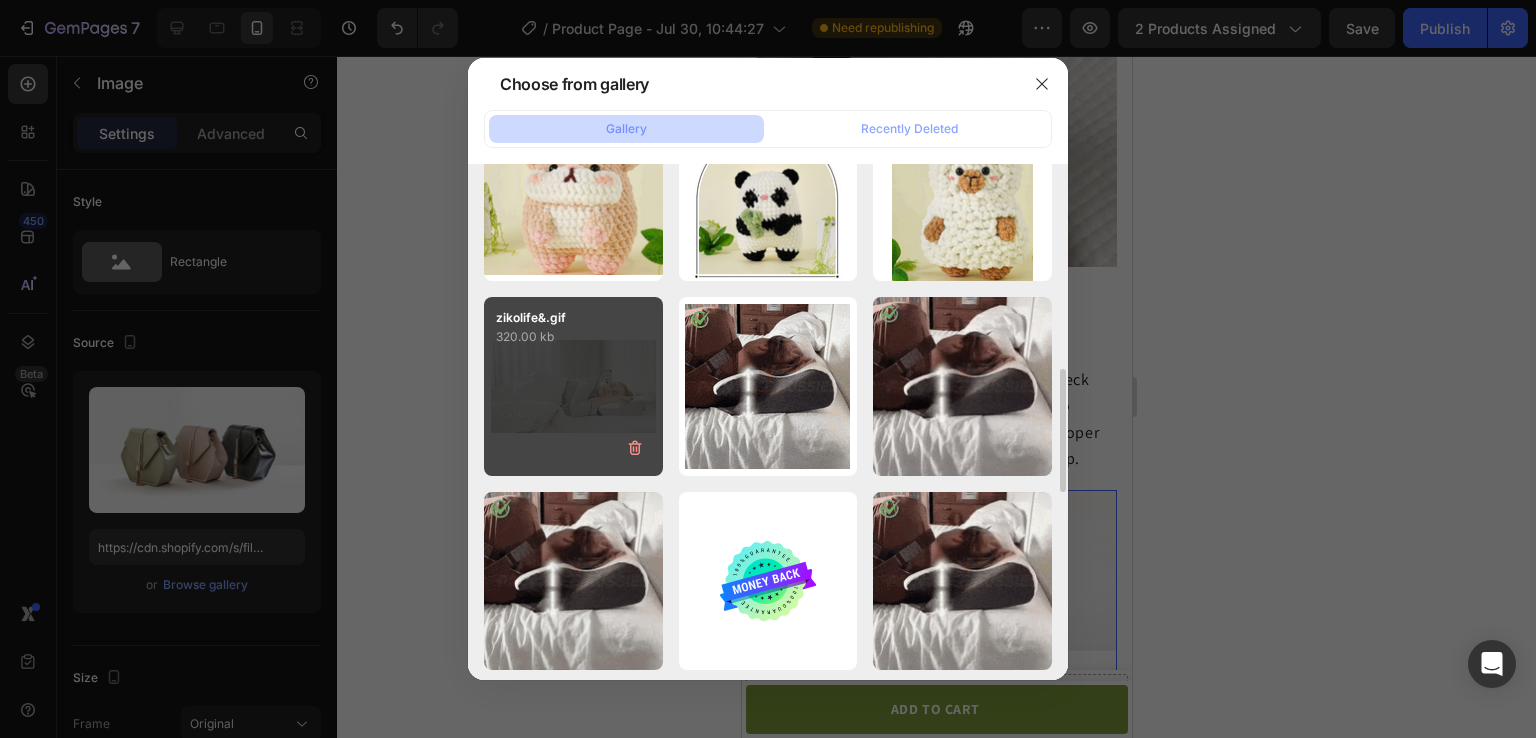 type on "https://cdn.shopify.com/s/files/1/0763/2371/7366/files/gempages_577477096134148835-9b05fc03-0be3-497f-a865-2e1dee476a89.gif" 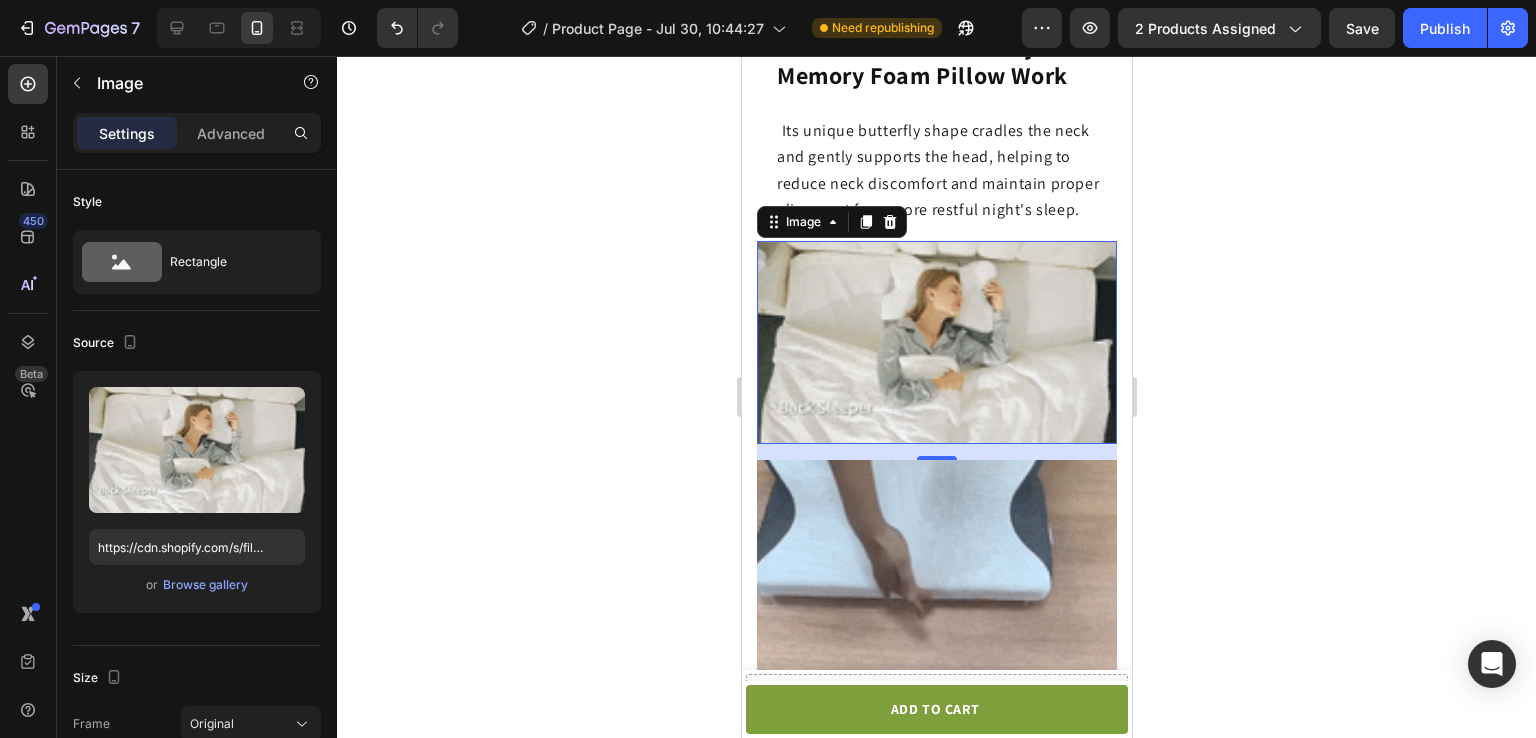 scroll, scrollTop: 2774, scrollLeft: 0, axis: vertical 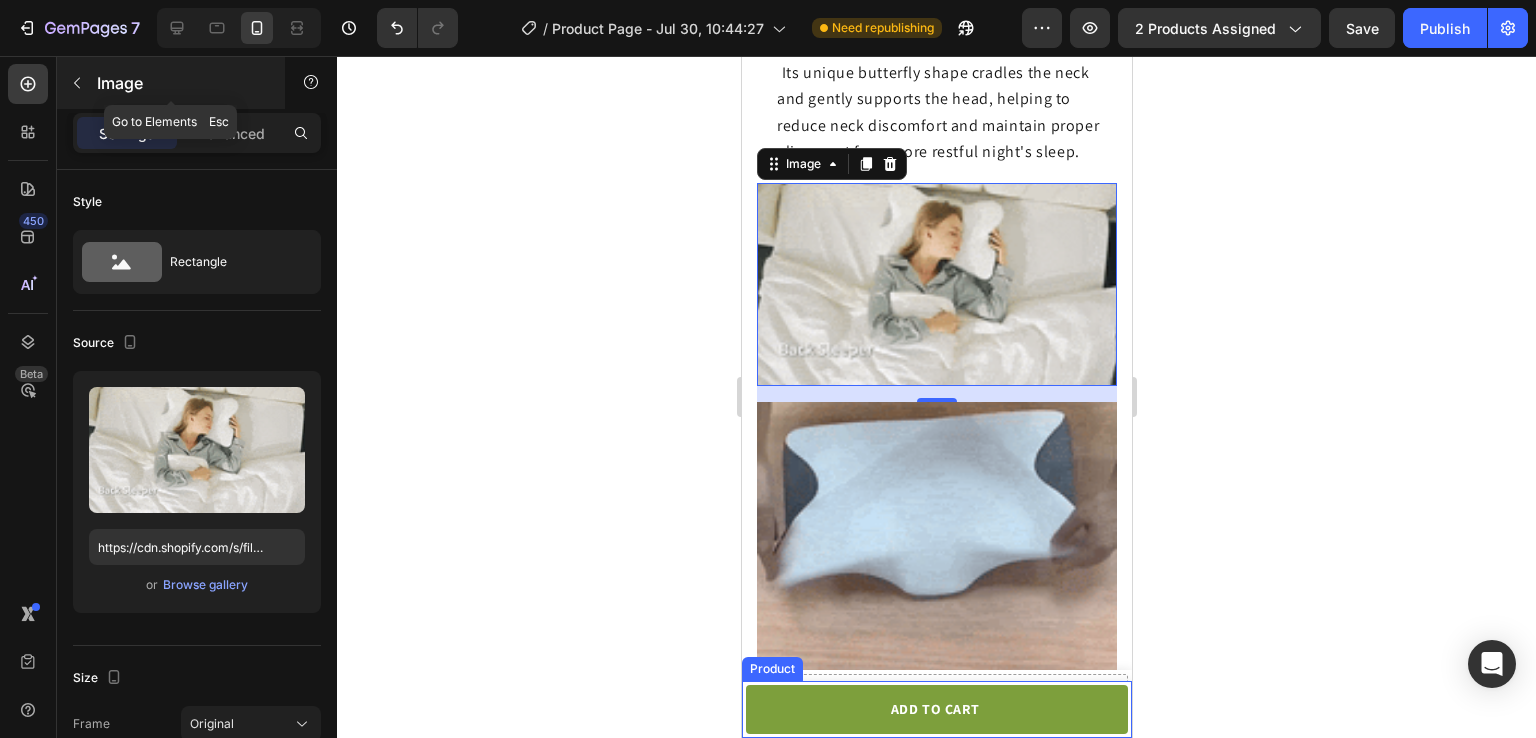 click at bounding box center [77, 83] 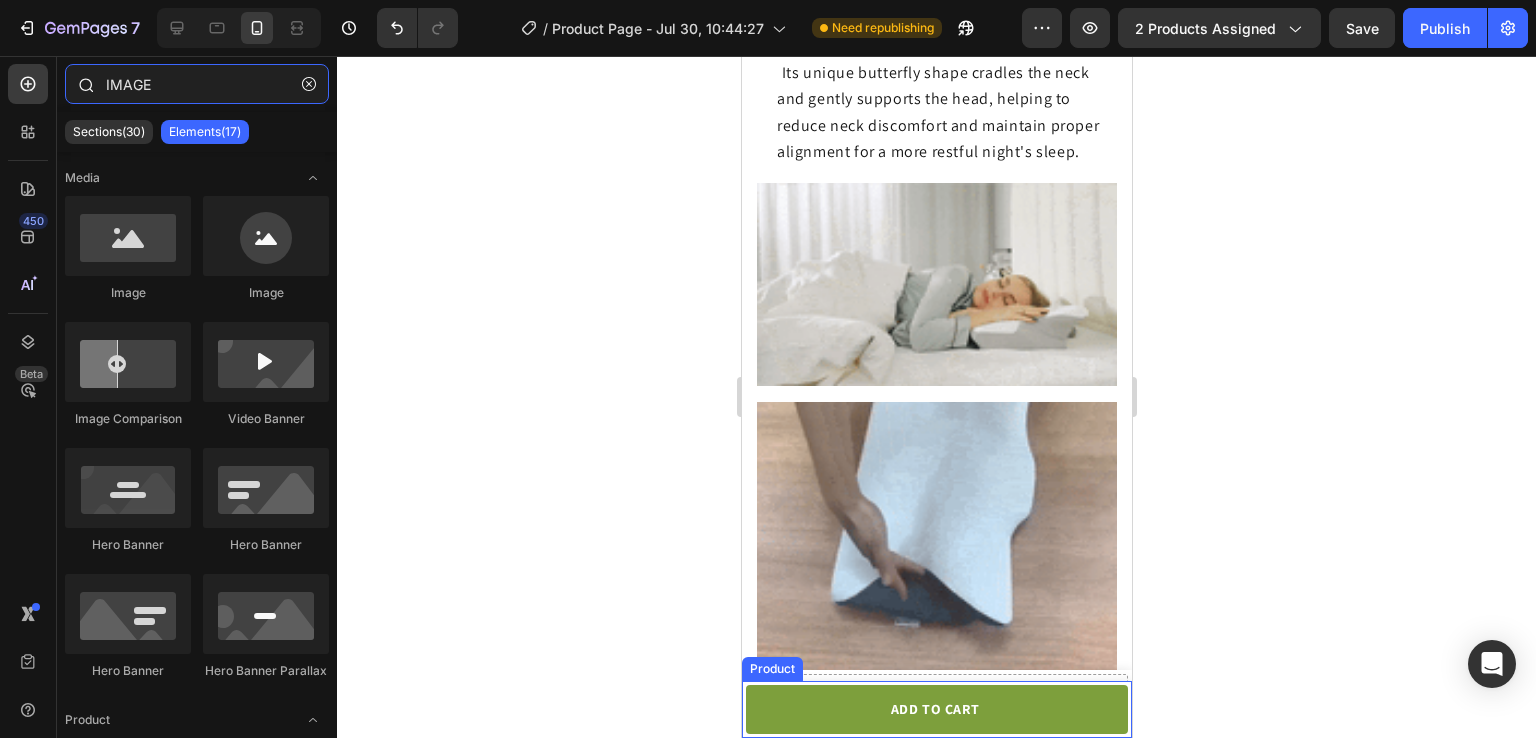 click on "IMAGE" at bounding box center (197, 84) 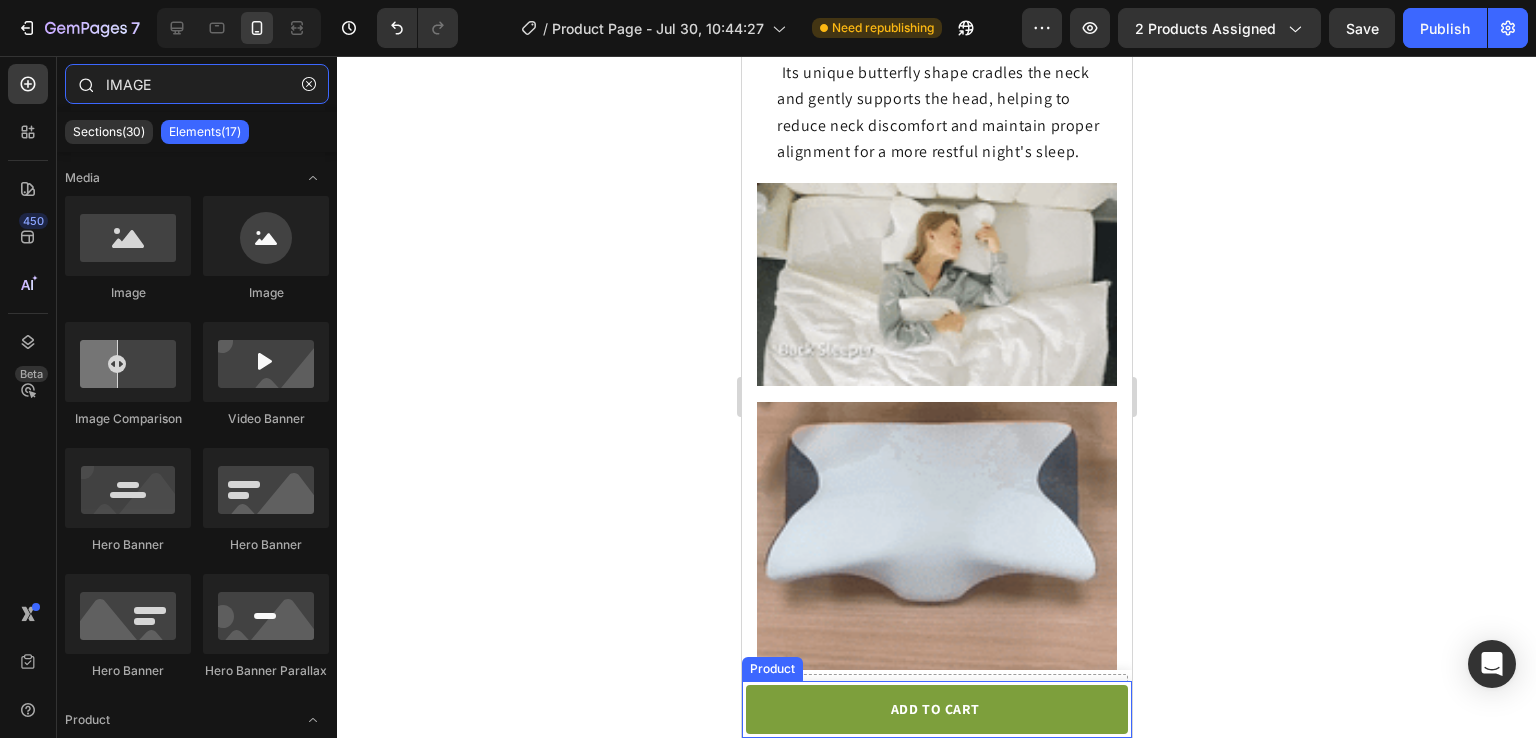 click on "IMAGE" at bounding box center [197, 84] 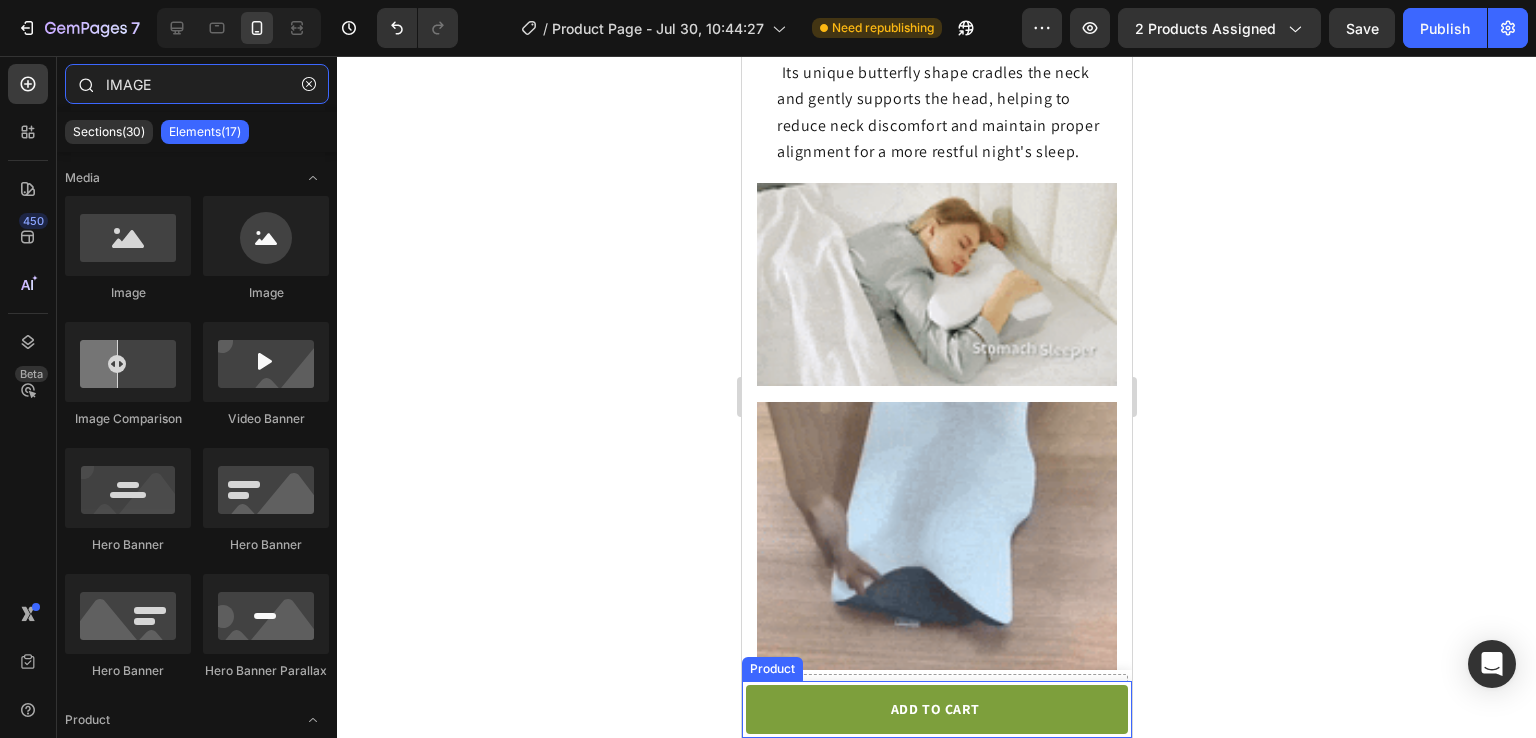 click on "IMAGE" at bounding box center [197, 84] 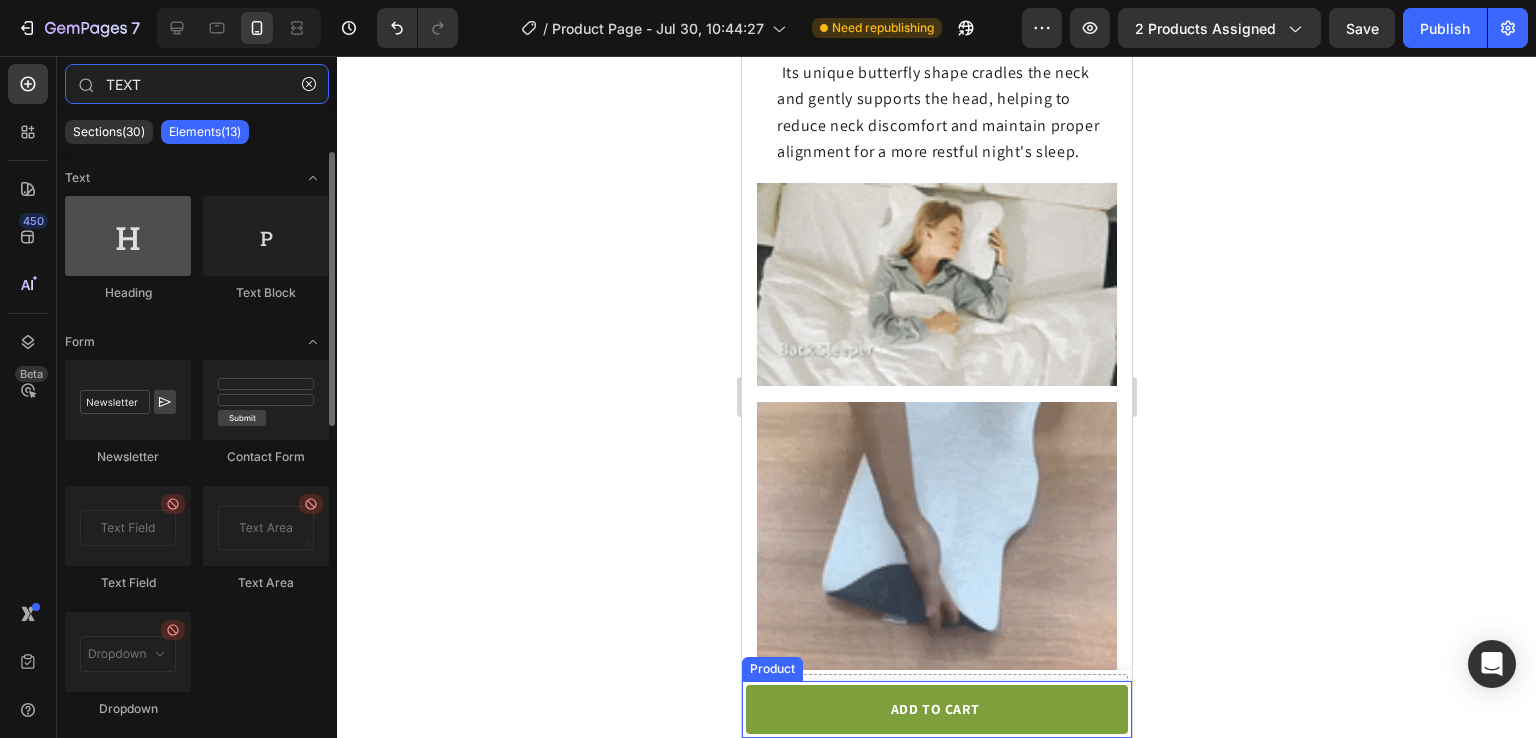 type on "TEXT" 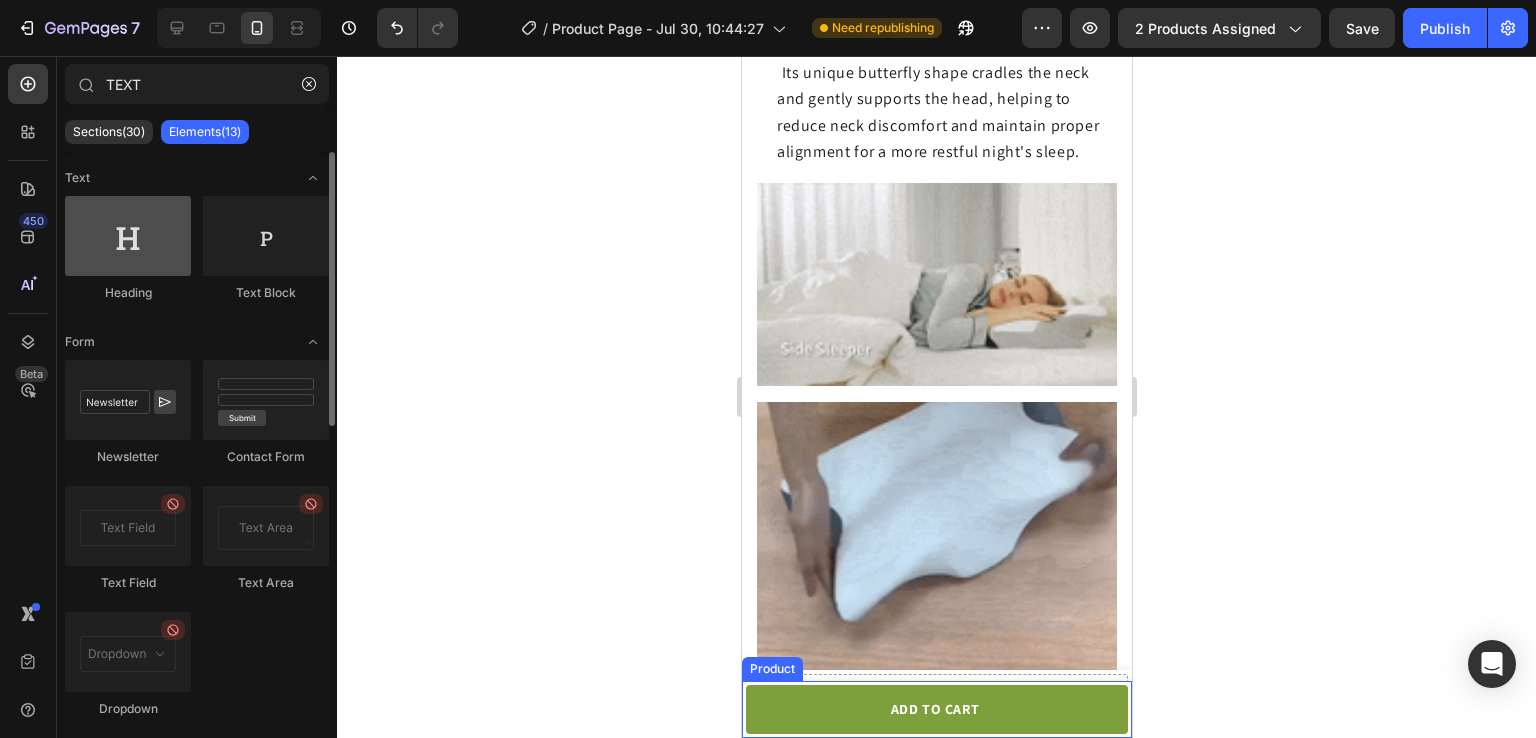 click at bounding box center [128, 236] 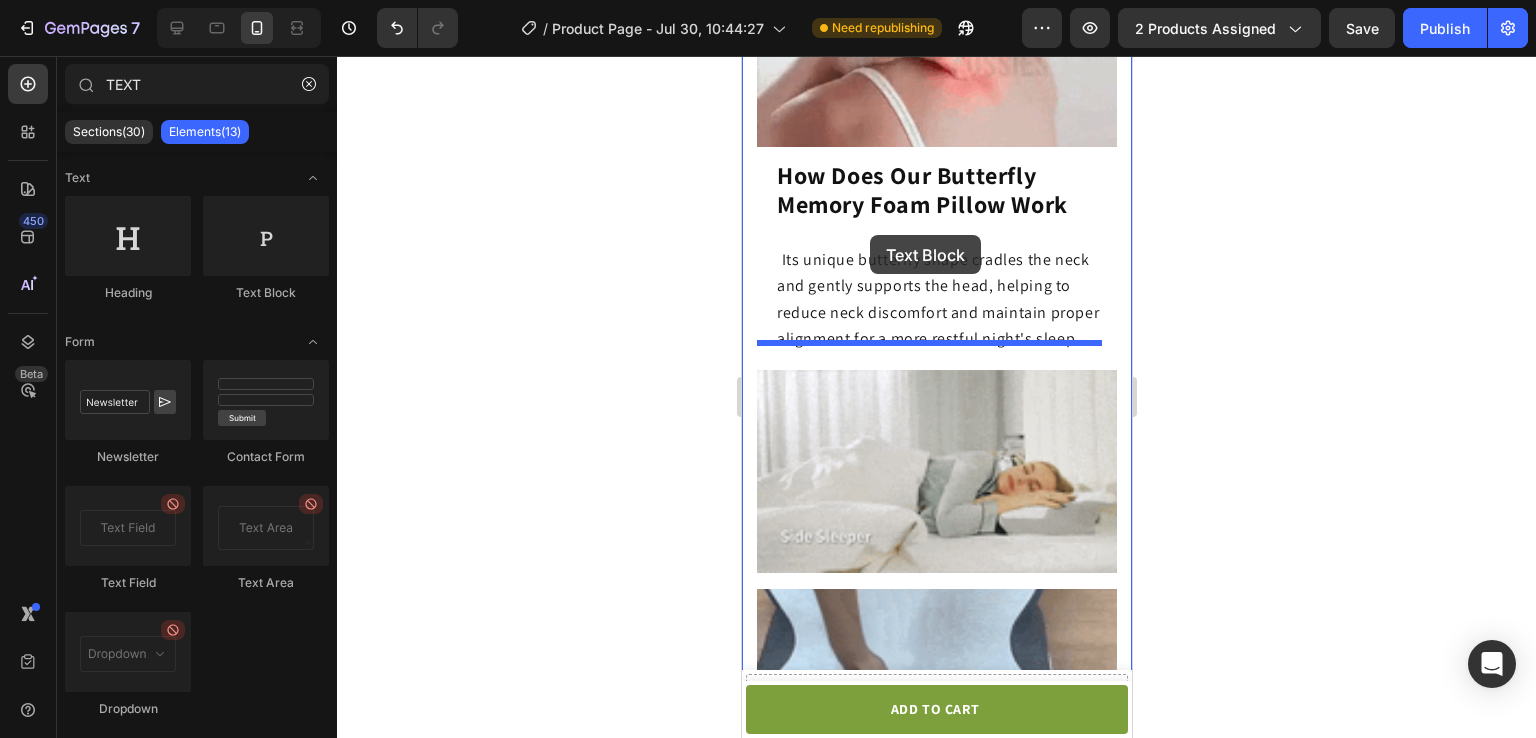 scroll, scrollTop: 2586, scrollLeft: 0, axis: vertical 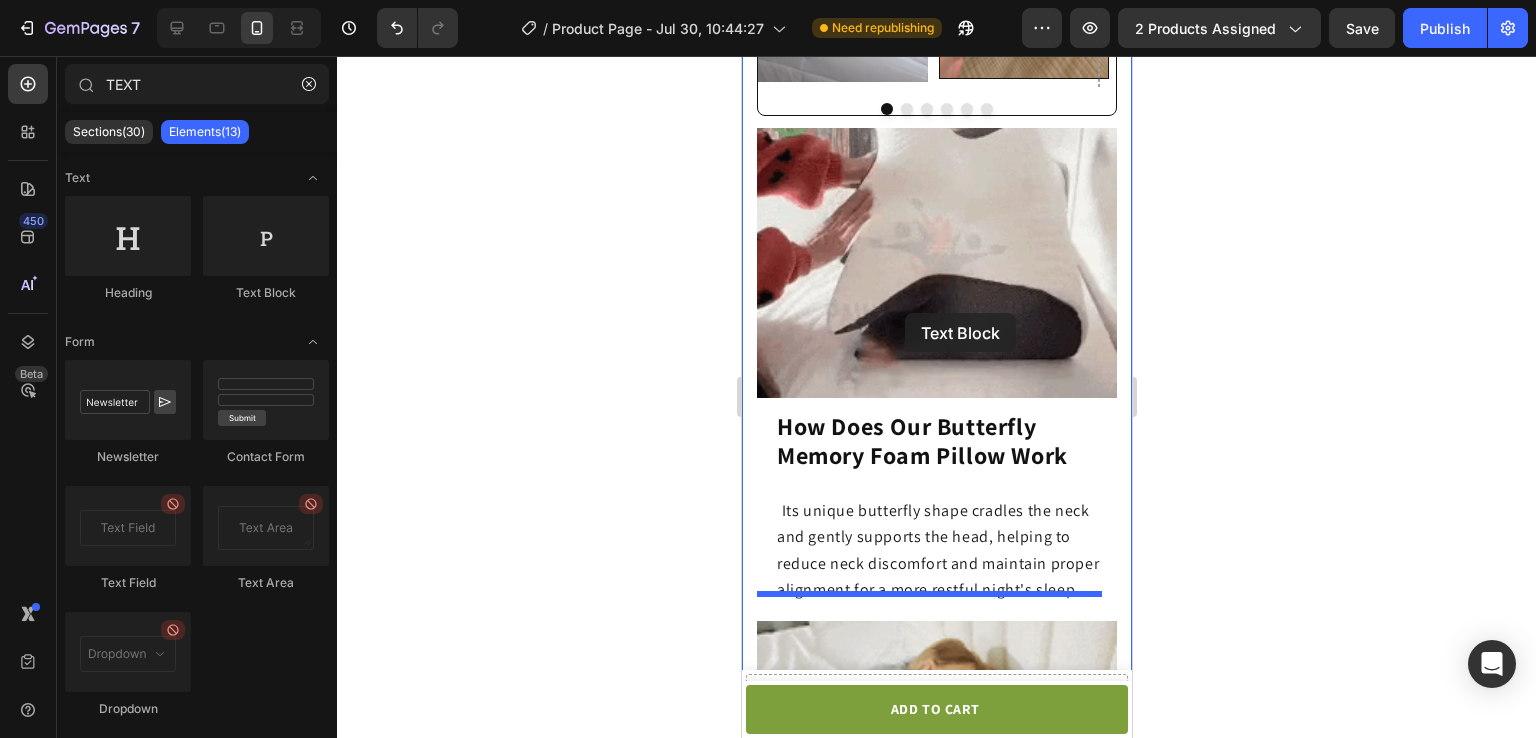 drag, startPoint x: 1030, startPoint y: 322, endPoint x: 904, endPoint y: 313, distance: 126.32102 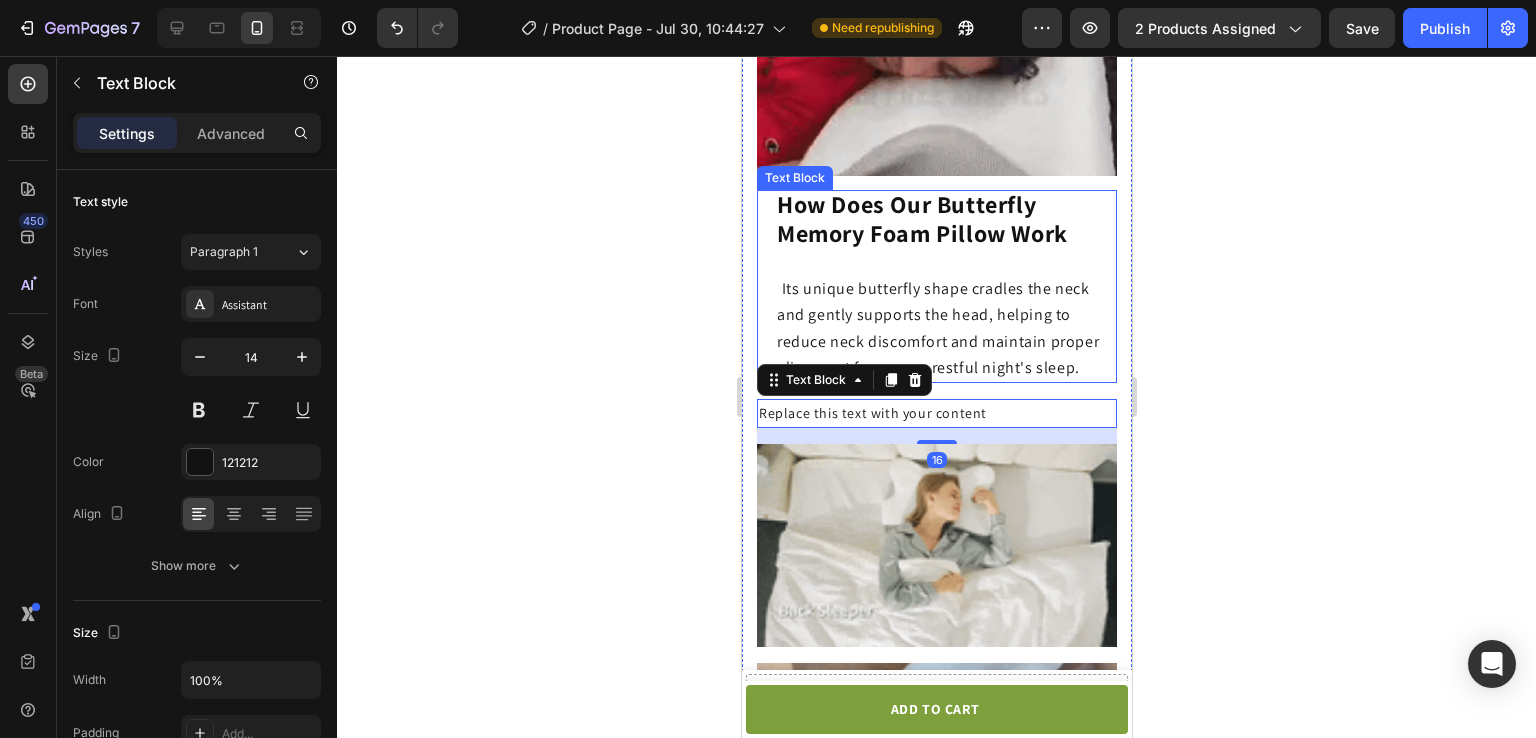 scroll, scrollTop: 2559, scrollLeft: 0, axis: vertical 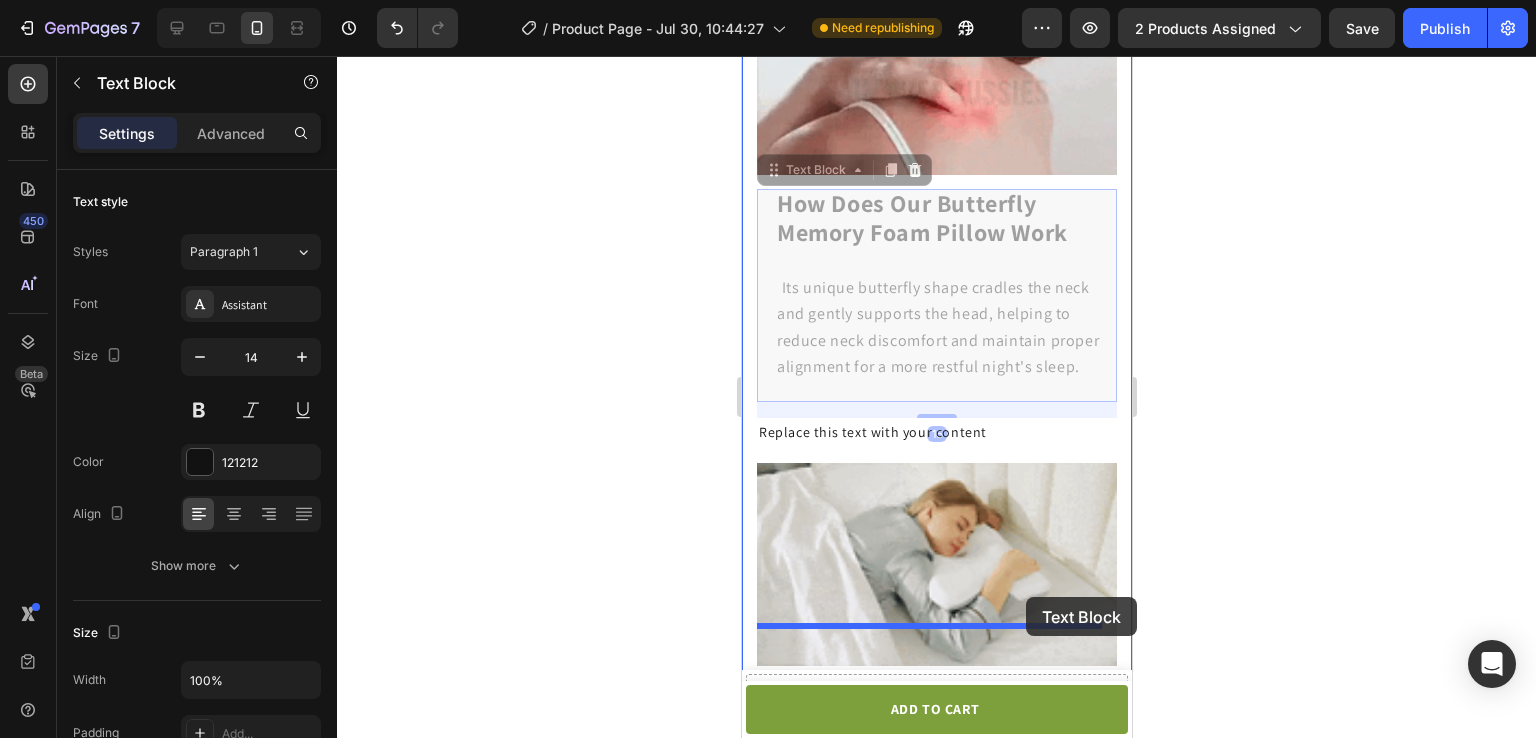 drag, startPoint x: 1046, startPoint y: 281, endPoint x: 1025, endPoint y: 597, distance: 316.69702 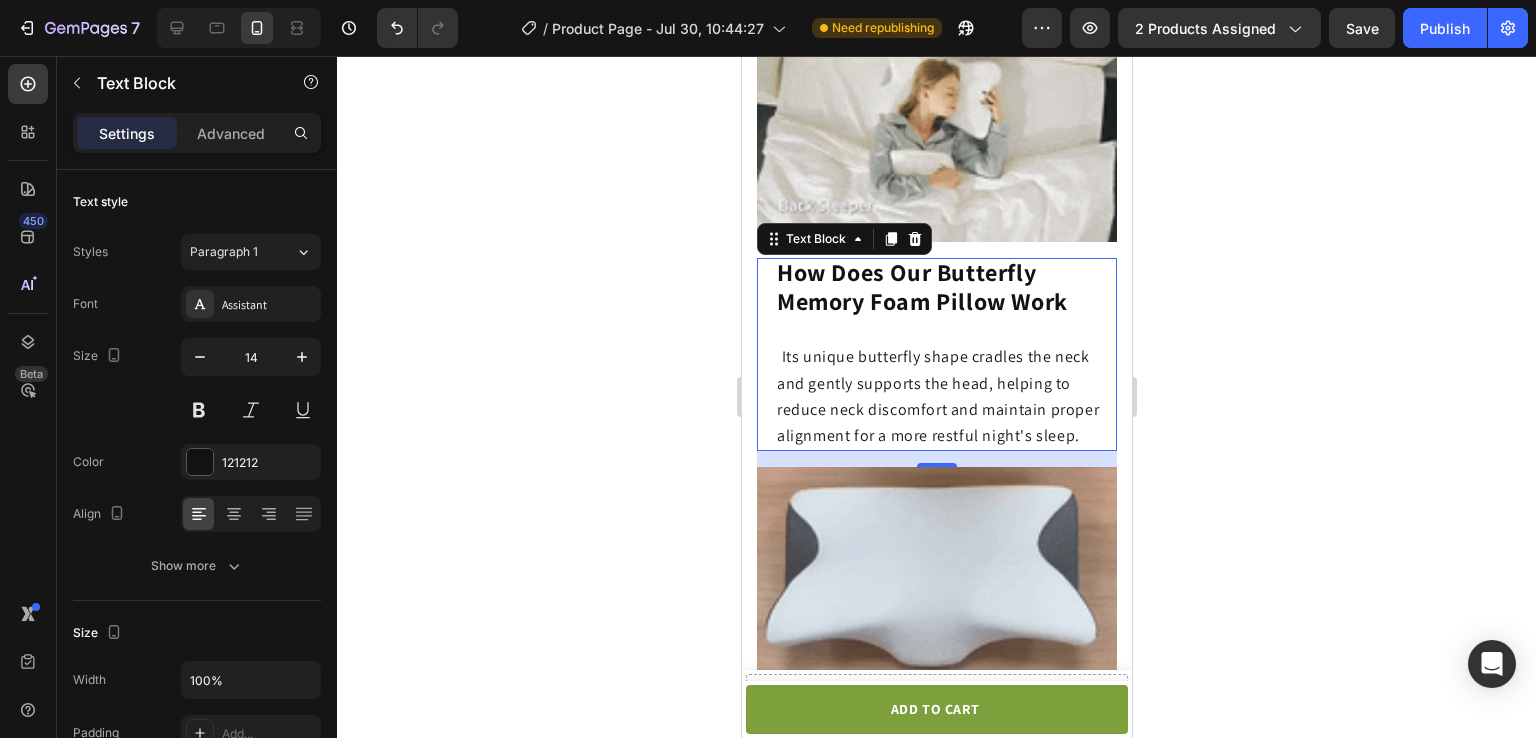 scroll, scrollTop: 2755, scrollLeft: 0, axis: vertical 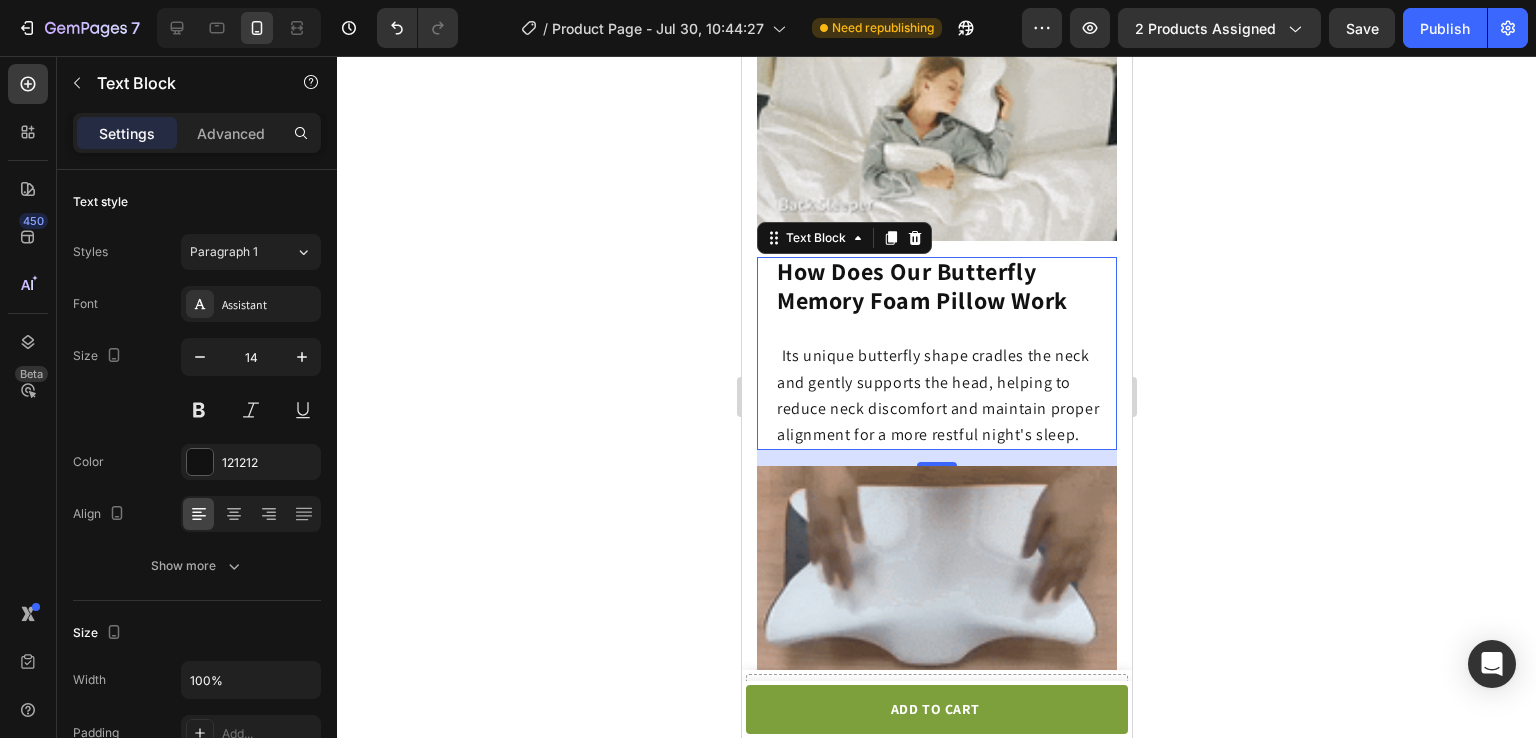 click 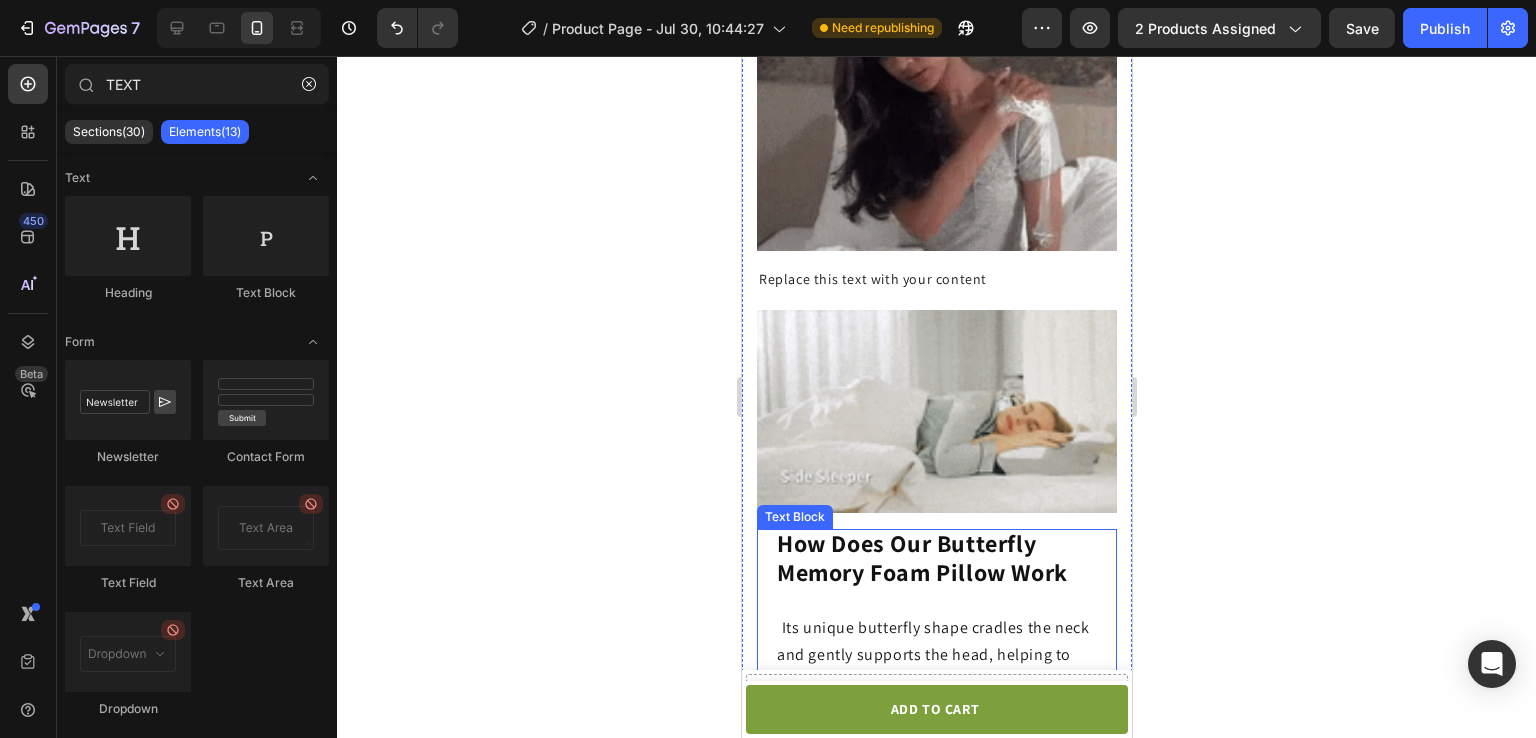 scroll, scrollTop: 2398, scrollLeft: 0, axis: vertical 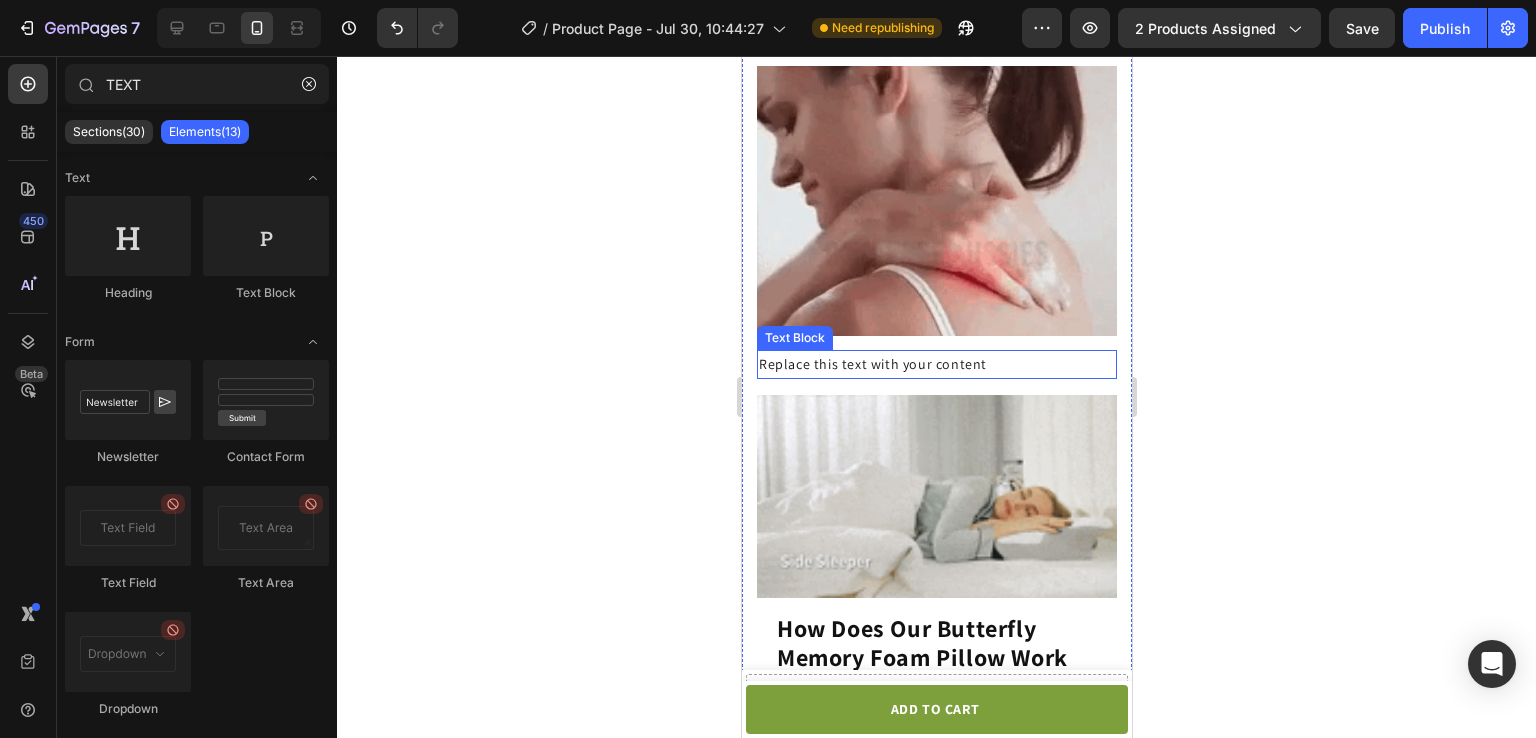 click on "Replace this text with your content" 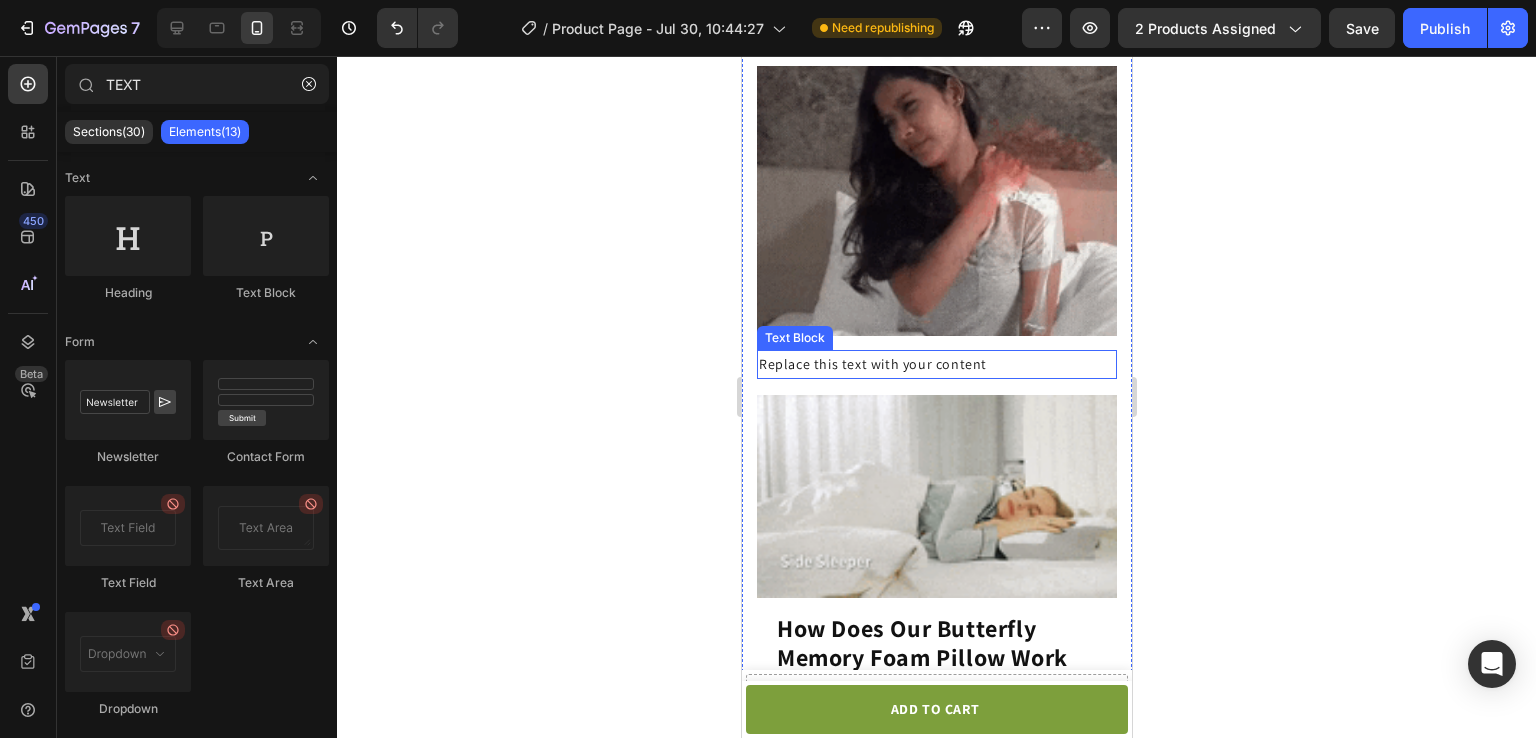 click on "Replace this text with your content" 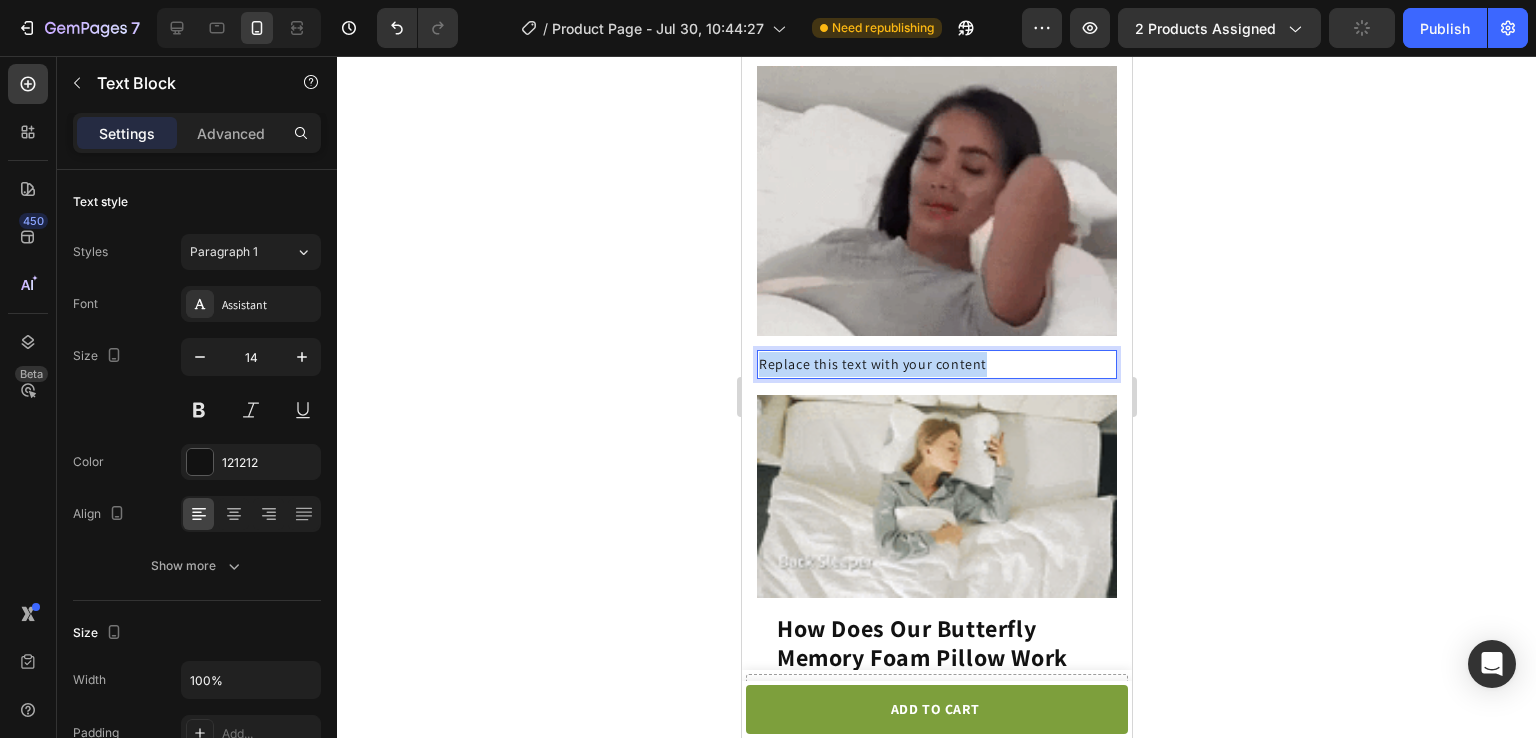 click on "Replace this text with your content" 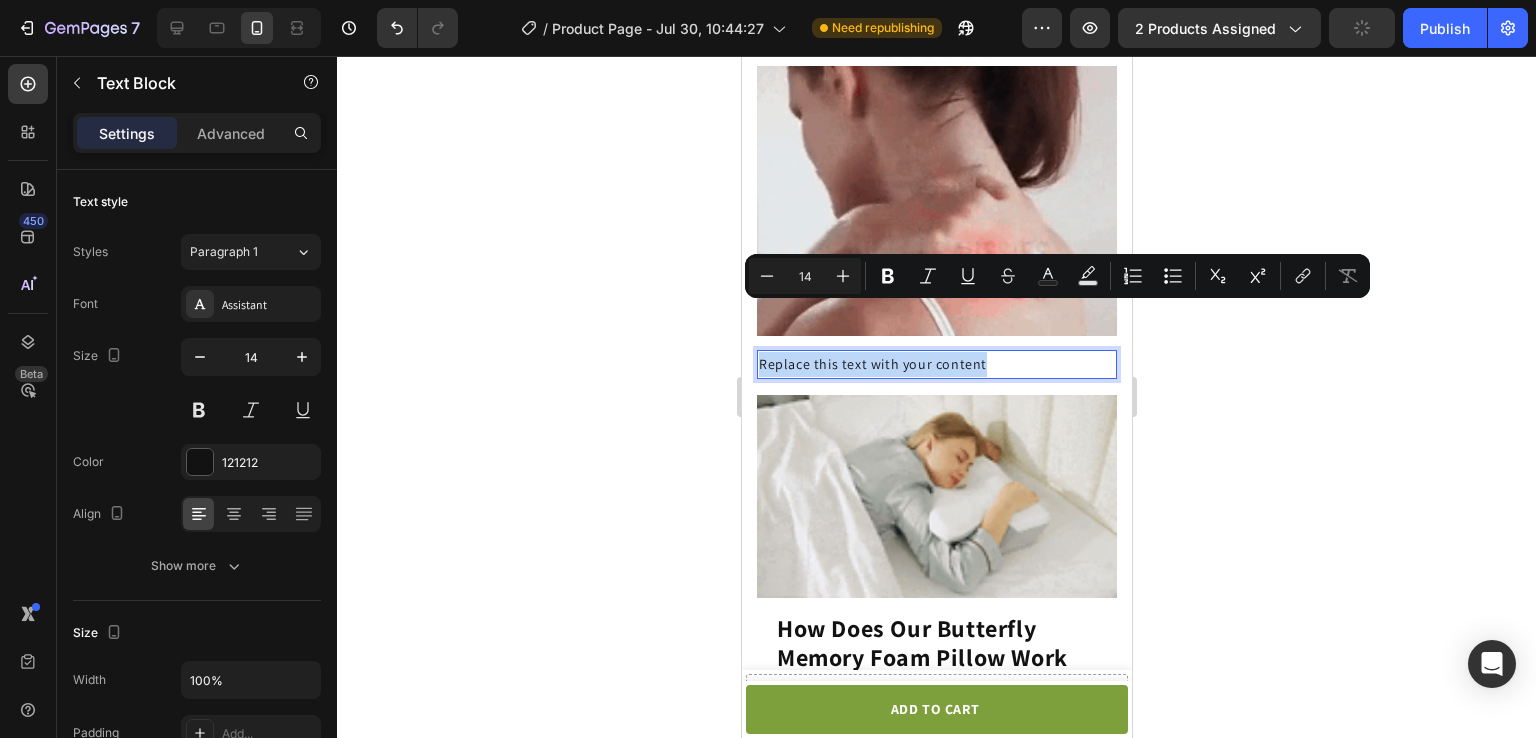 type on "16" 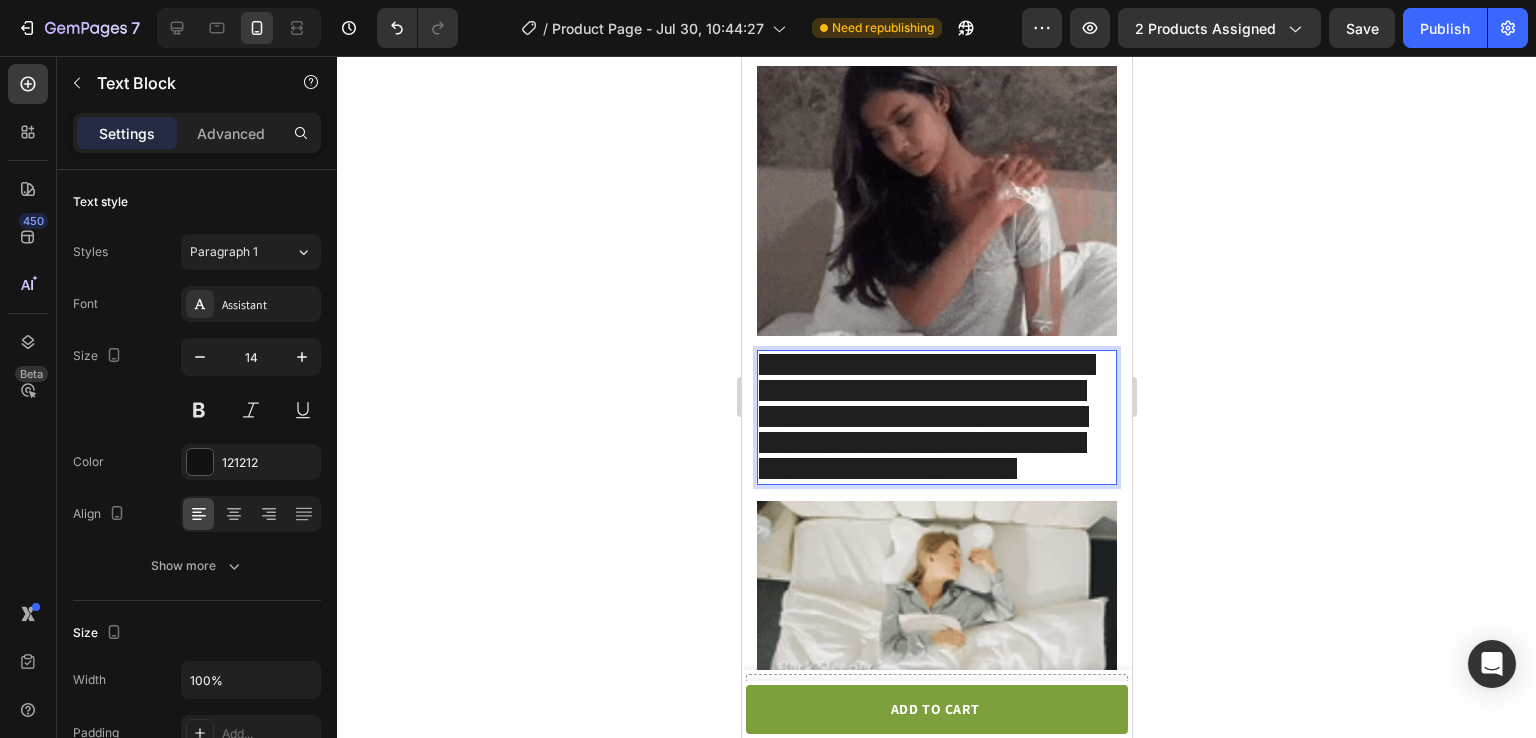 click on "Experience Tailored Sleep Comfort Introducing our Butterfly Shape Pillow the ultimate pillow designed for comfort, featuring soft materials and an ergonomic design to support the neck and promote a restful night's sleep." 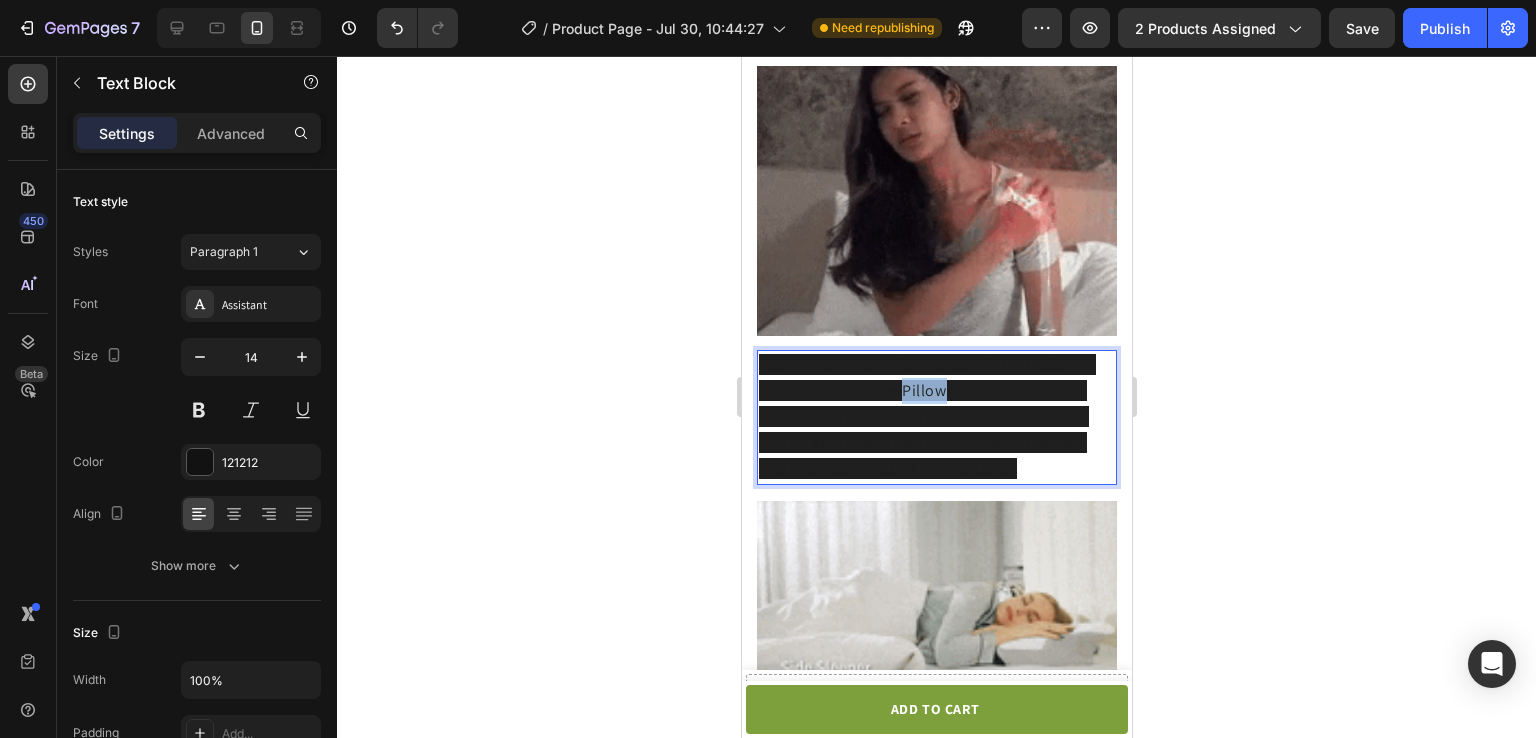 click on "Experience Tailored Sleep Comfort Introducing our Butterfly Shape Pillow the ultimate pillow designed for comfort, featuring soft materials and an ergonomic design to support the neck and promote a restful night's sleep." 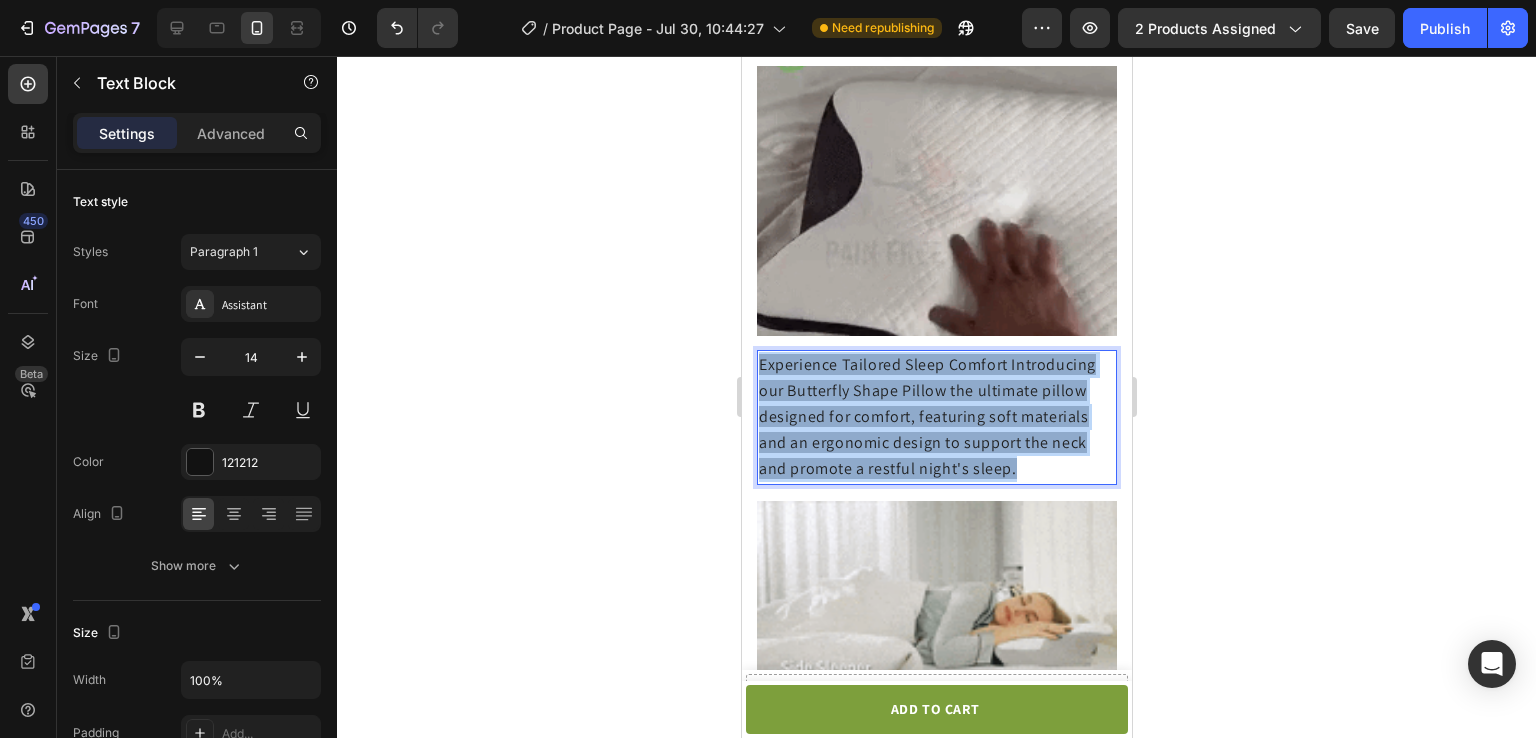 click on "Experience Tailored Sleep Comfort Introducing our Butterfly Shape Pillow the ultimate pillow designed for comfort, featuring soft materials and an ergonomic design to support the neck and promote a restful night's sleep." 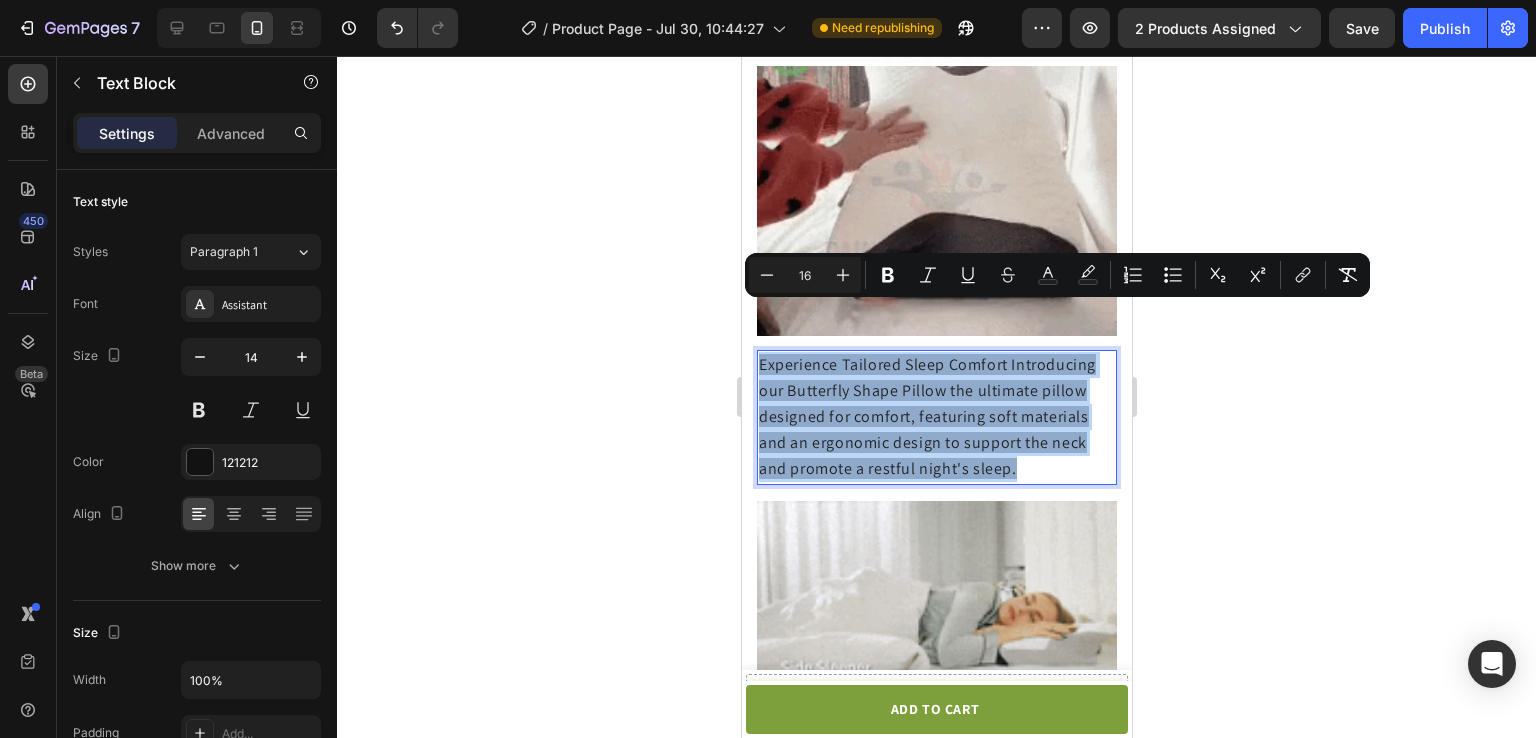 click on "Experience Tailored Sleep Comfort Introducing our Butterfly Shape Pillow the ultimate pillow designed for comfort, featuring soft materials and an ergonomic design to support the neck and promote a restful night's sleep." 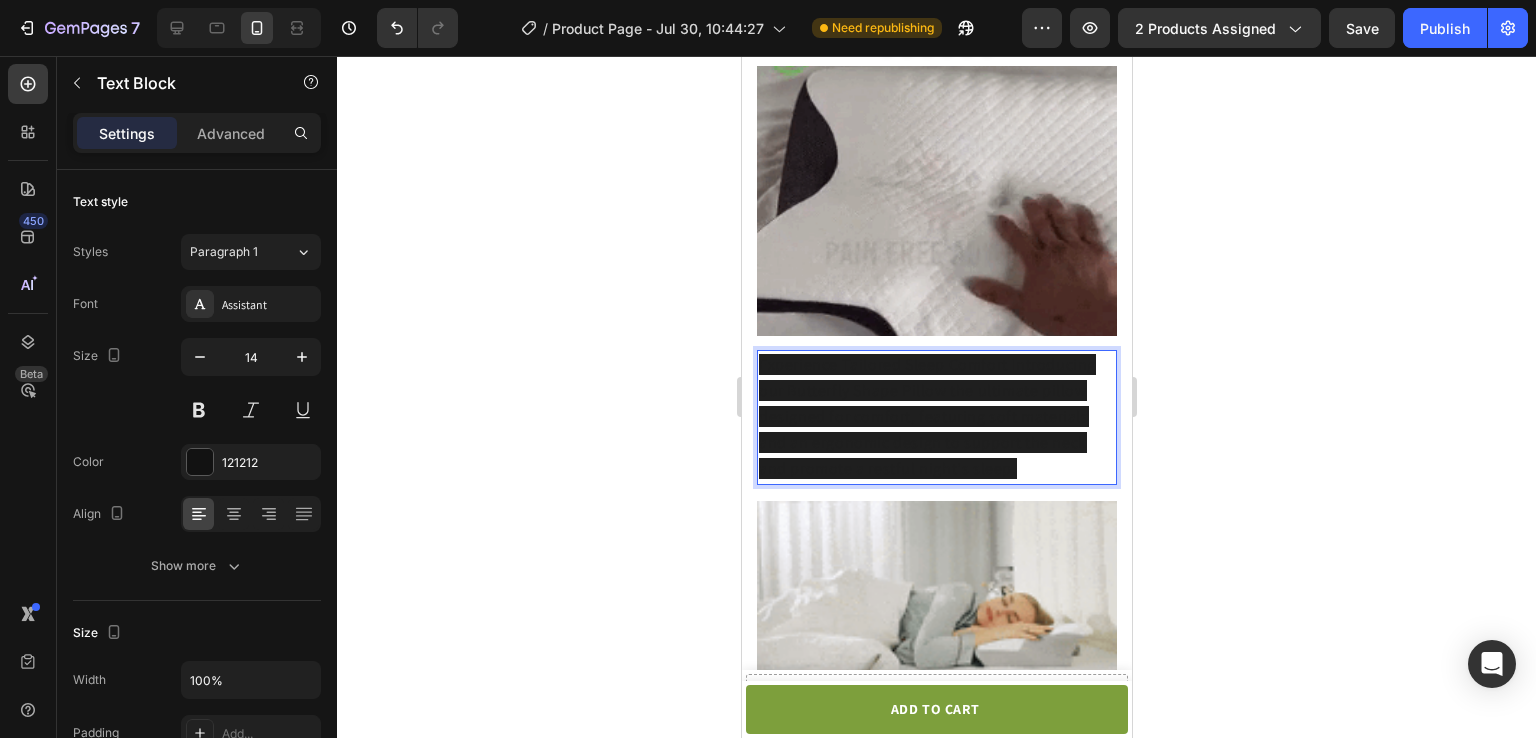 click on "Experience Tailored Sleep Comfort Introducing our Butterfly Shape Pillow the ultimate pillow designed for comfort, featuring soft materials and an ergonomic design to support the neck and promote a restful night's sleep." 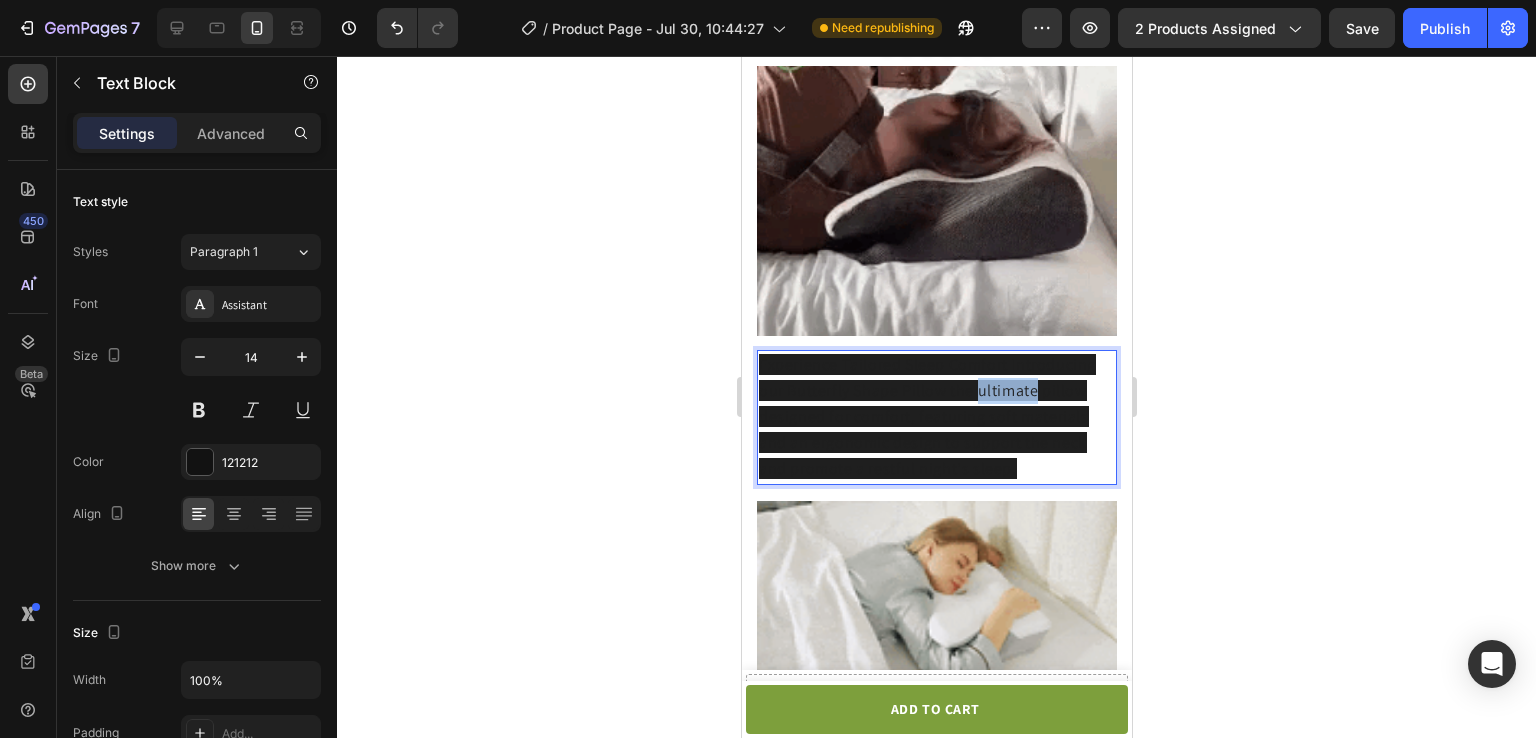 click on "Experience Tailored Sleep Comfort Introducing our Butterfly Shape Pillow the ultimate pillow designed for comfort, featuring soft materials and an ergonomic design to support the neck and promote a restful night's sleep." 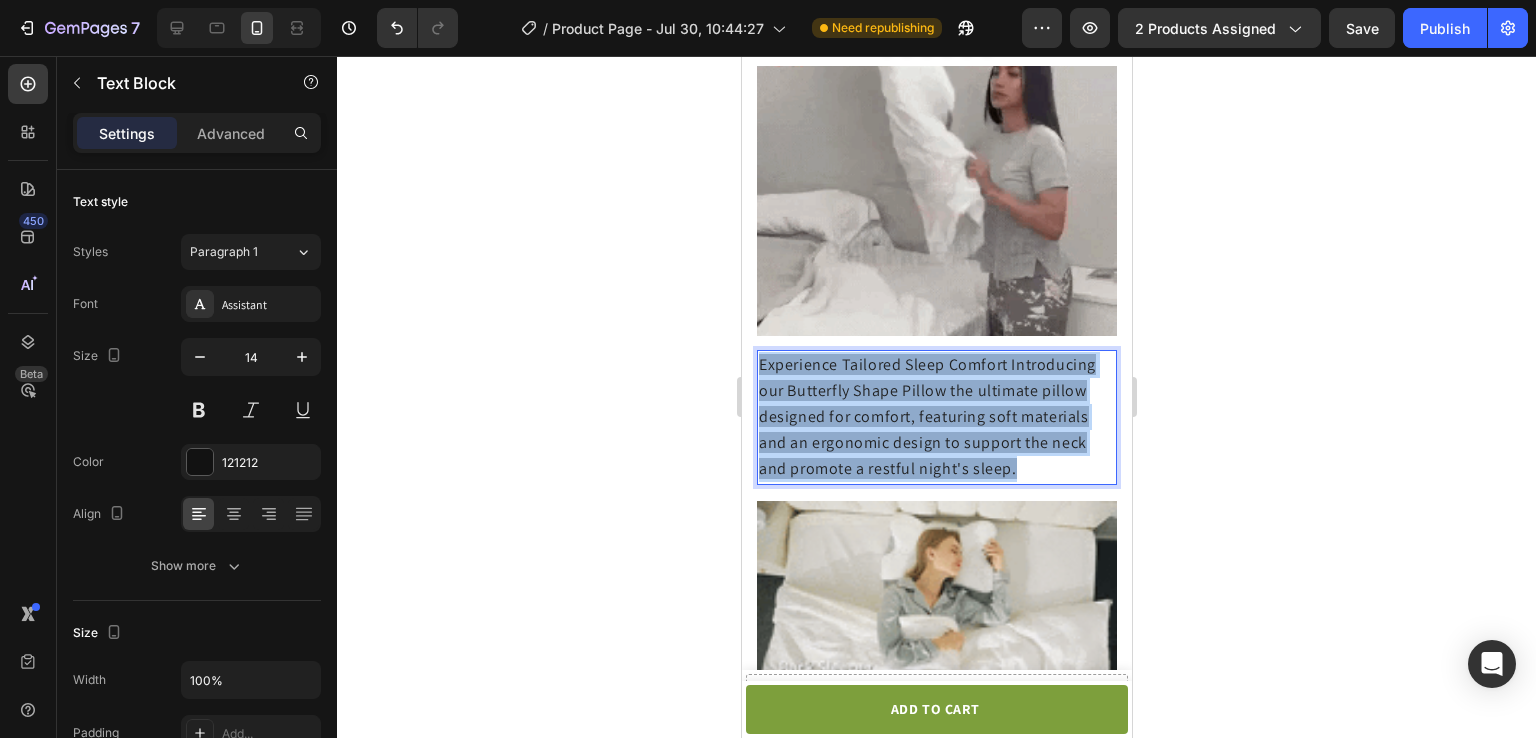 click on "Experience Tailored Sleep Comfort Introducing our Butterfly Shape Pillow the ultimate pillow designed for comfort, featuring soft materials and an ergonomic design to support the neck and promote a restful night's sleep." 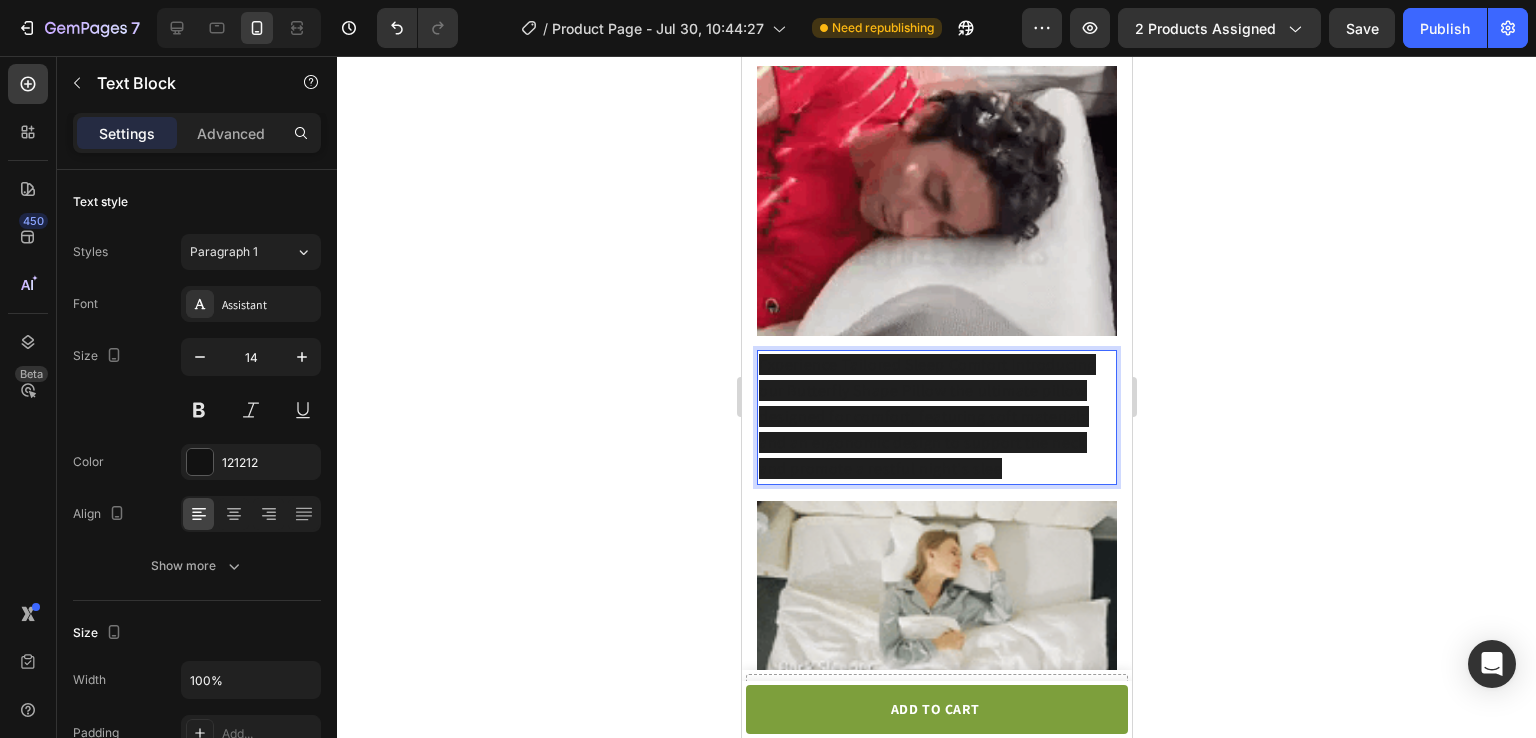 click on "Experience Tailored Sleep Comfort Introducing our Butterfly Shape Pillow the ultimate pillow designed for comfort, featuring soft materials and an ergonomic design to support the neck and promote a restful night's slee" 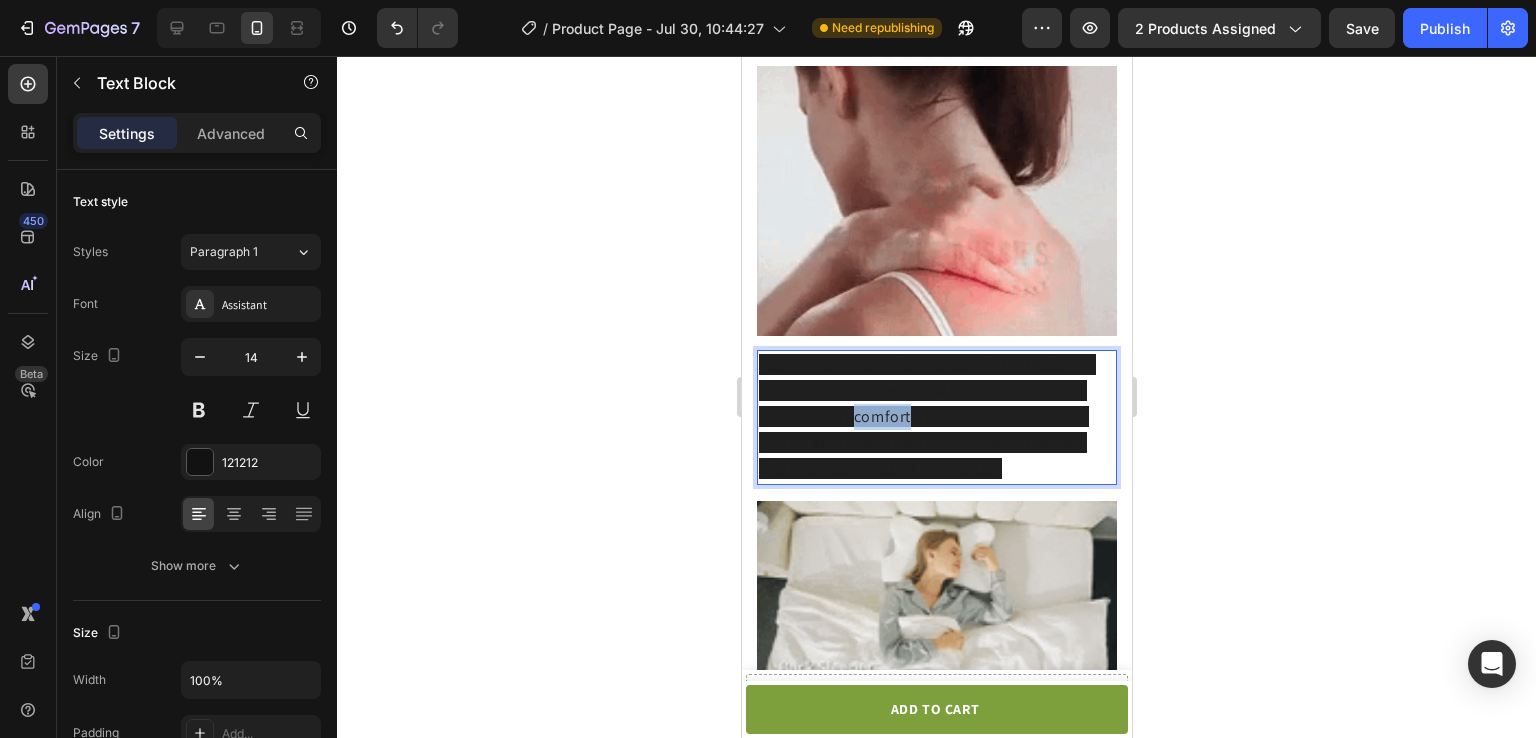 click on "Experience Tailored Sleep Comfort Introducing our Butterfly Shape Pillow the ultimate pillow designed for comfort, featuring soft materials and an ergonomic design to support the neck and promote a restful night's slee" 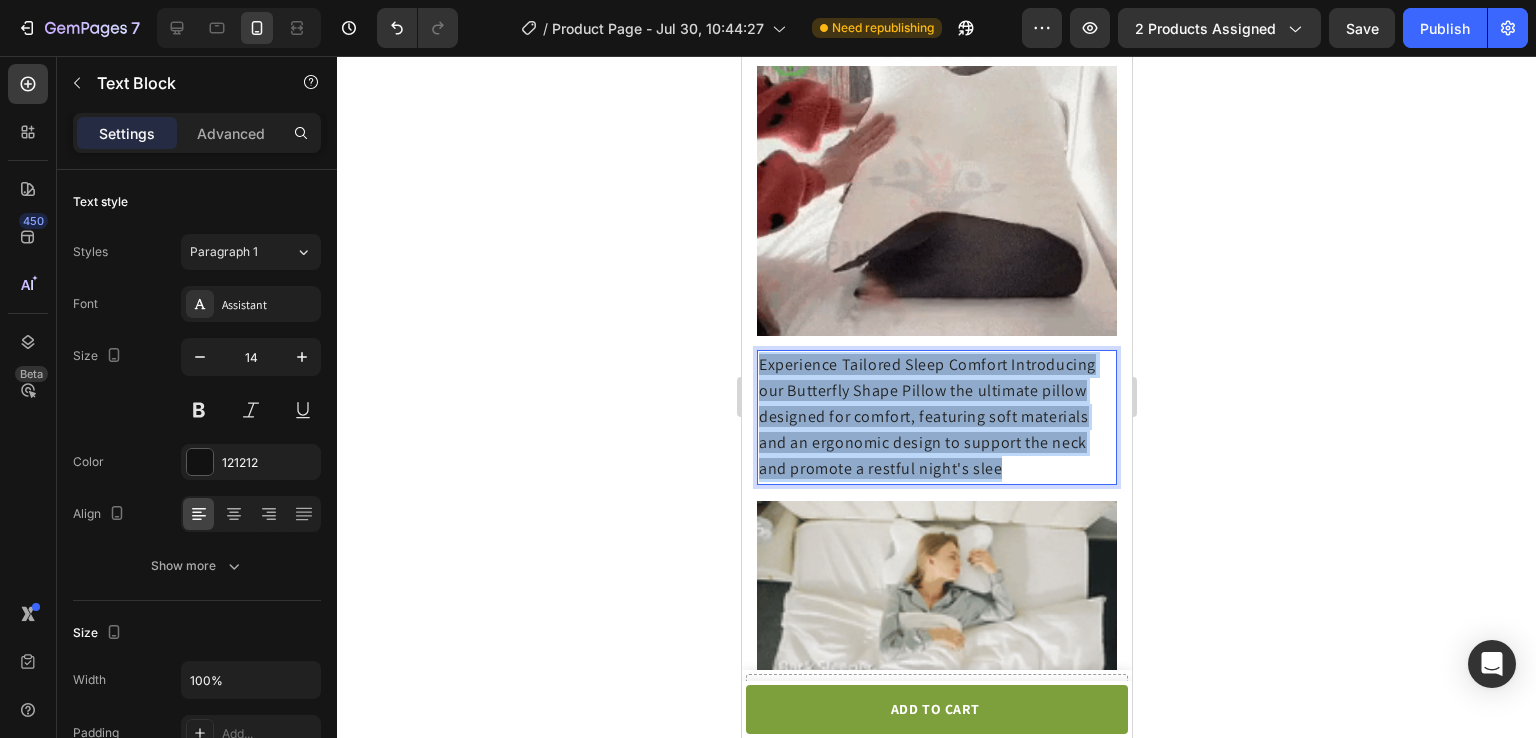 click on "Experience Tailored Sleep Comfort Introducing our Butterfly Shape Pillow the ultimate pillow designed for comfort, featuring soft materials and an ergonomic design to support the neck and promote a restful night's slee" 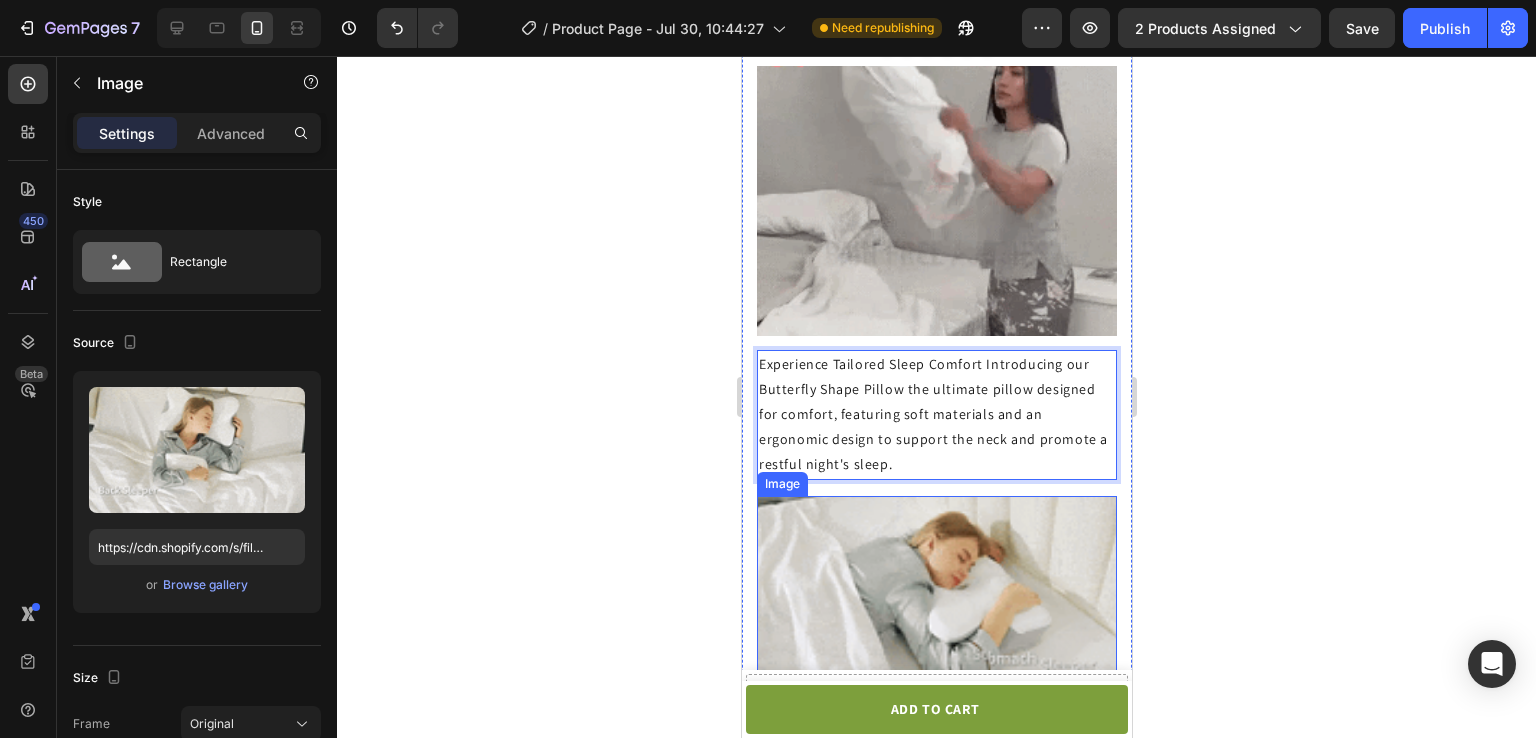 click 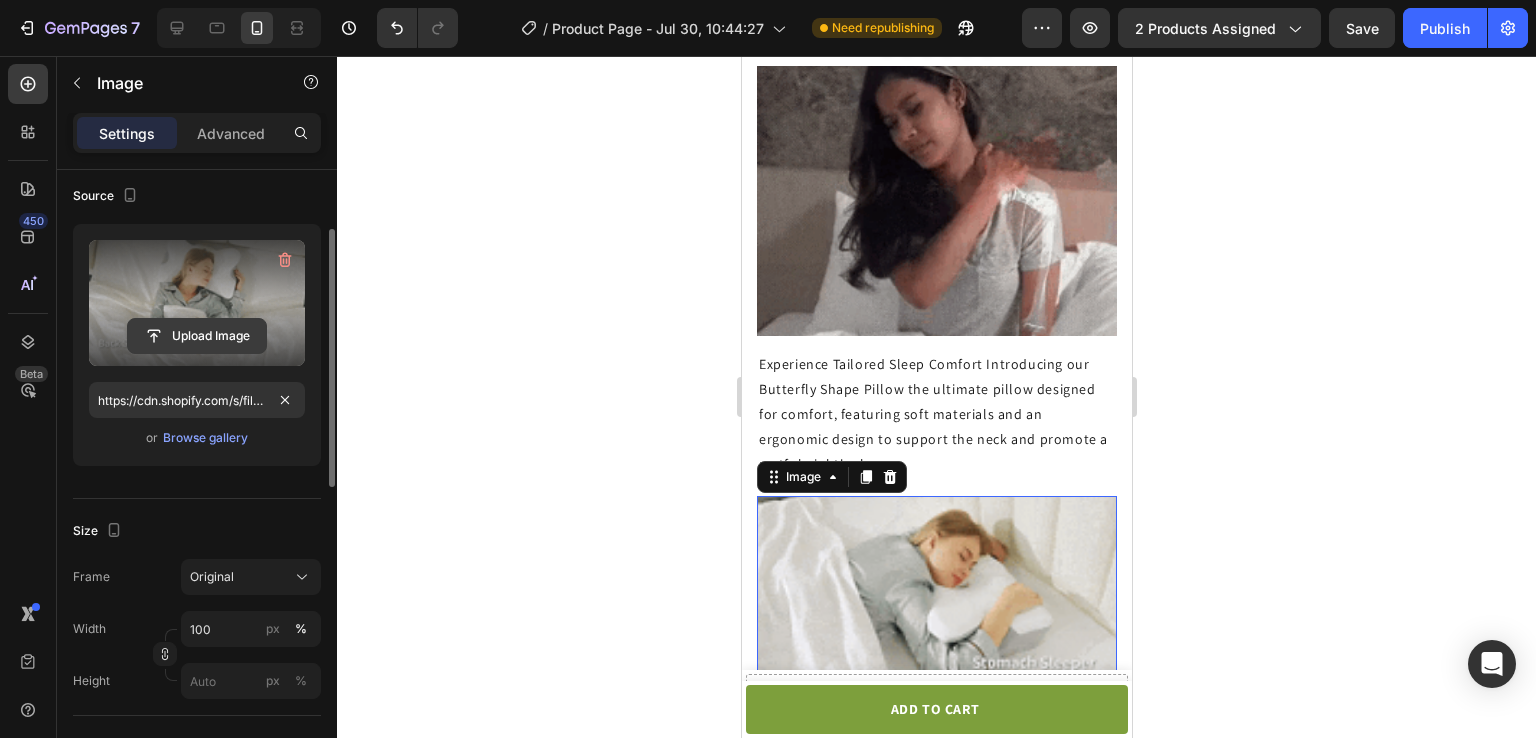 scroll, scrollTop: 148, scrollLeft: 0, axis: vertical 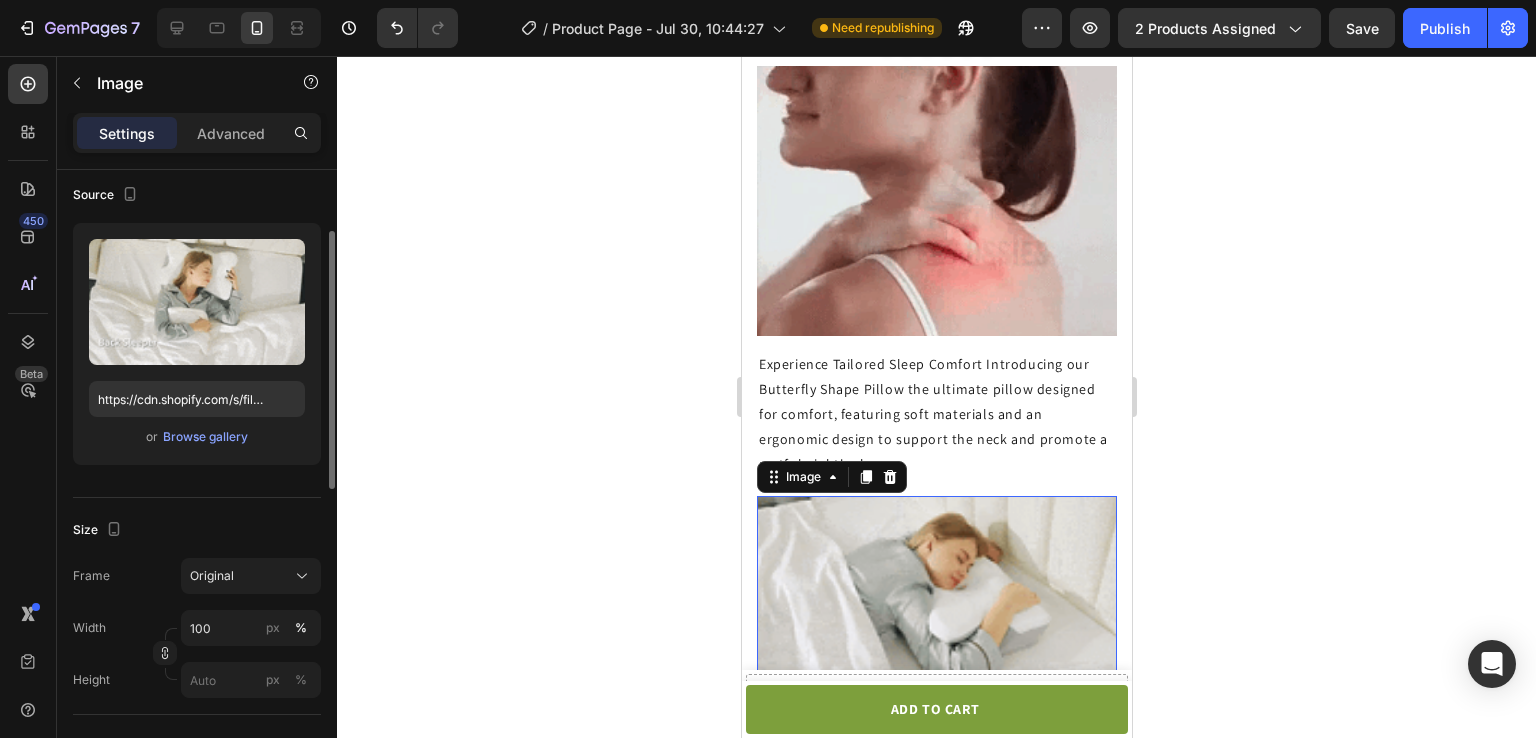 drag, startPoint x: 226, startPoint y: 439, endPoint x: 248, endPoint y: 505, distance: 69.57011 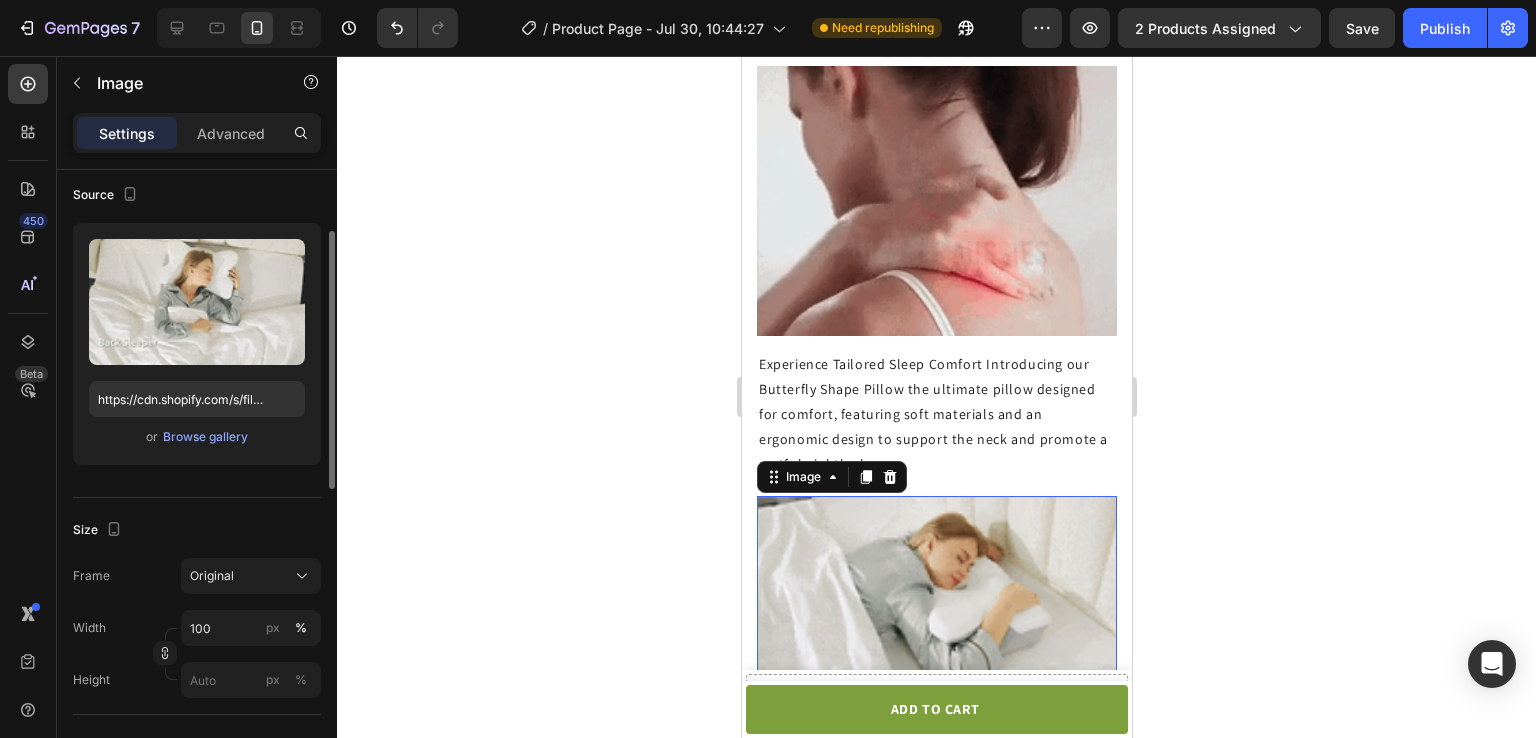 click on "Style Rectangle Source Upload Image https://cdn.shopify.com/s/files/1/0763/2371/7366/files/gempages_577477096134148835-9b05fc03-0be3-497f-a865-2e1dee476a89.gif or  Browse gallery  Size Frame Original Width 100 px % Height px % Shape Border Add... Corner Add... Shadow Add... Link SEO Alt text Add... Image title Add... Optimize LCP Preload Yes No Quality High Align" at bounding box center [197, 708] 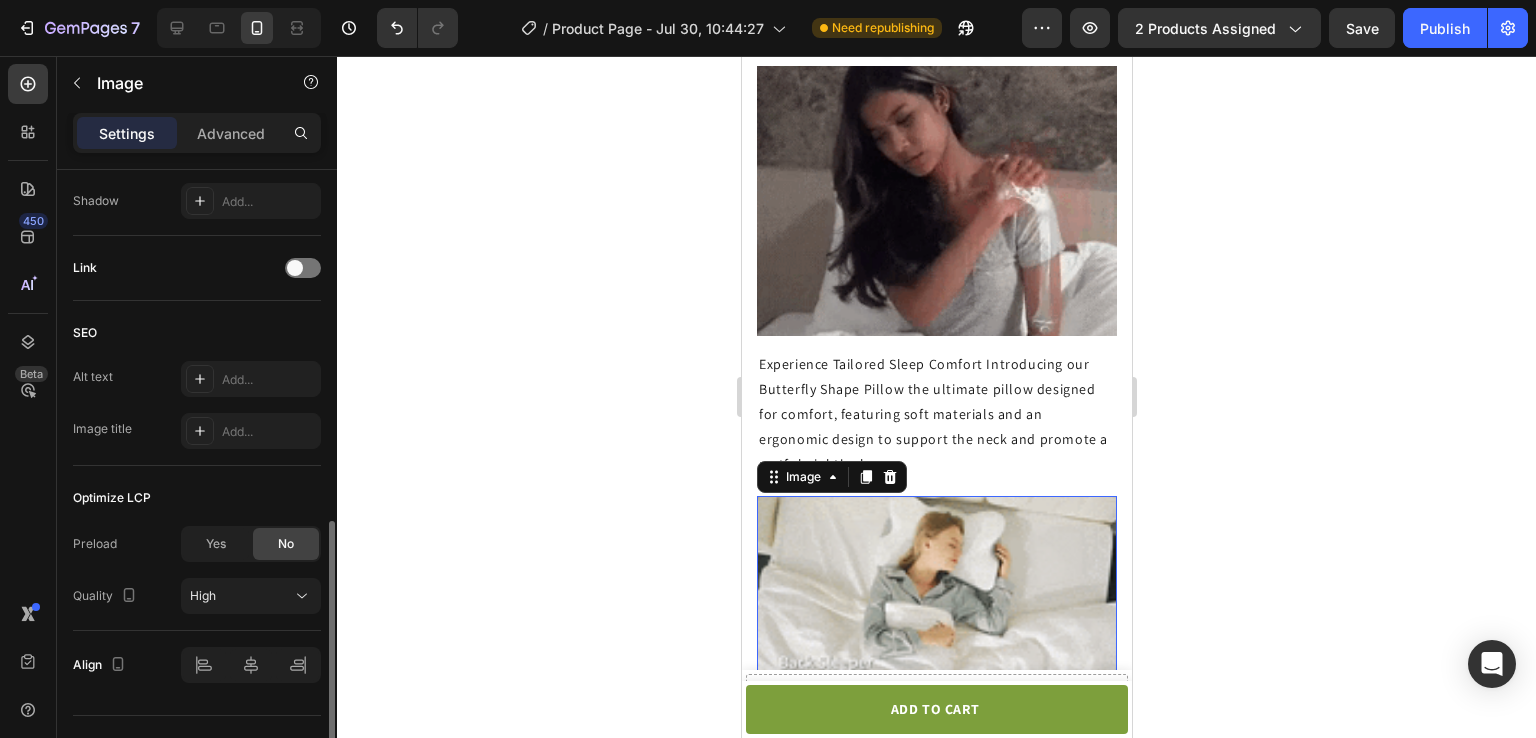 scroll, scrollTop: 845, scrollLeft: 0, axis: vertical 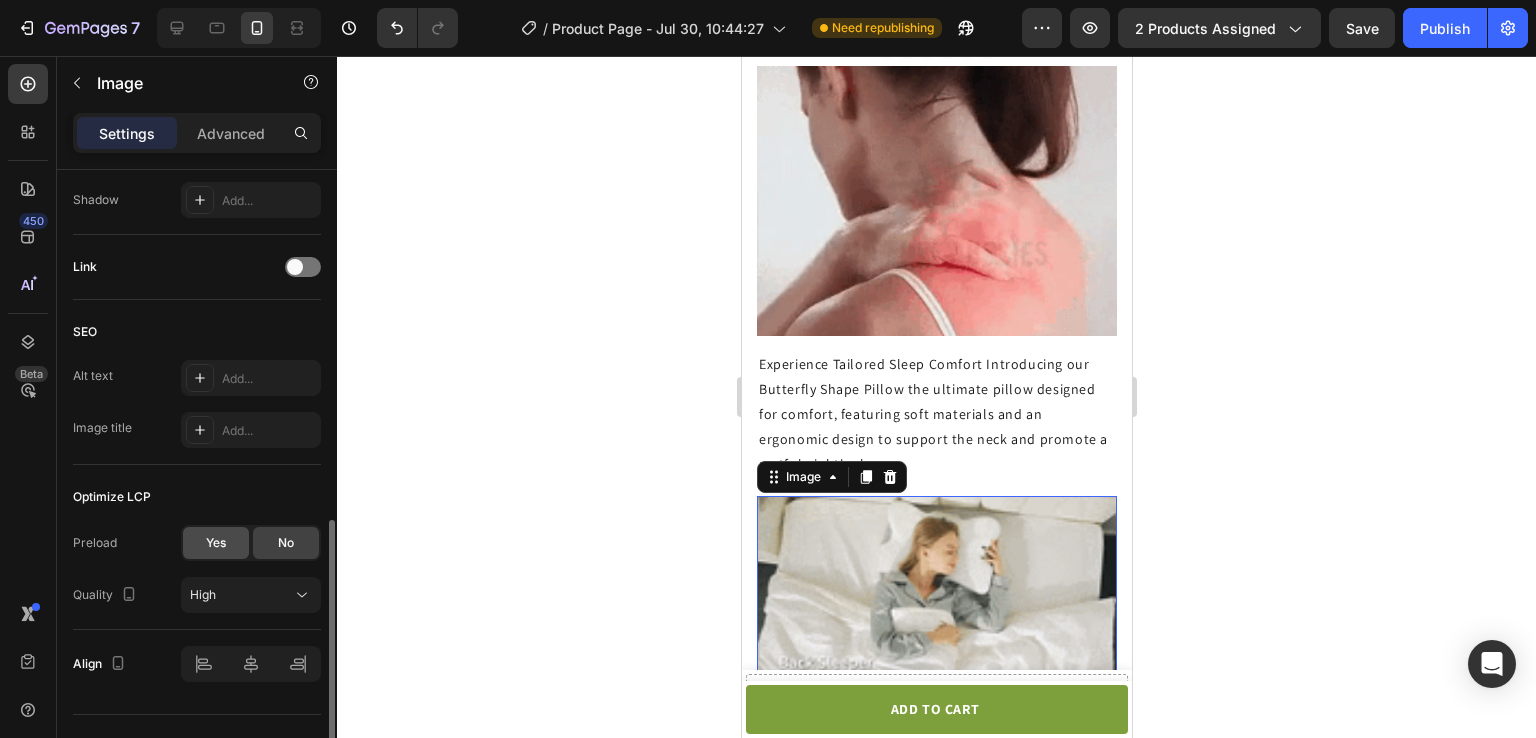 click on "Yes" 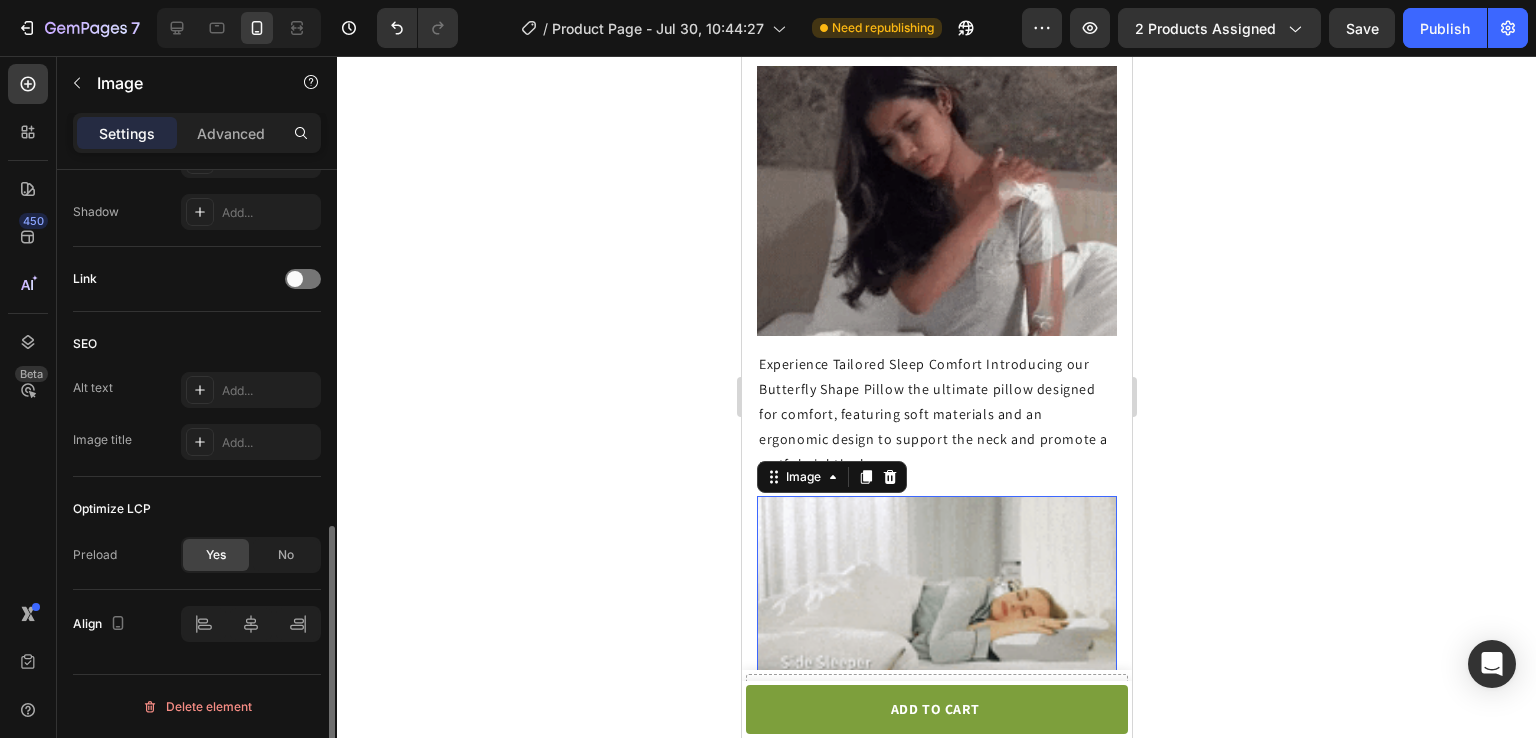scroll, scrollTop: 832, scrollLeft: 0, axis: vertical 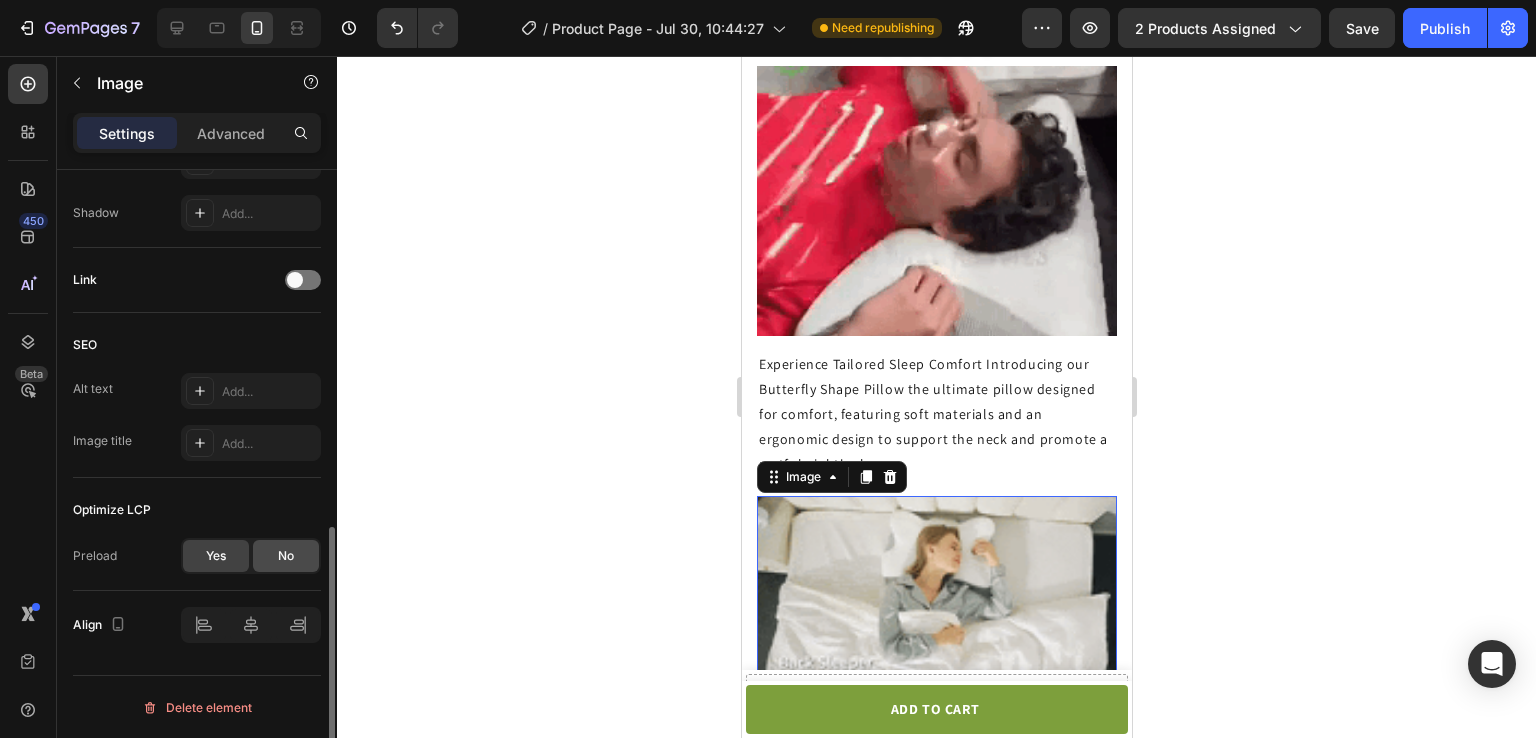 click on "No" 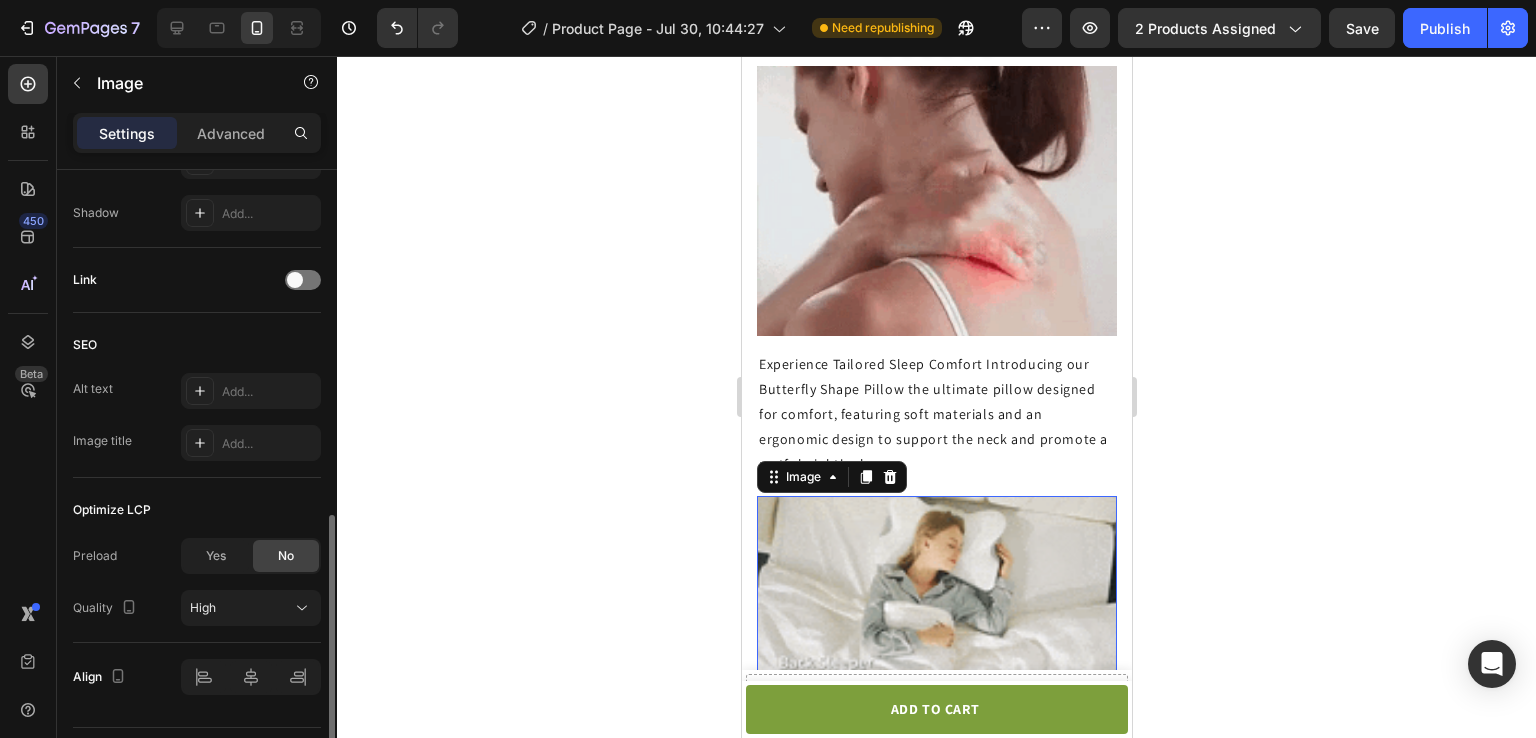 scroll, scrollTop: 884, scrollLeft: 0, axis: vertical 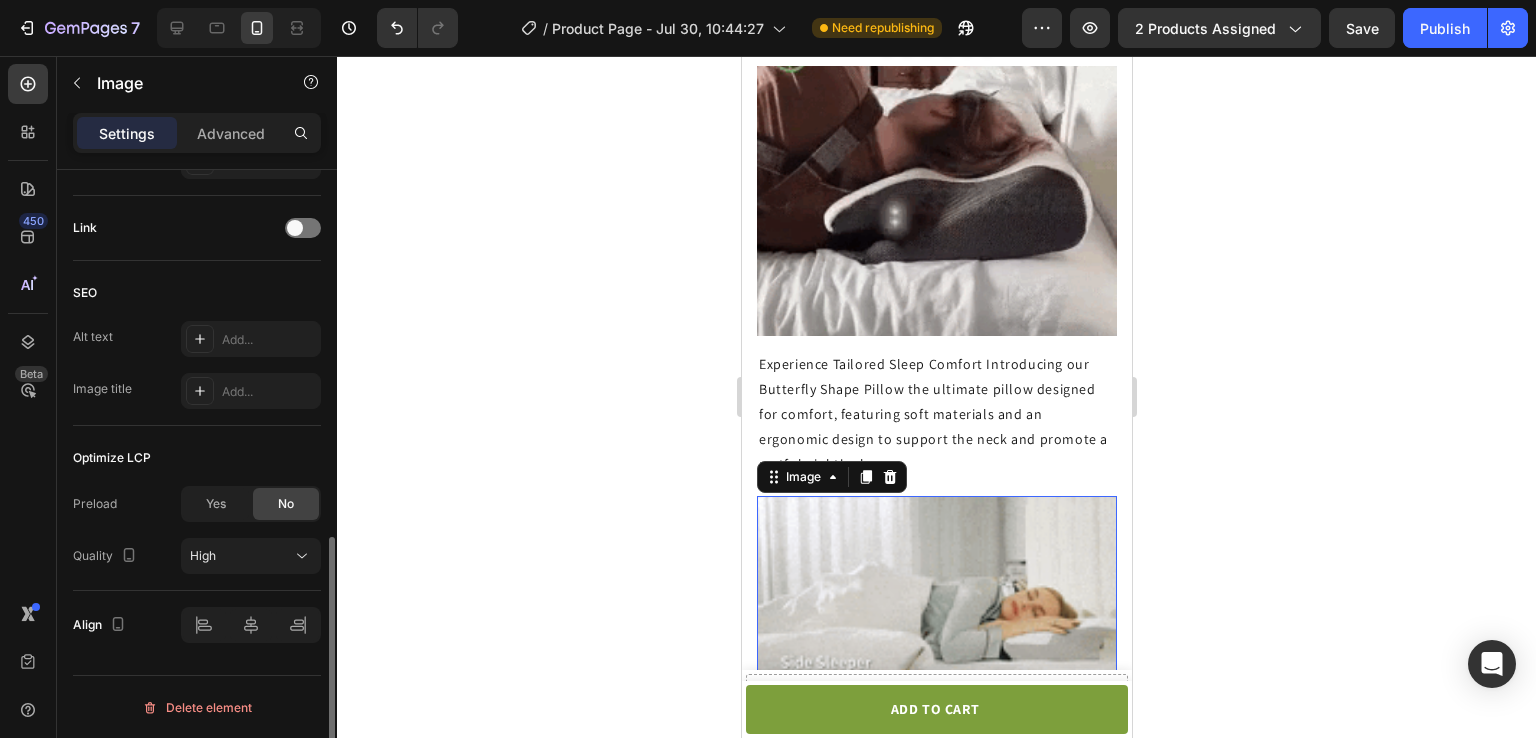 click on "High" at bounding box center [241, 556] 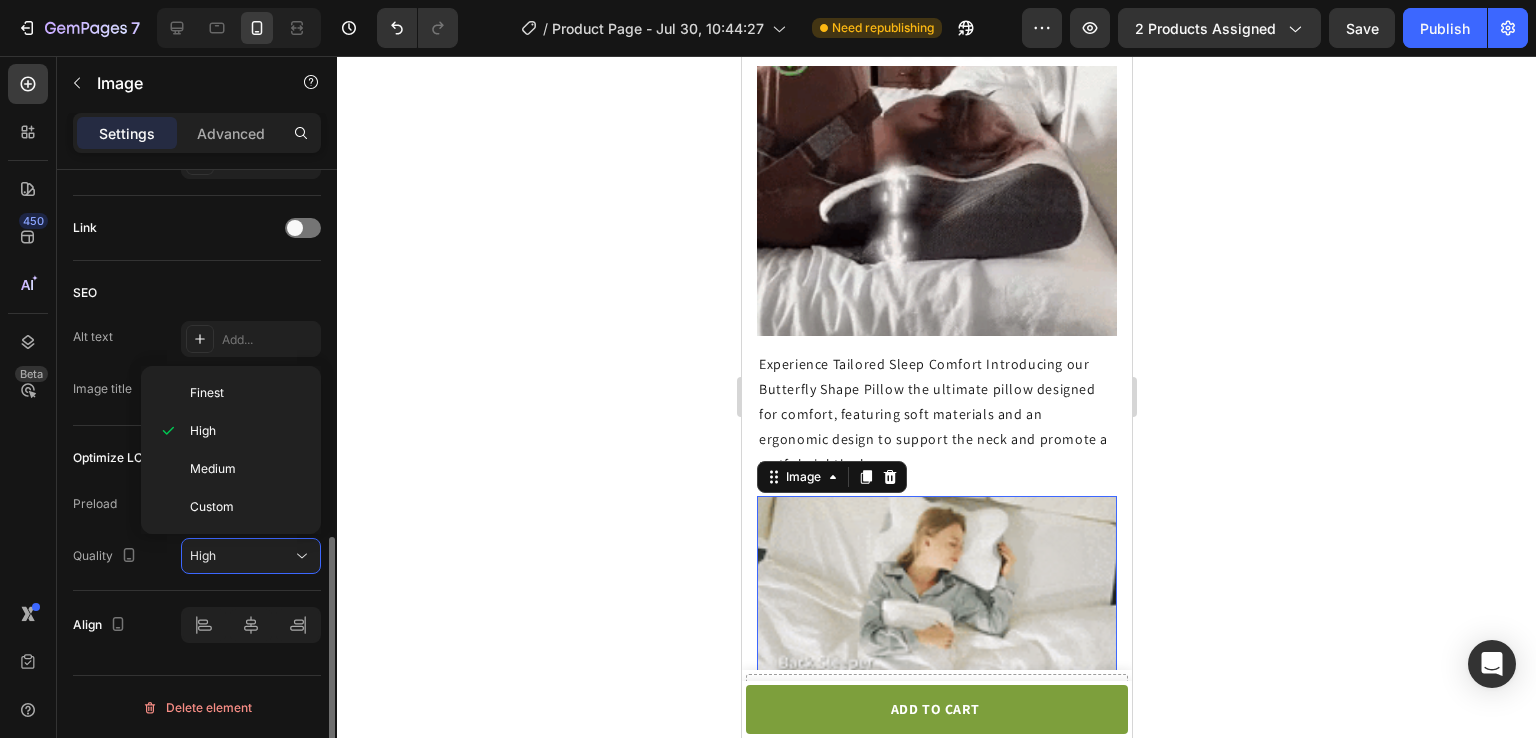 click on "High" at bounding box center (241, 556) 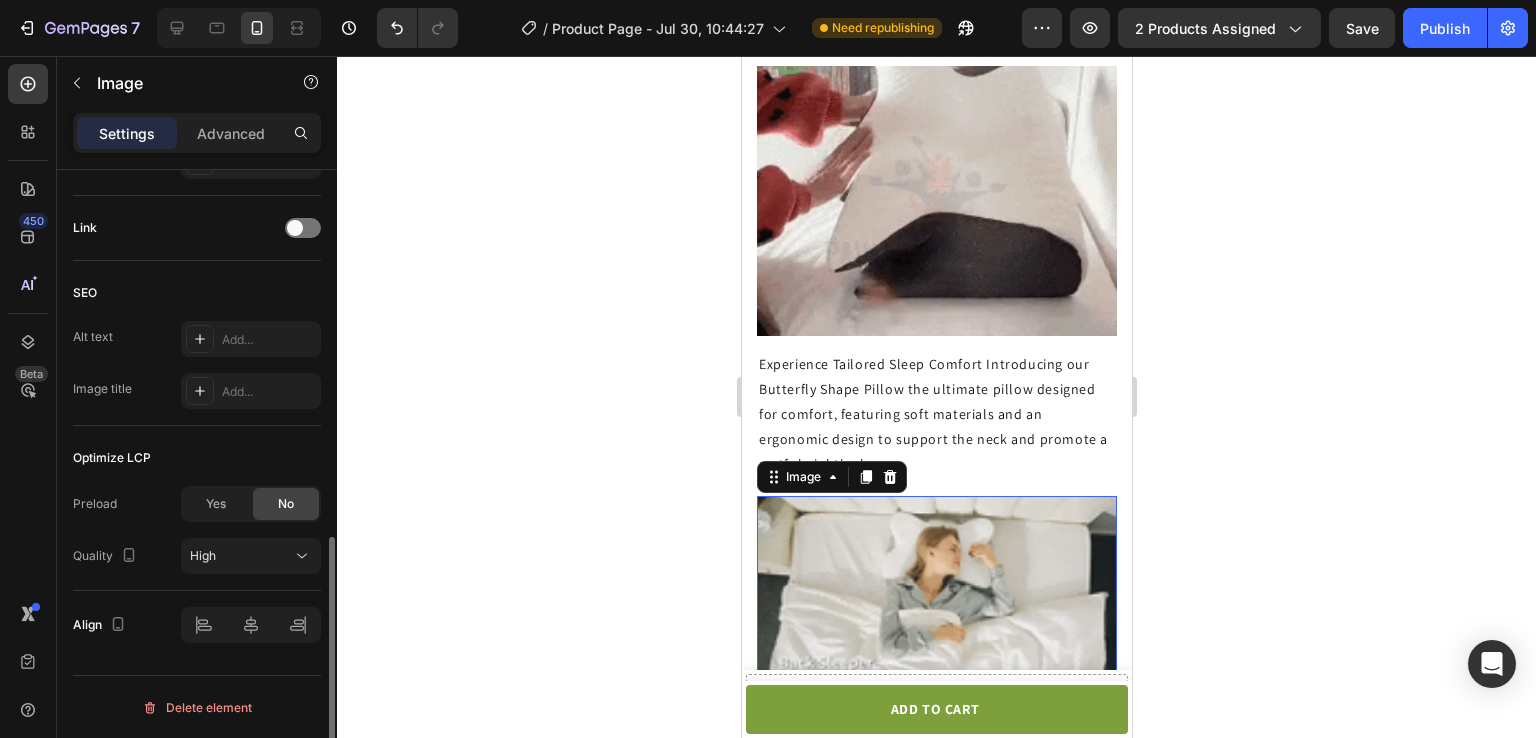 click on "High" at bounding box center [241, 556] 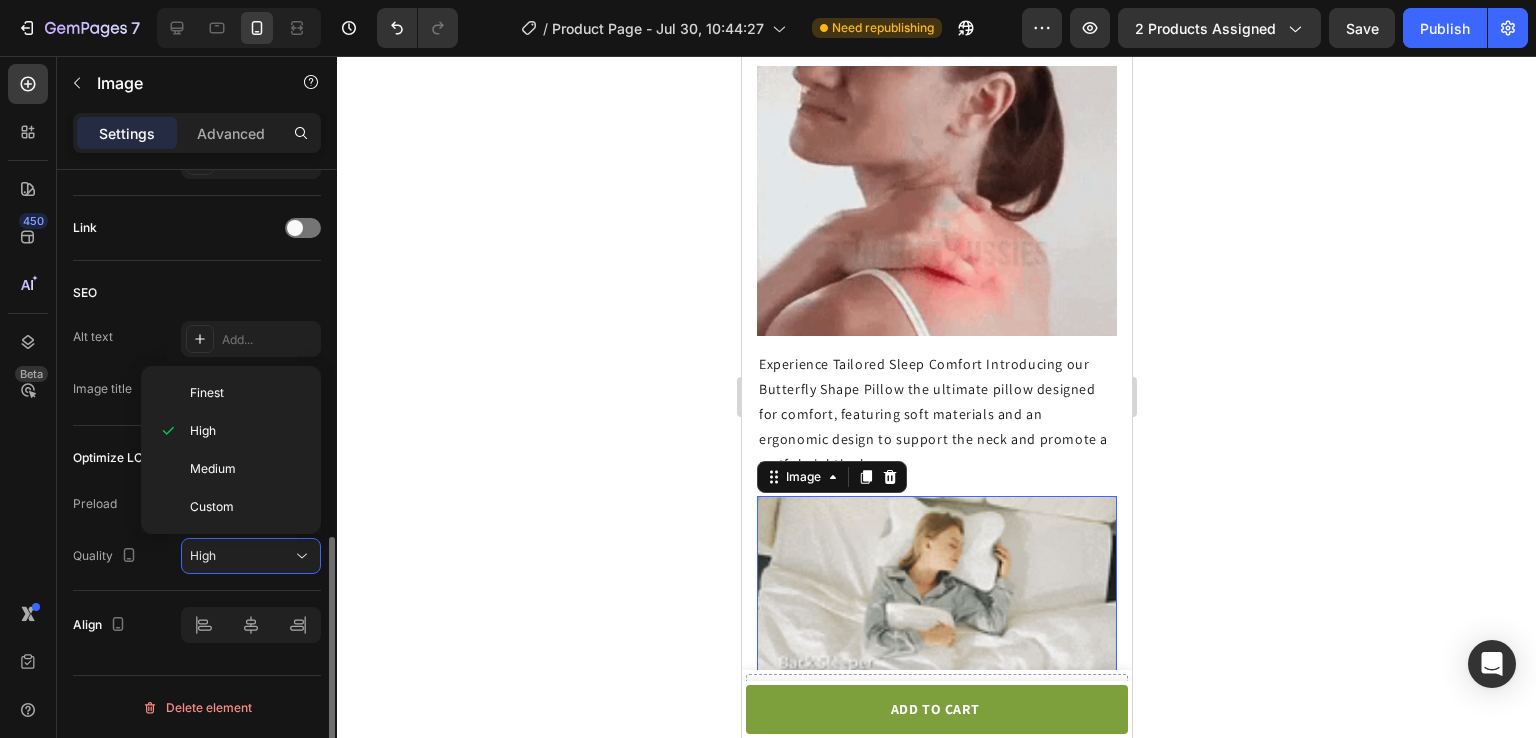 click on "High" at bounding box center (241, 556) 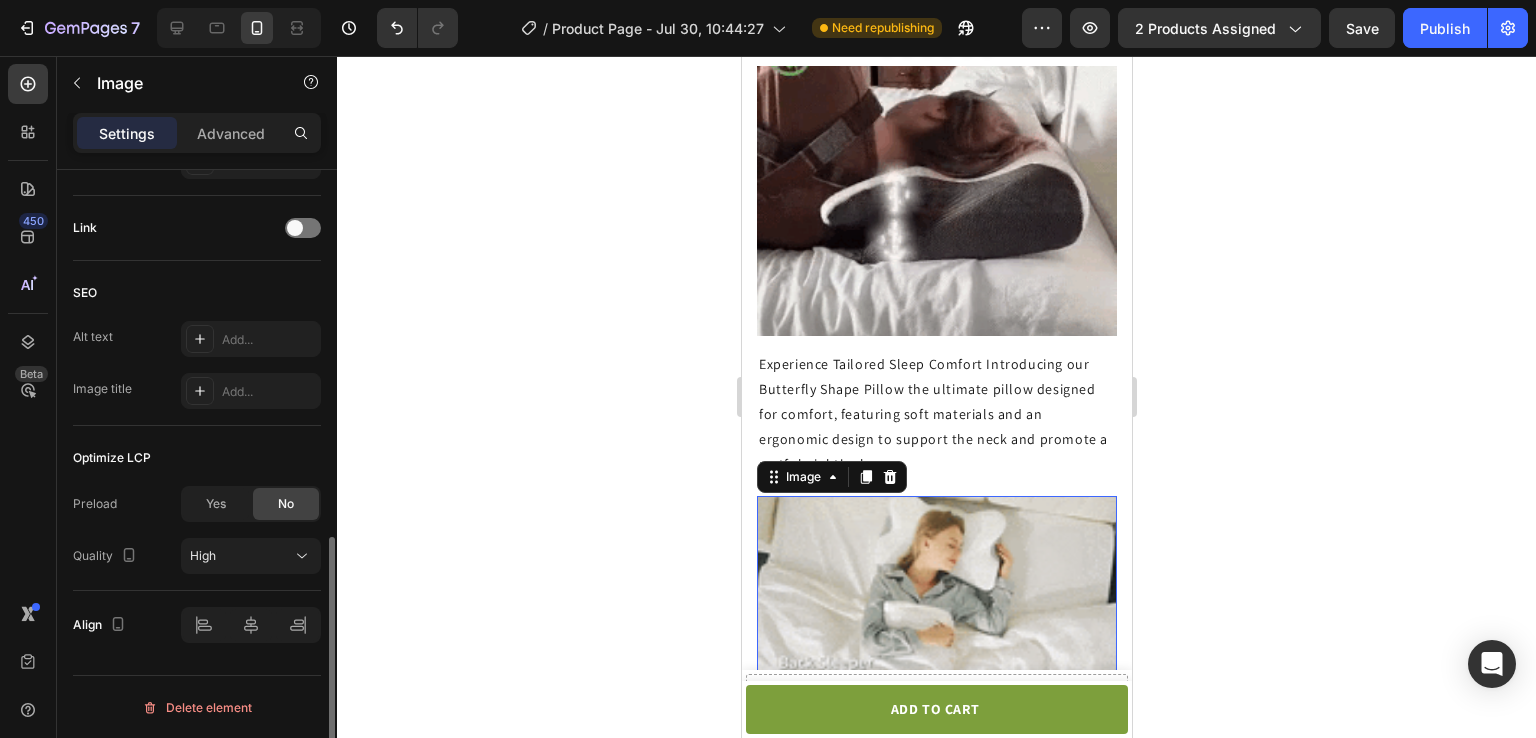 click on "High" at bounding box center [241, 556] 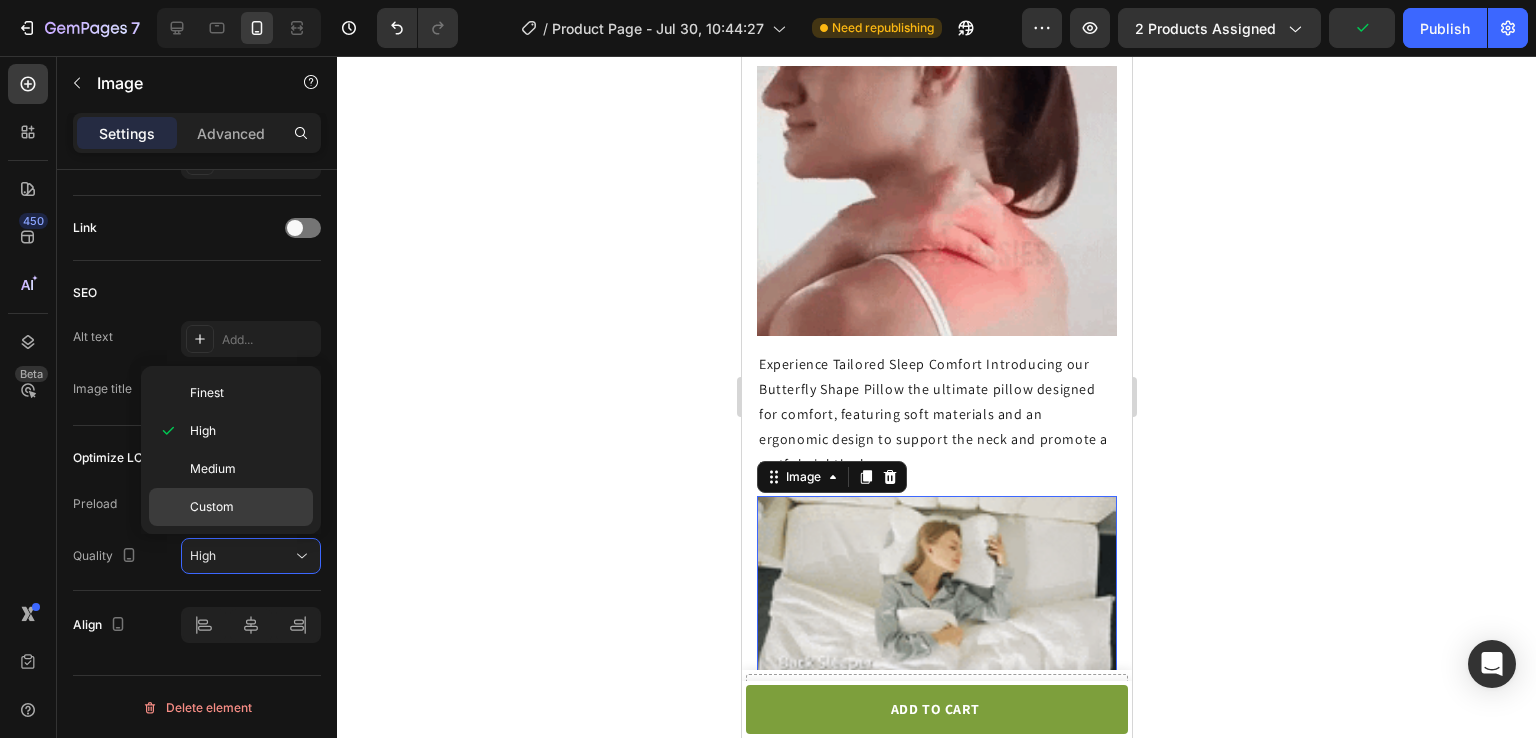click on "Custom" 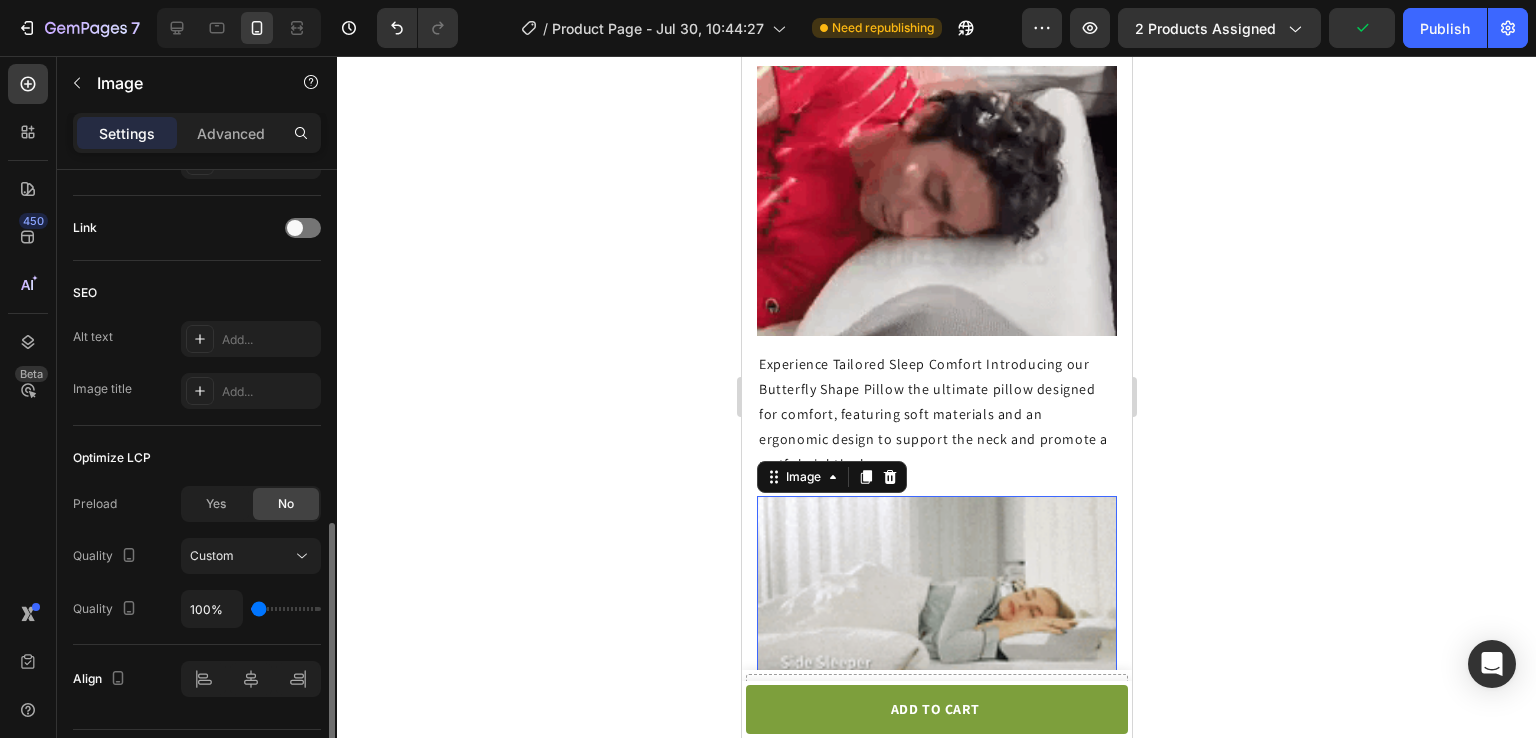 type on "300%" 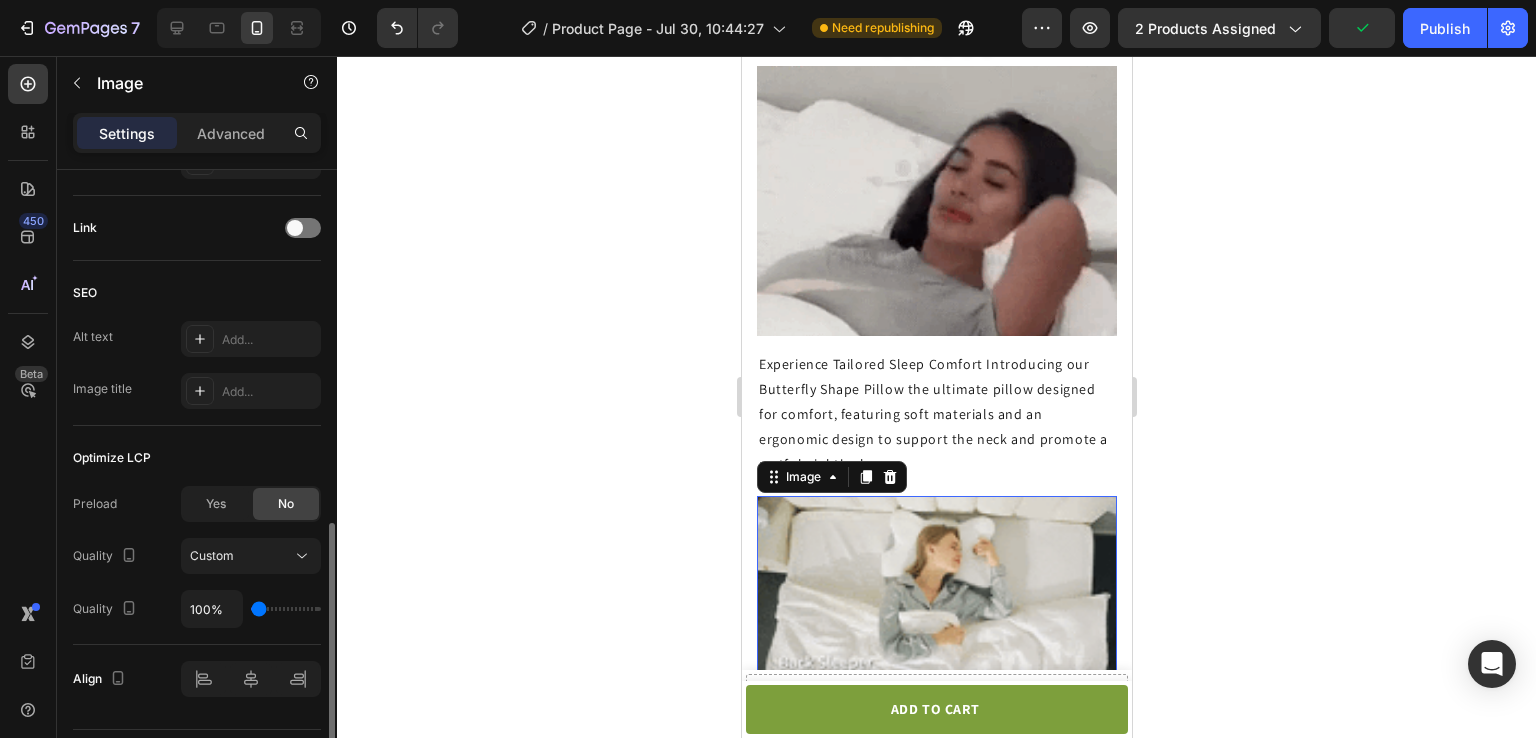 type on "300" 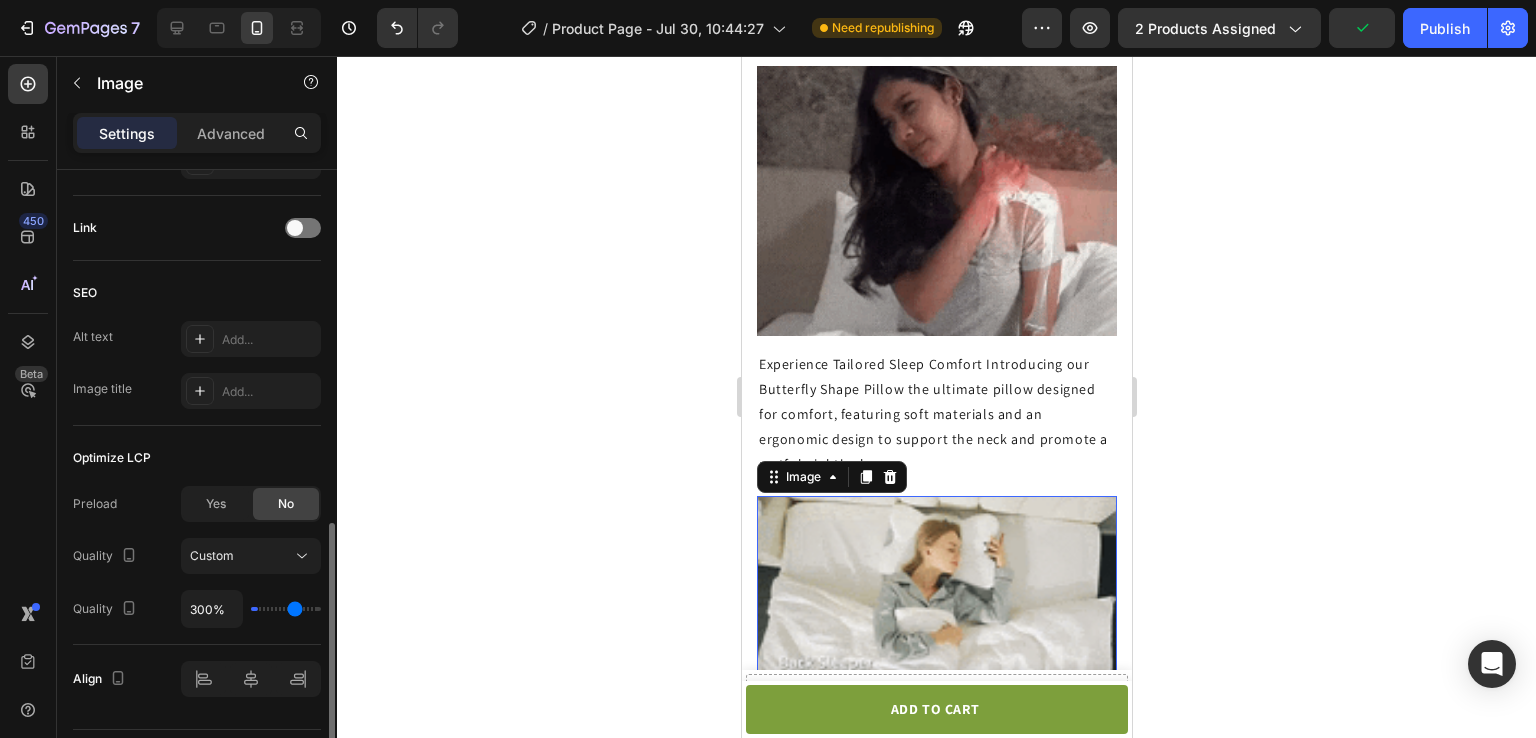 type on "350%" 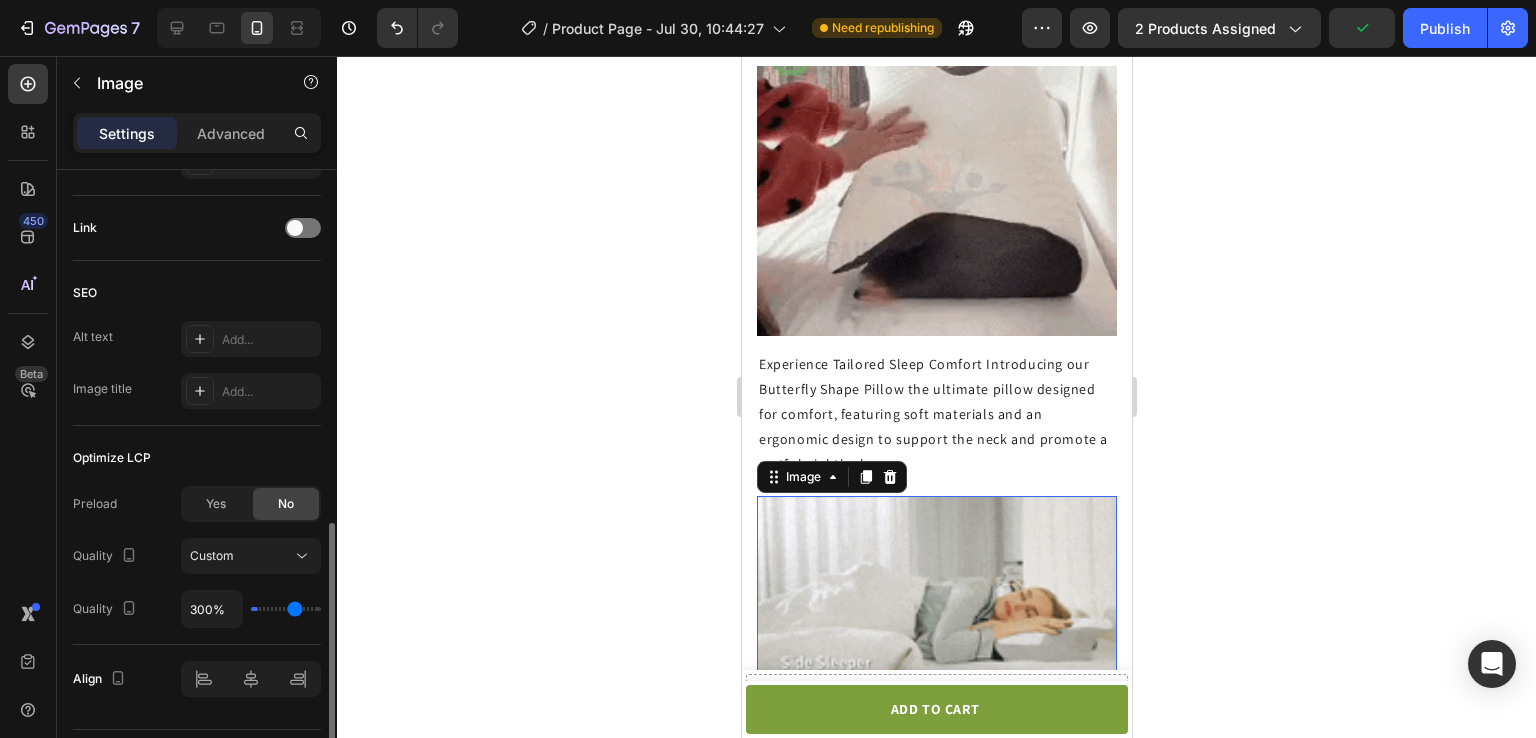 type on "350" 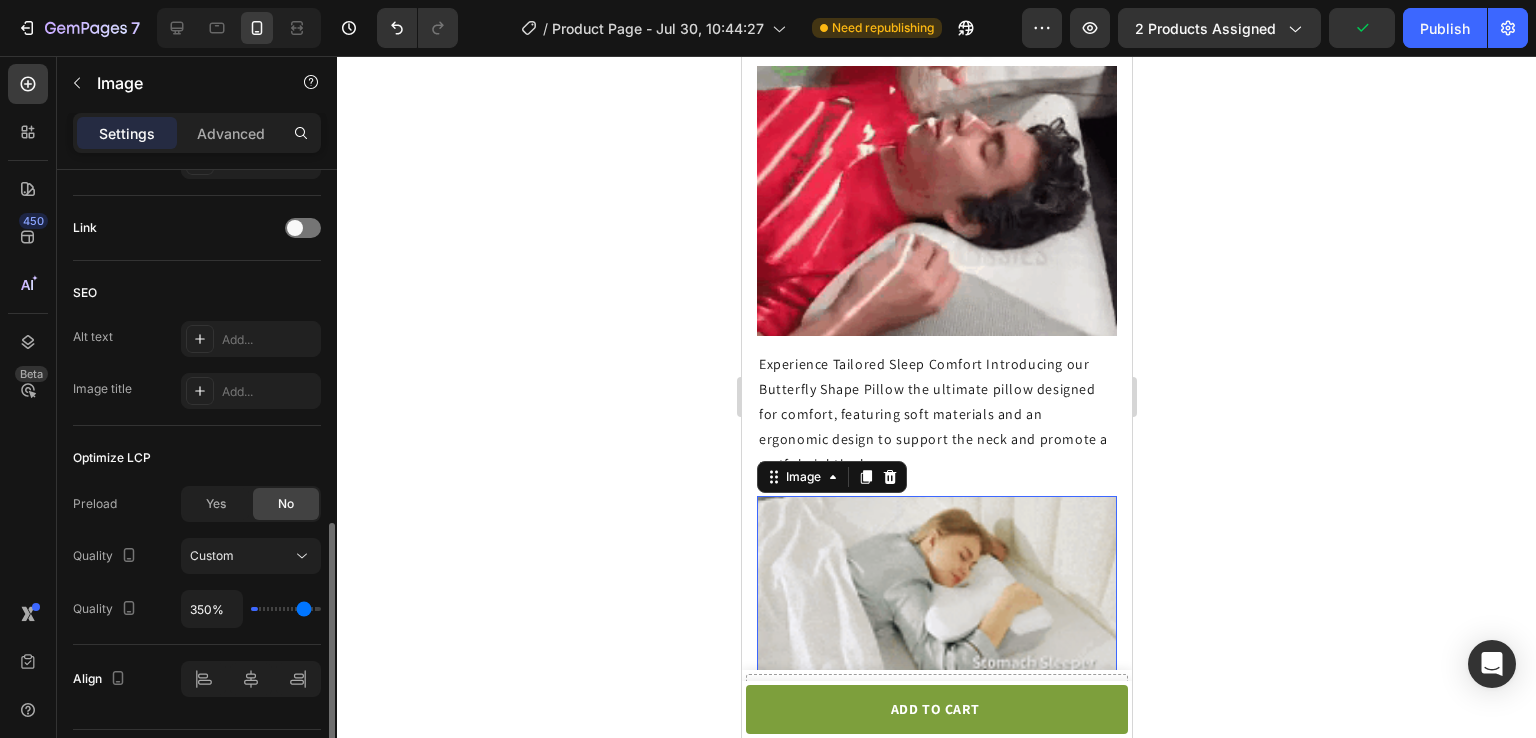 type on "400%" 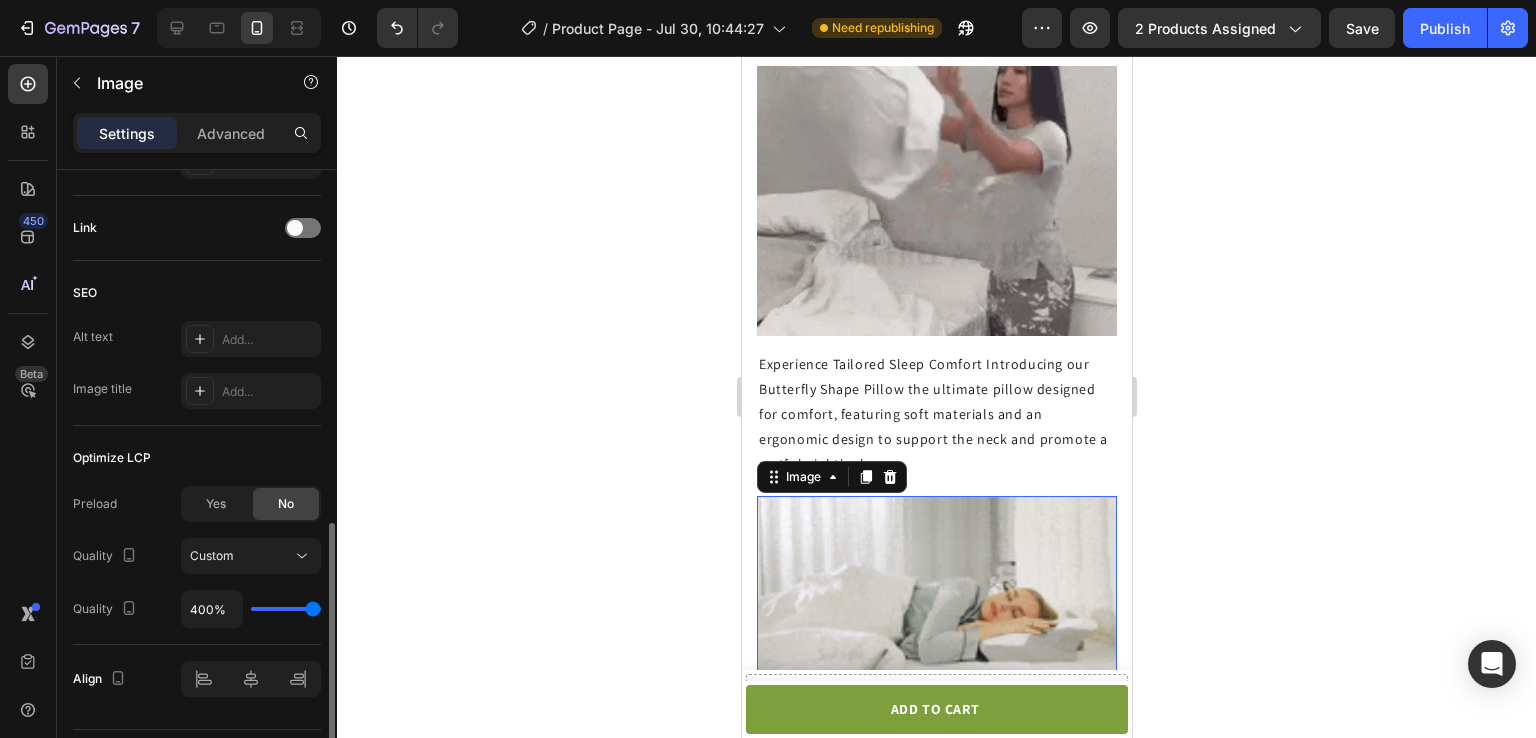 drag, startPoint x: 260, startPoint y: 605, endPoint x: 319, endPoint y: 613, distance: 59.5399 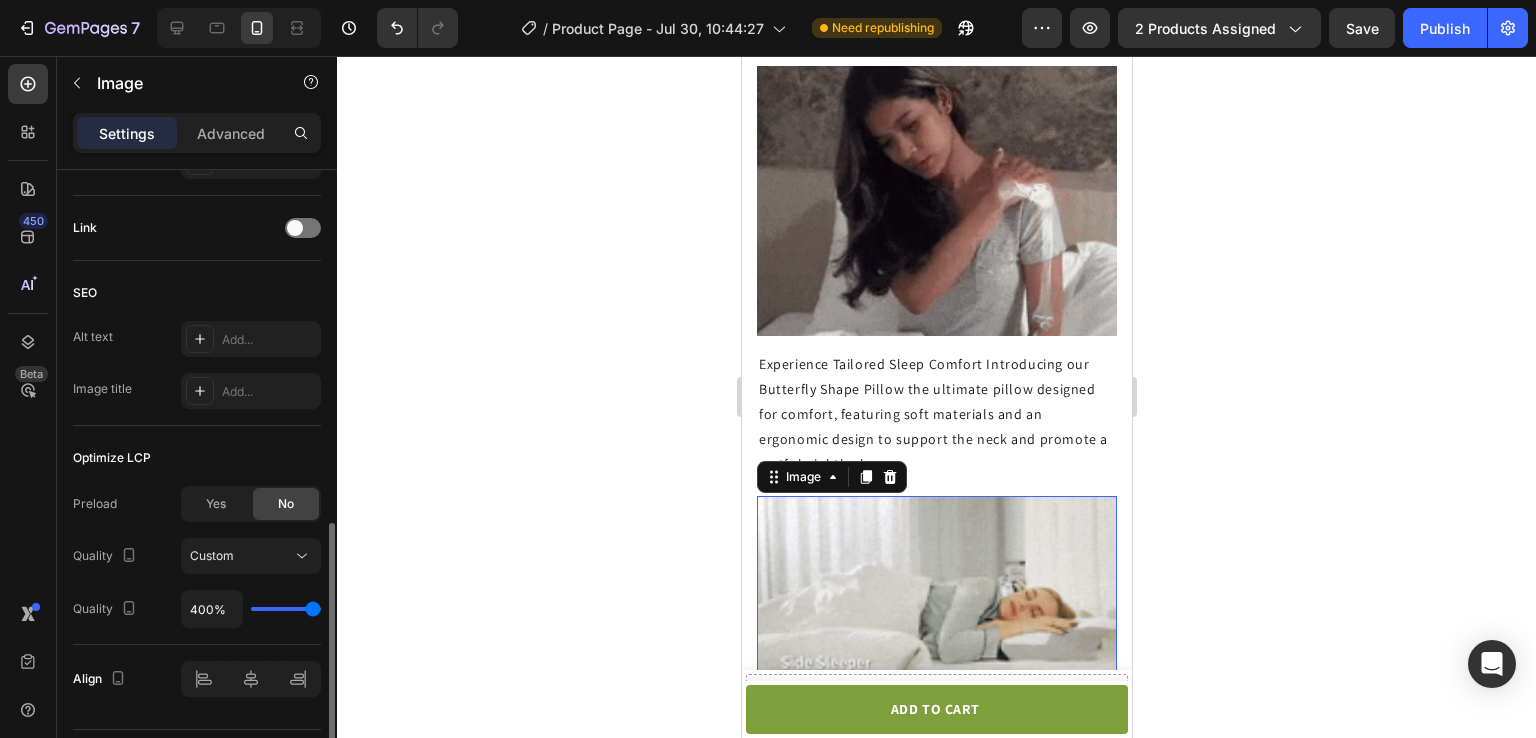 type on "400" 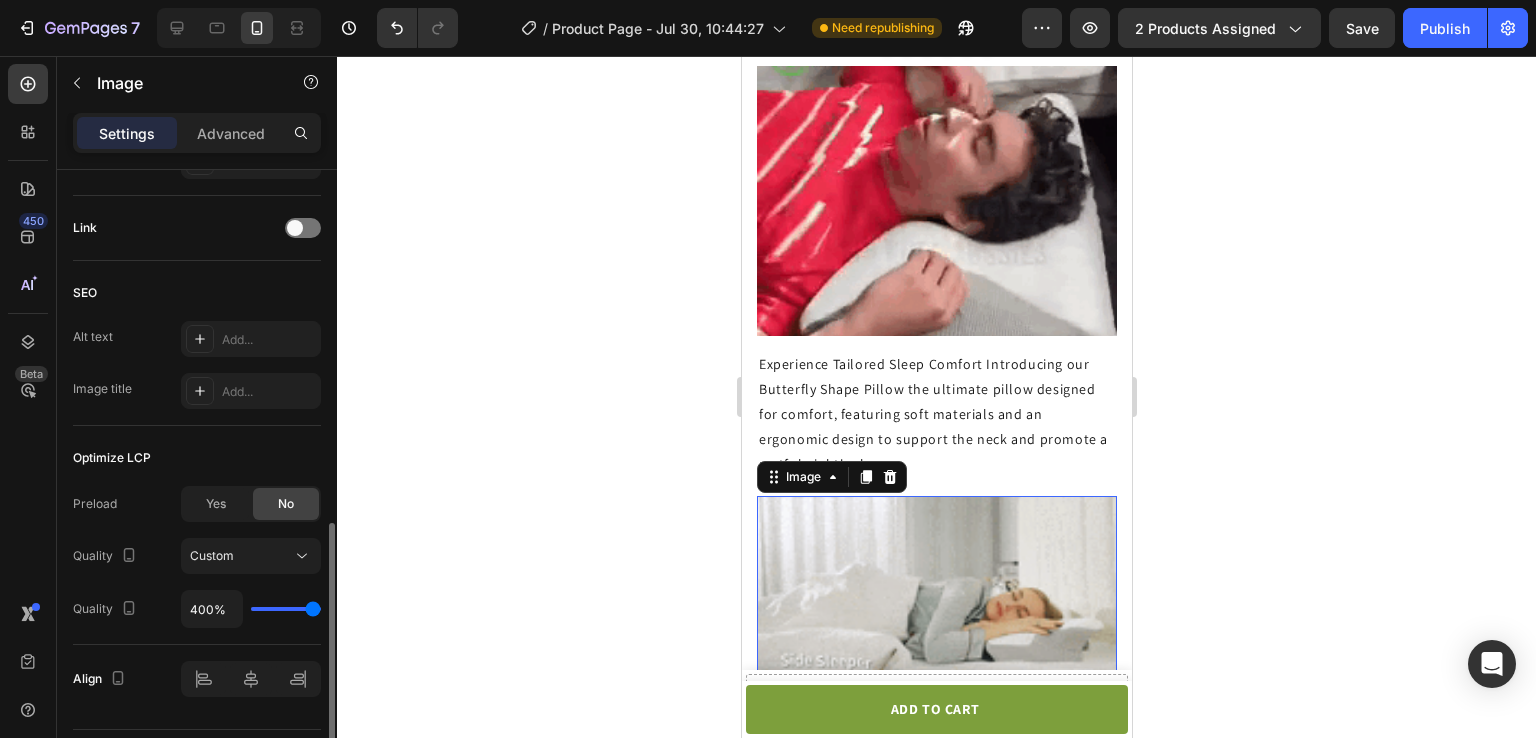click at bounding box center (286, 609) 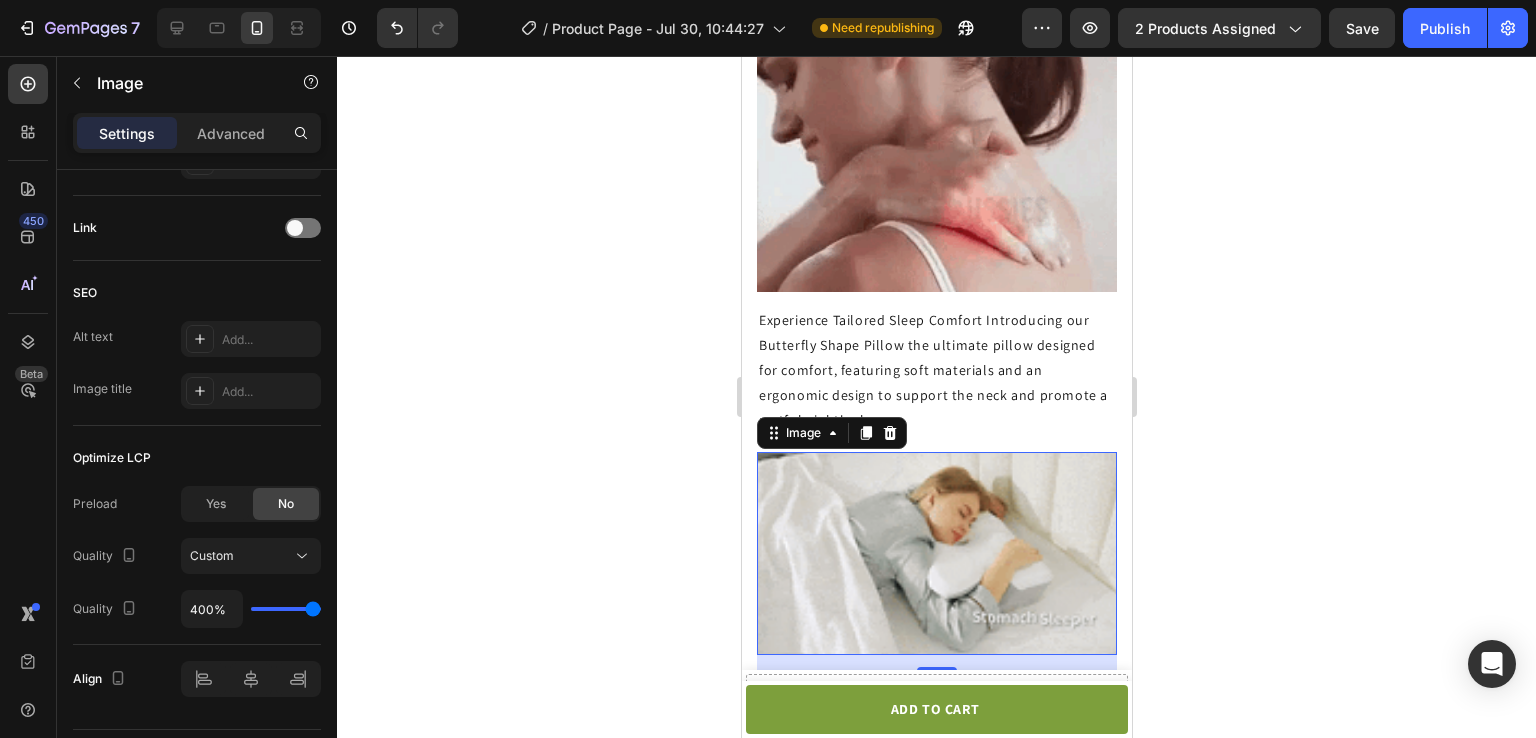 scroll, scrollTop: 2286, scrollLeft: 0, axis: vertical 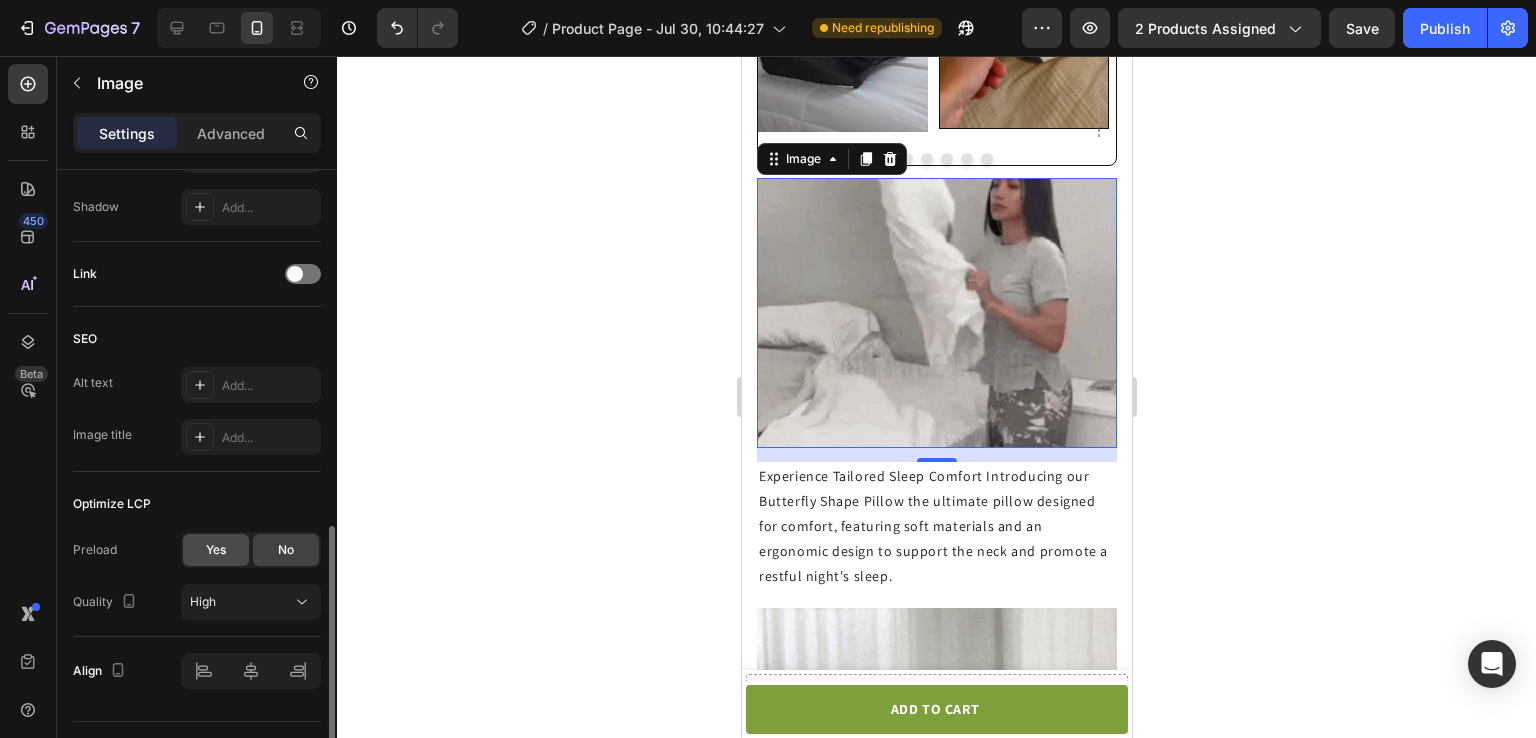 click on "Yes" 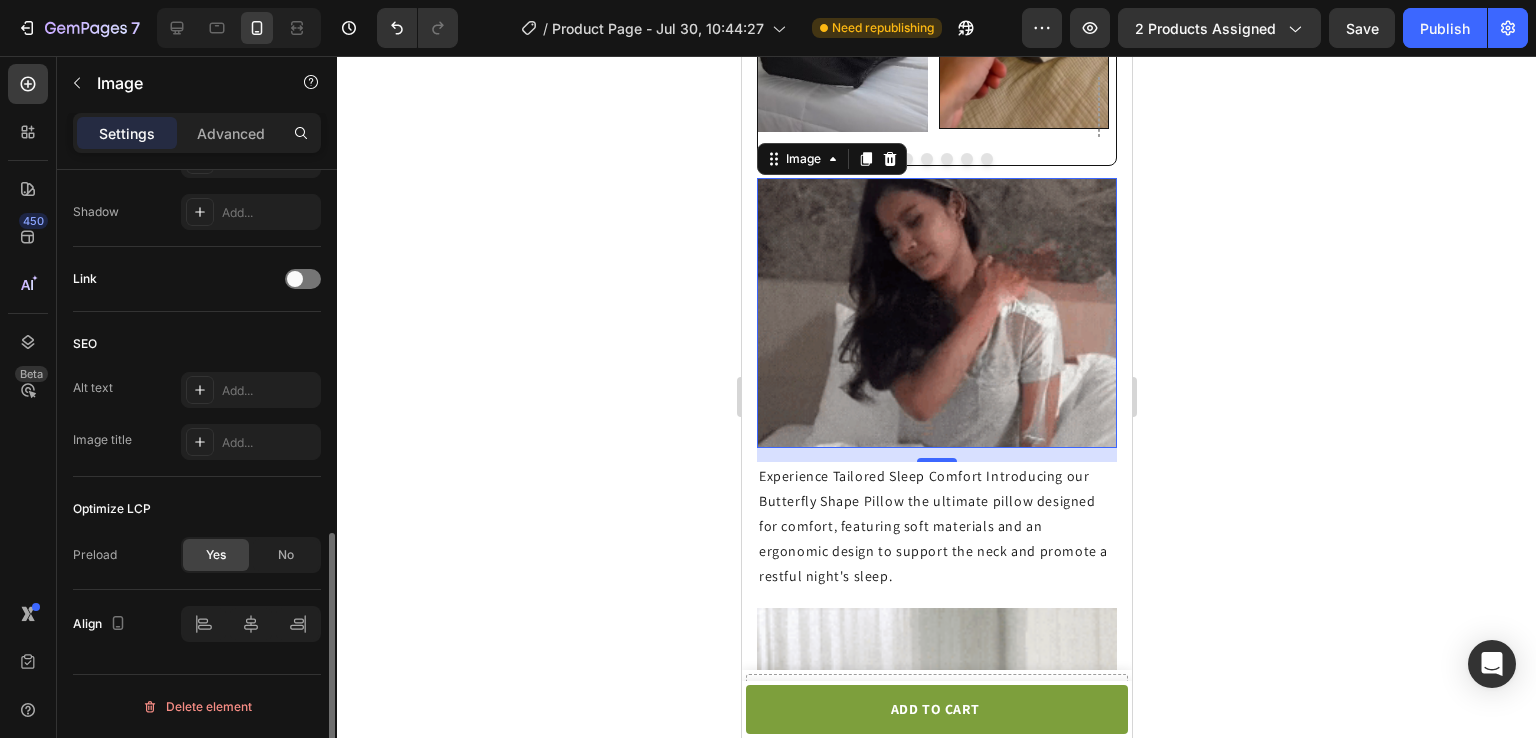 scroll, scrollTop: 881, scrollLeft: 0, axis: vertical 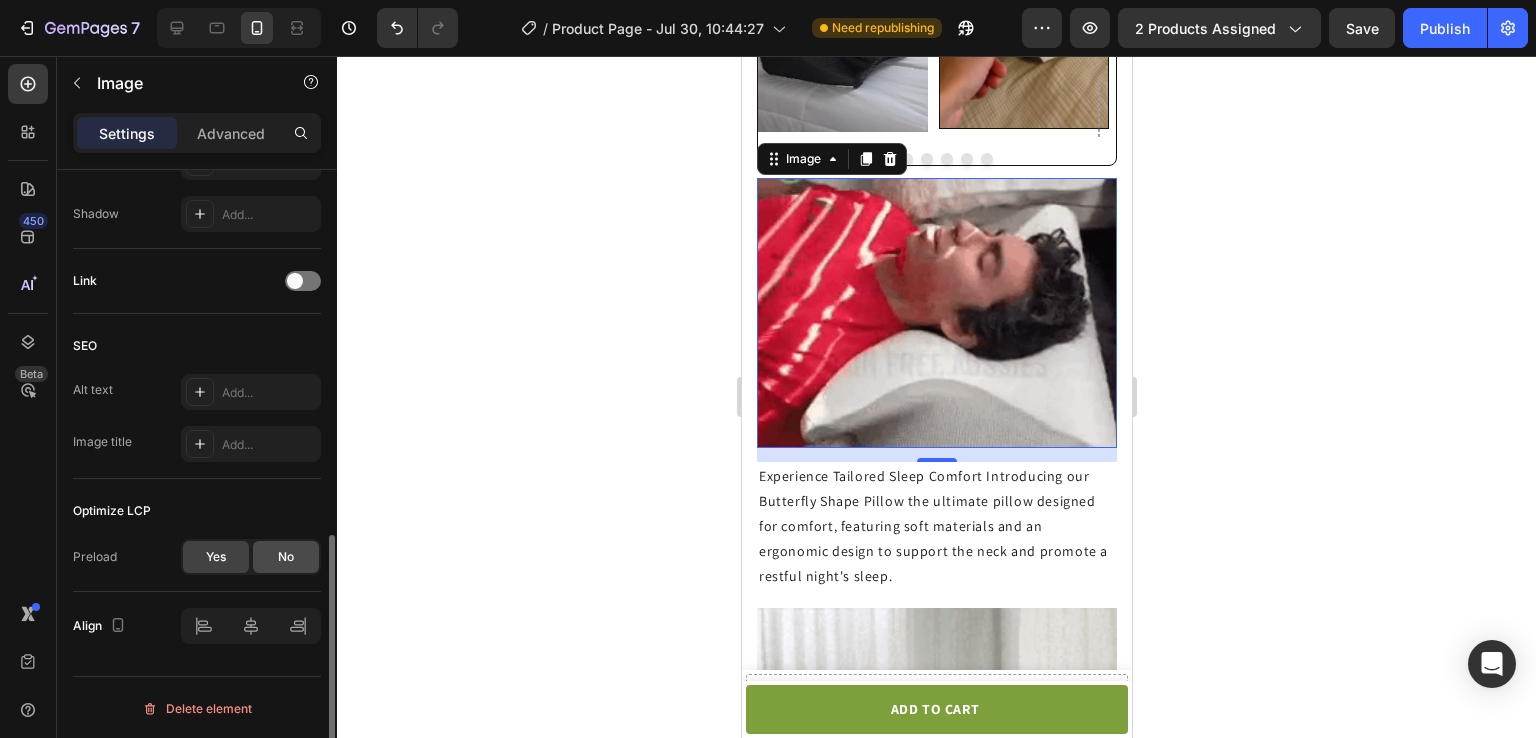 click on "No" 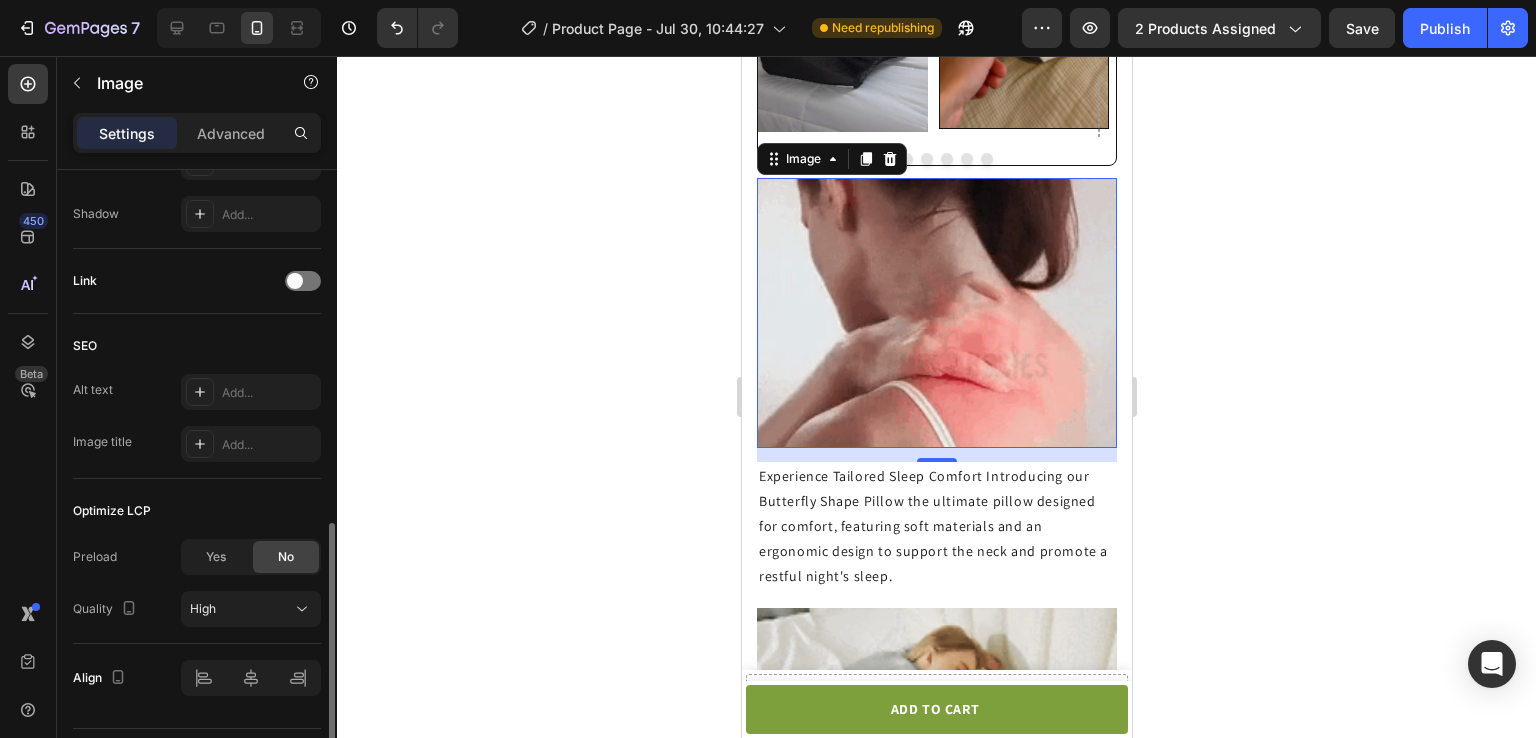 scroll, scrollTop: 933, scrollLeft: 0, axis: vertical 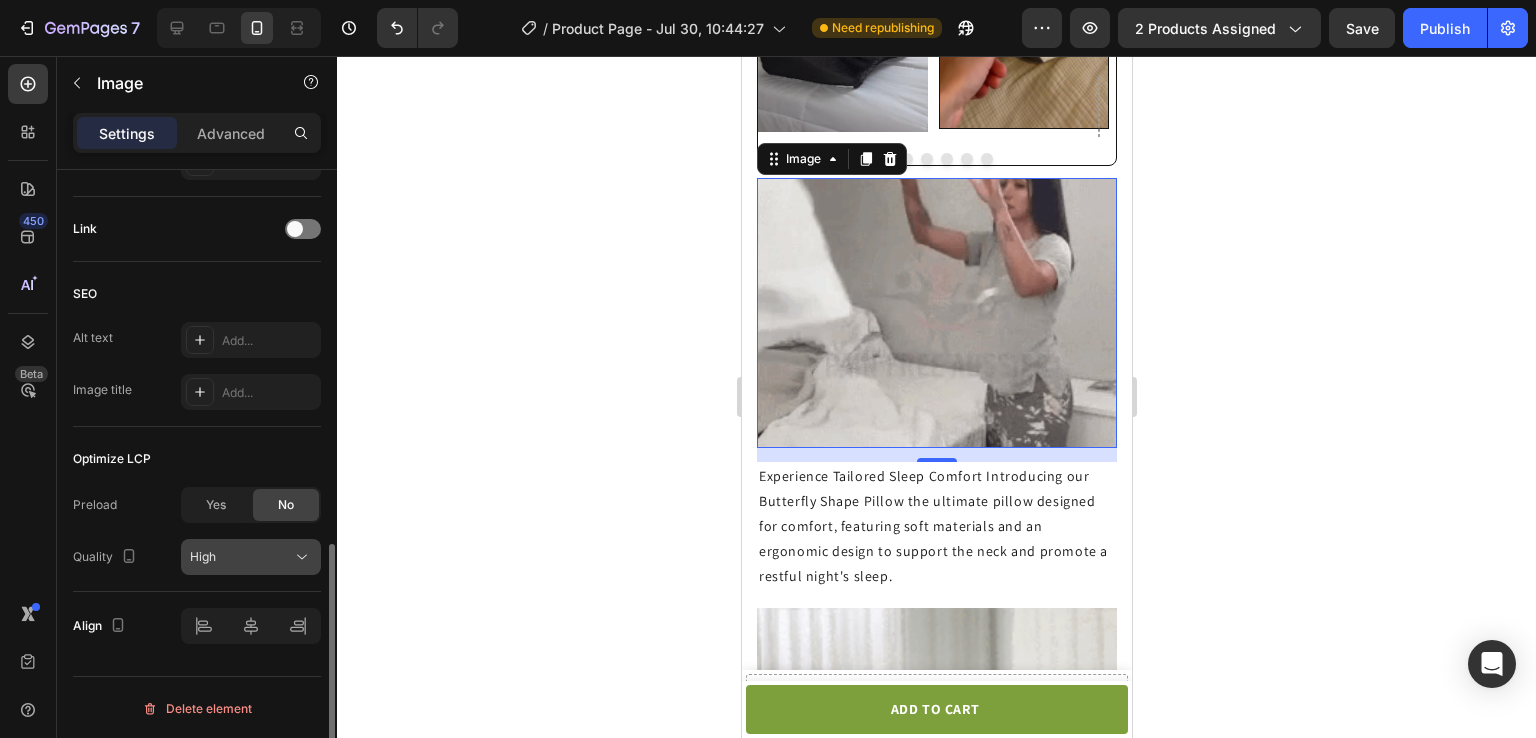 click on "High" 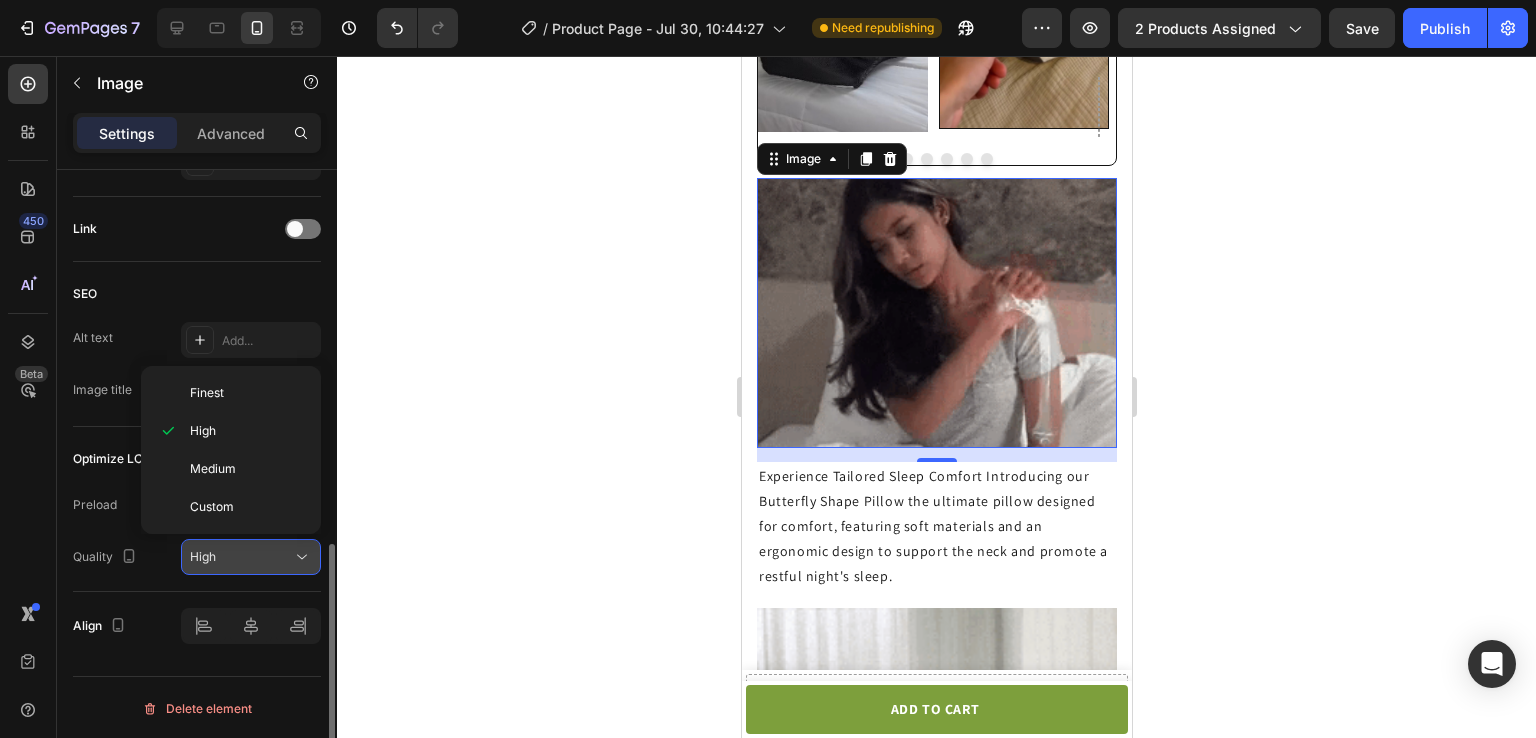 click on "High" 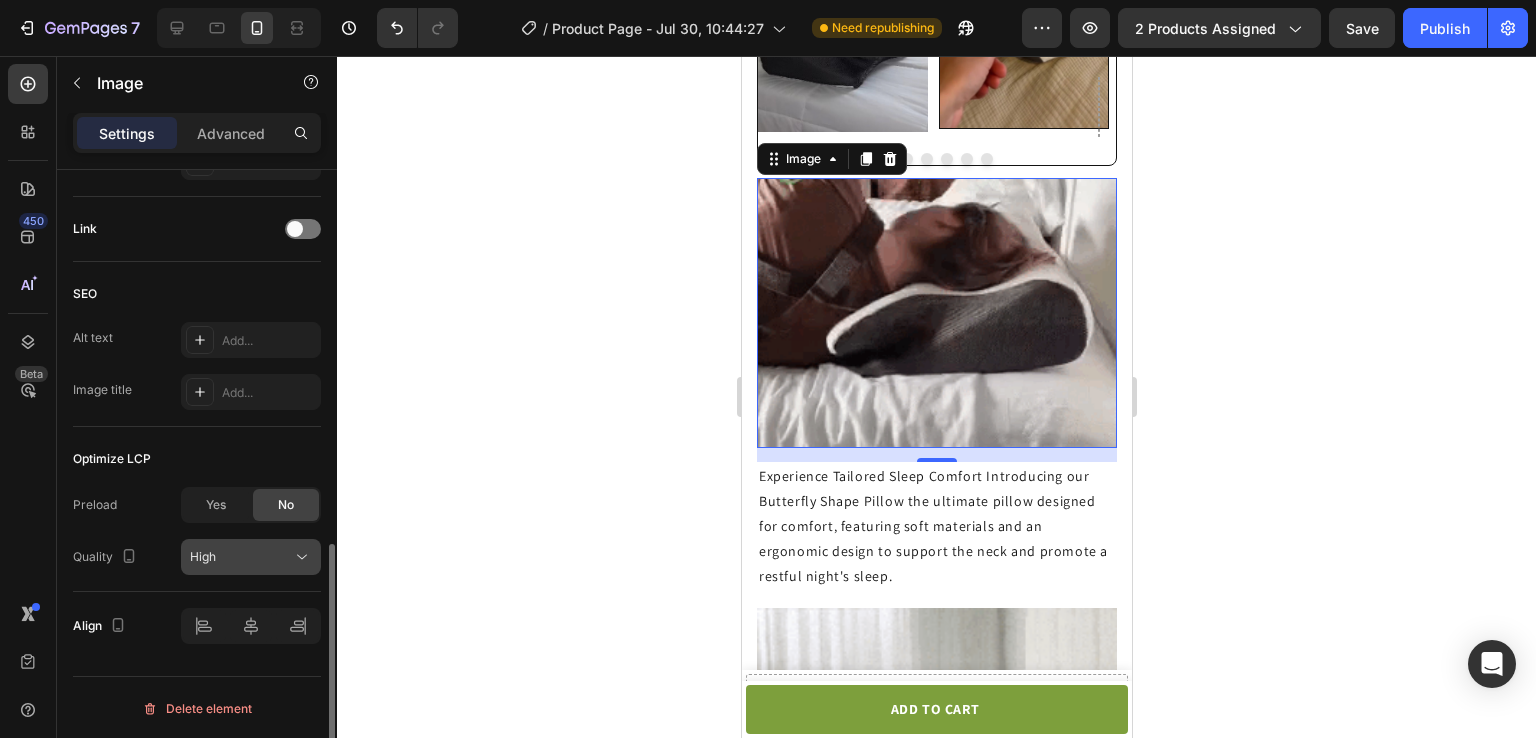 click on "High" 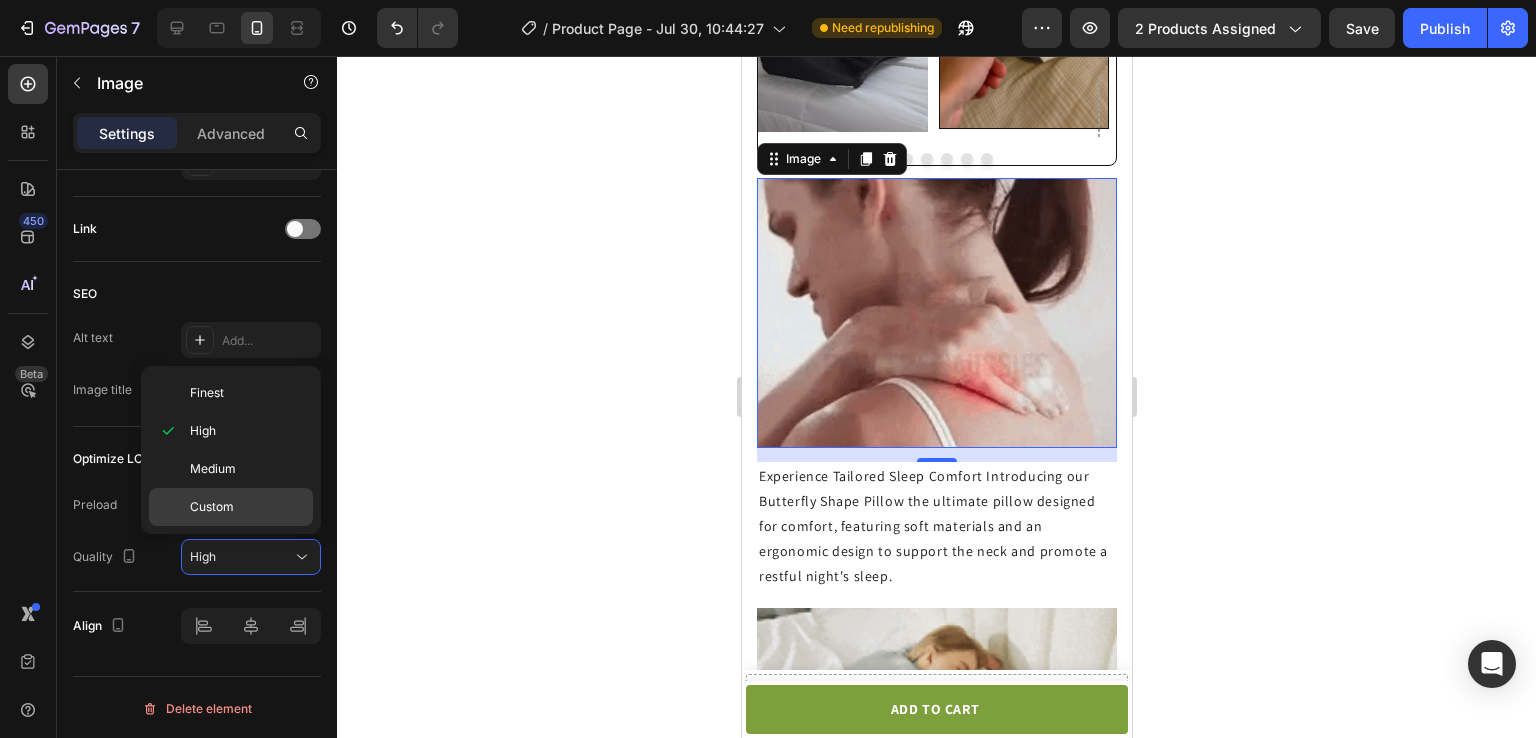 click on "Custom" at bounding box center (247, 507) 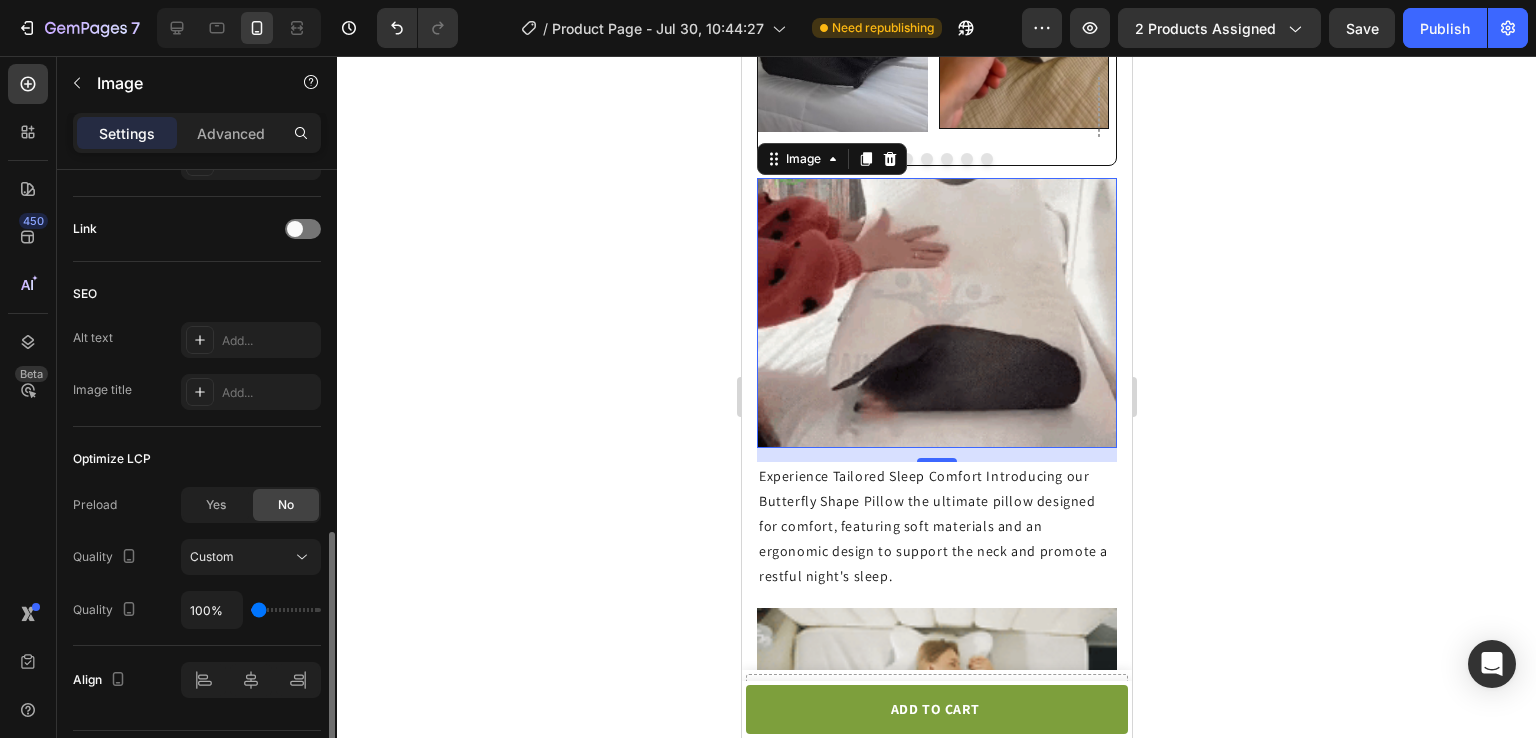 type on "400%" 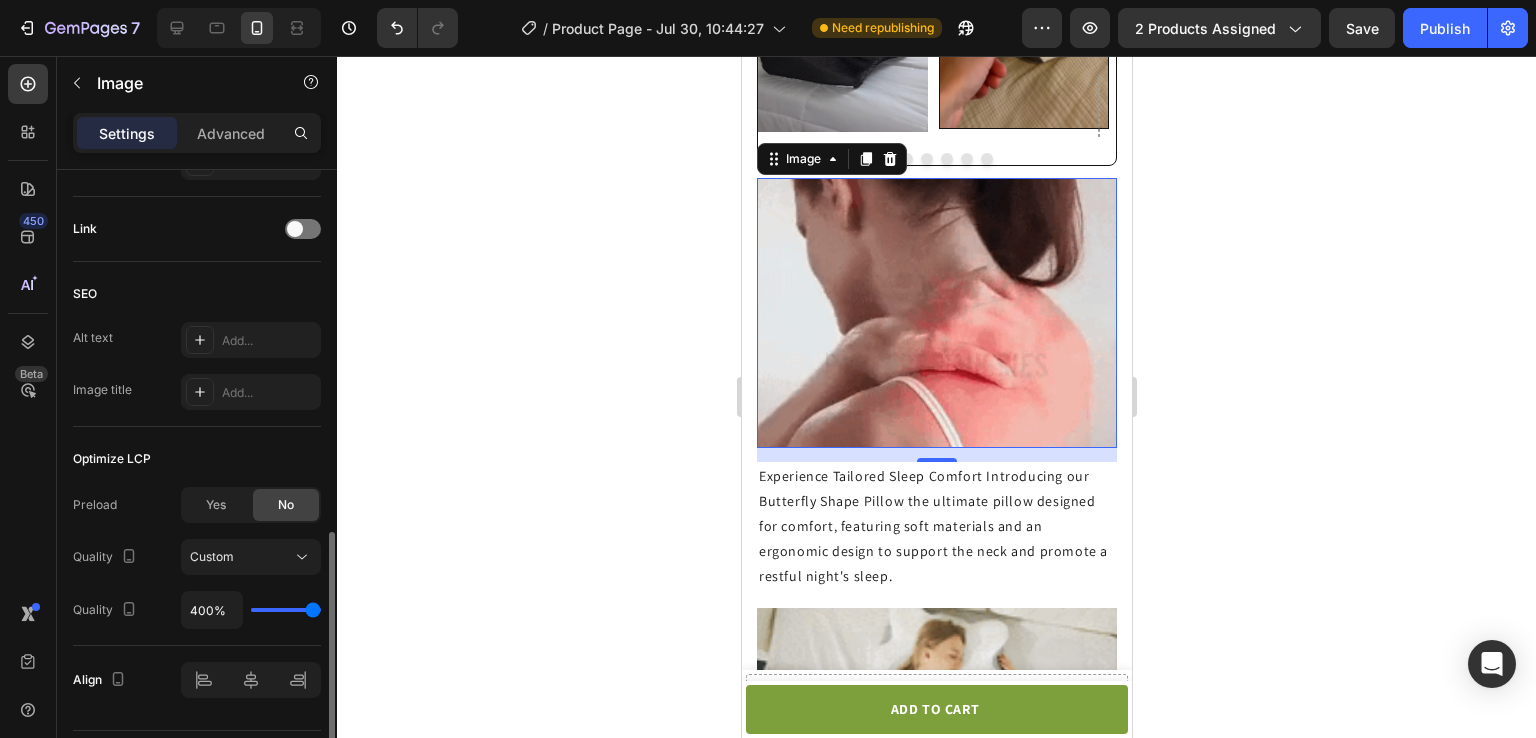 drag, startPoint x: 256, startPoint y: 613, endPoint x: 364, endPoint y: 613, distance: 108 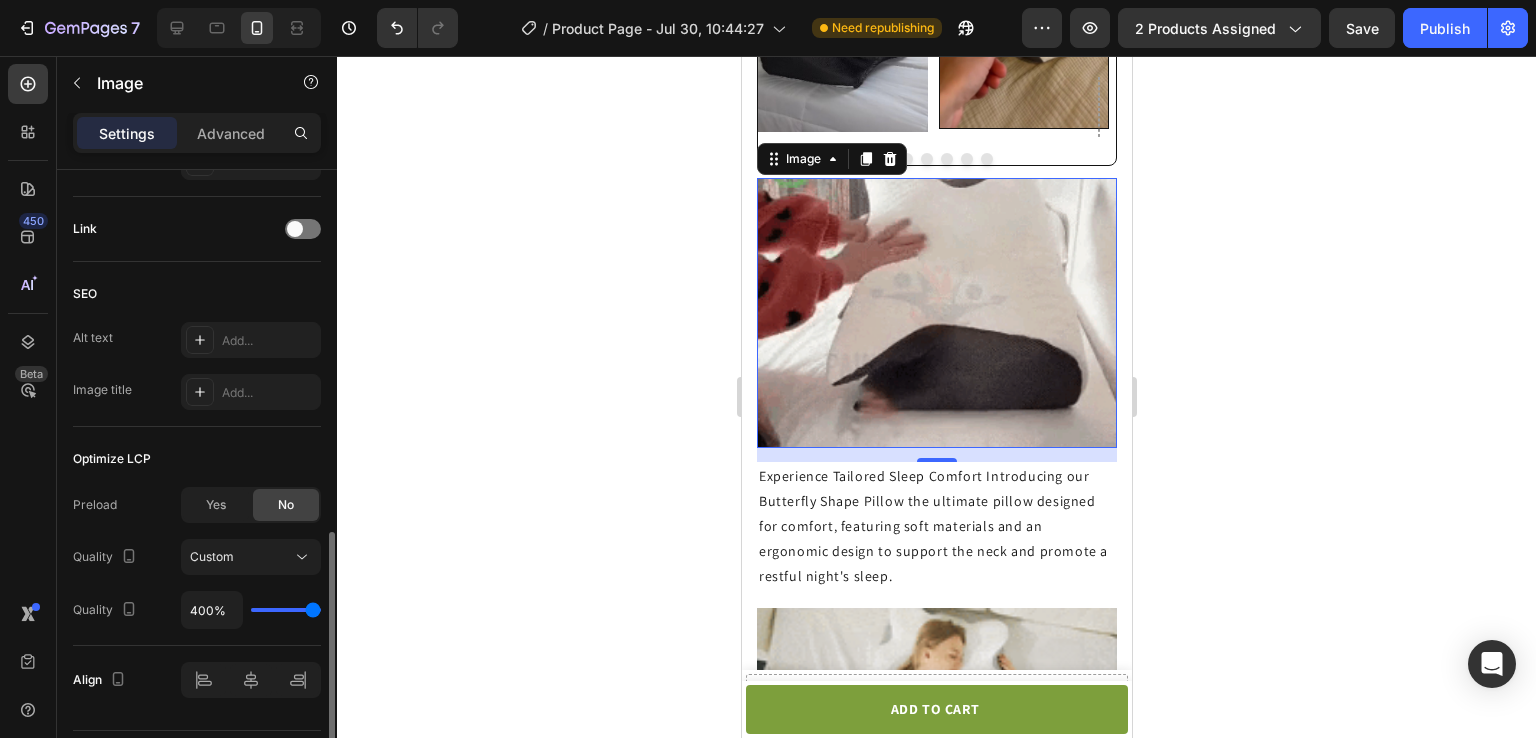 type on "400" 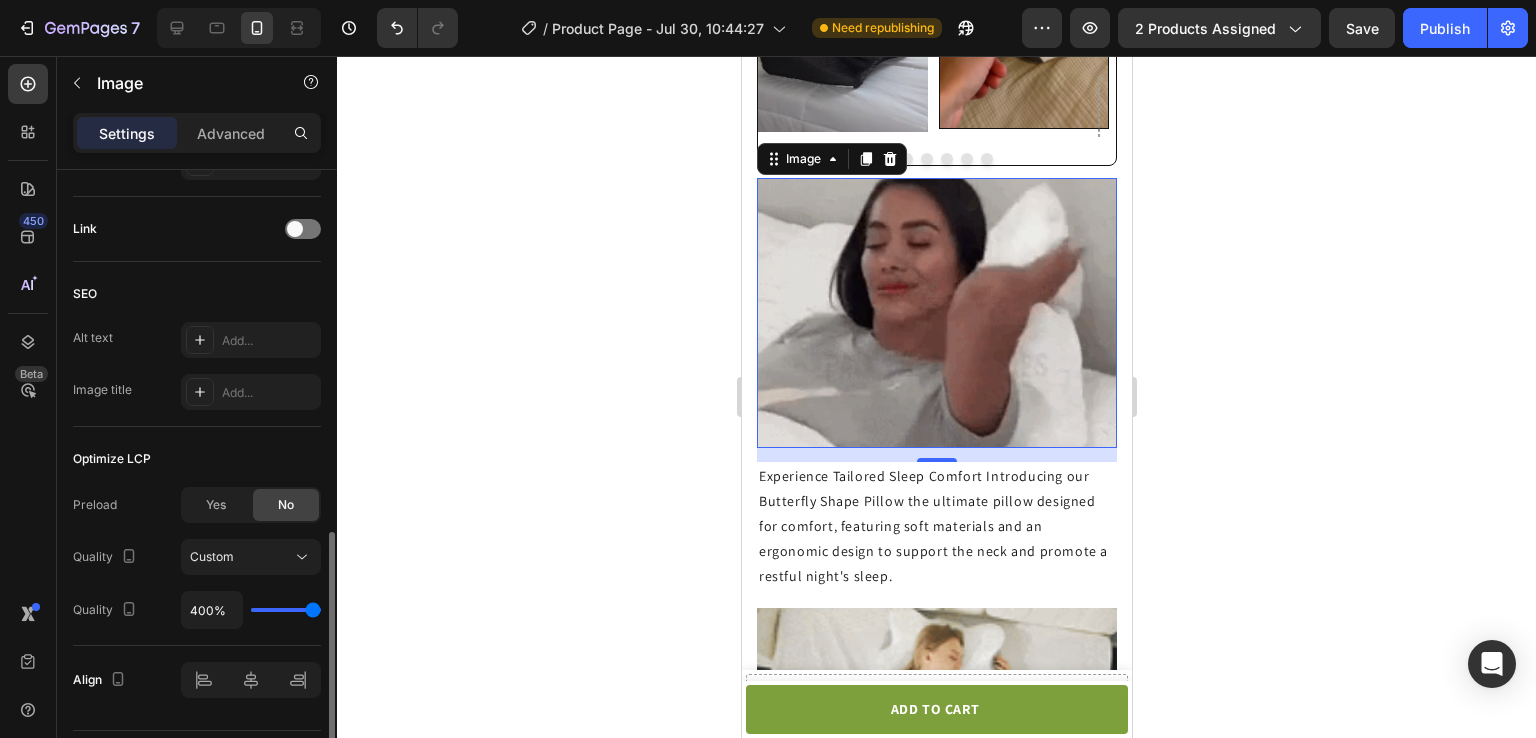 click at bounding box center [286, 610] 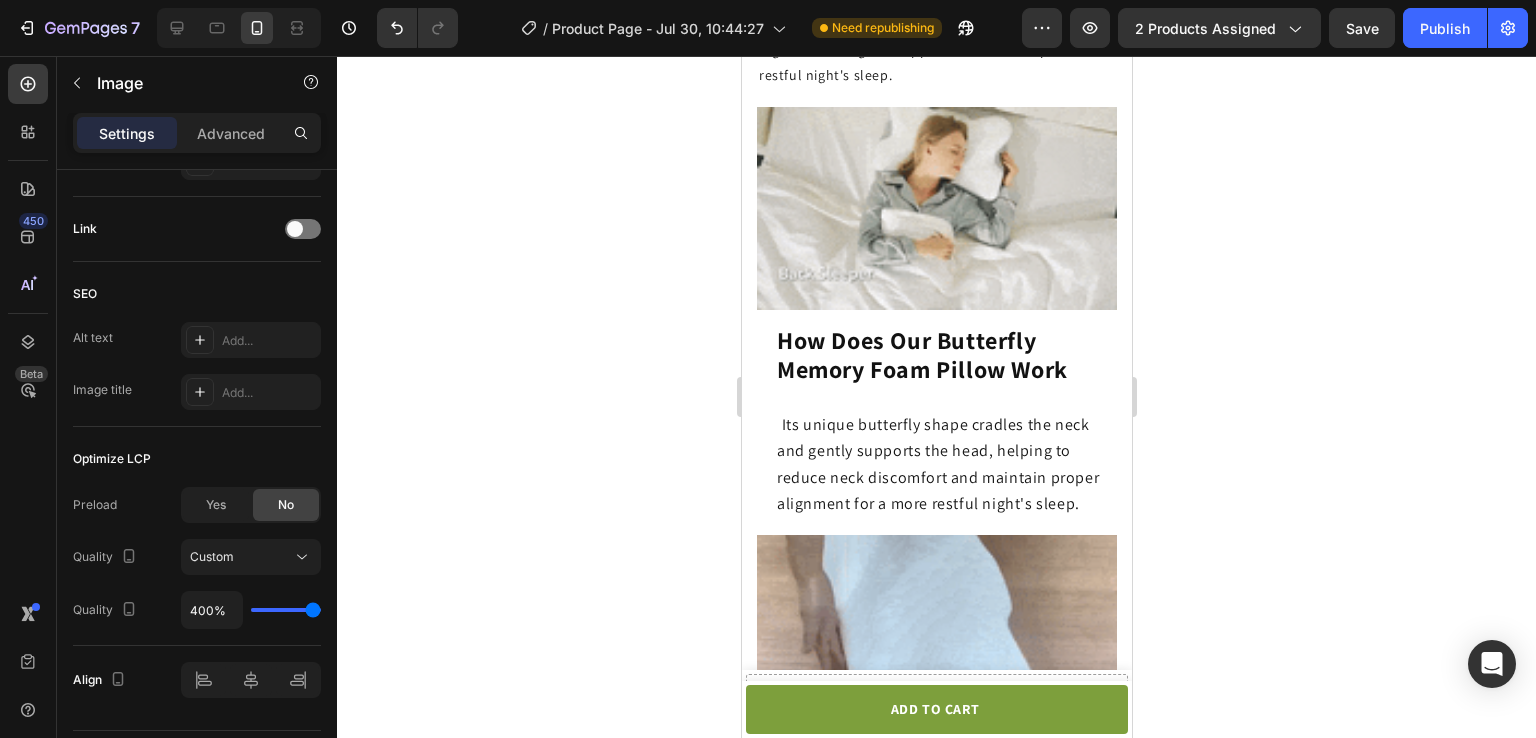 scroll, scrollTop: 2892, scrollLeft: 0, axis: vertical 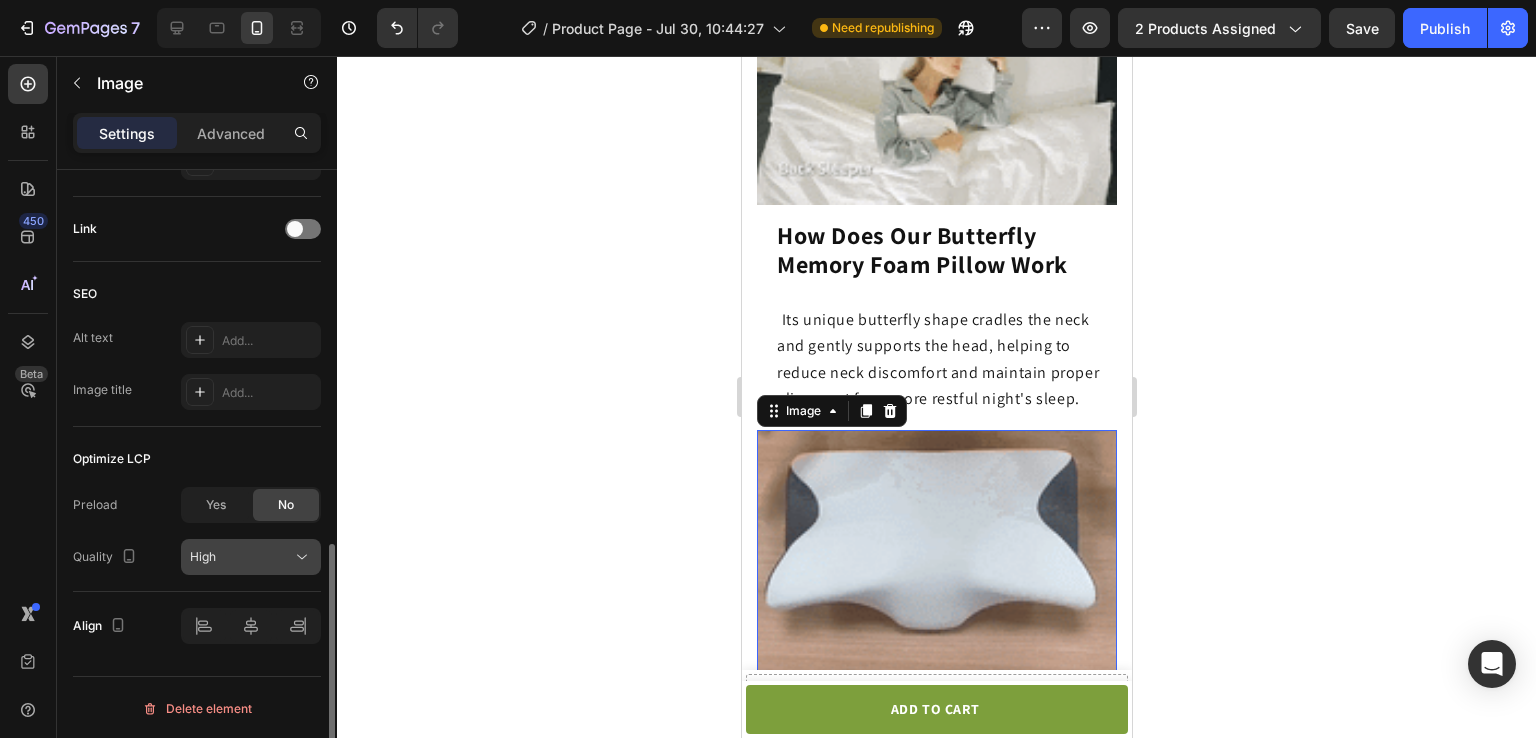 click on "High" at bounding box center (241, 557) 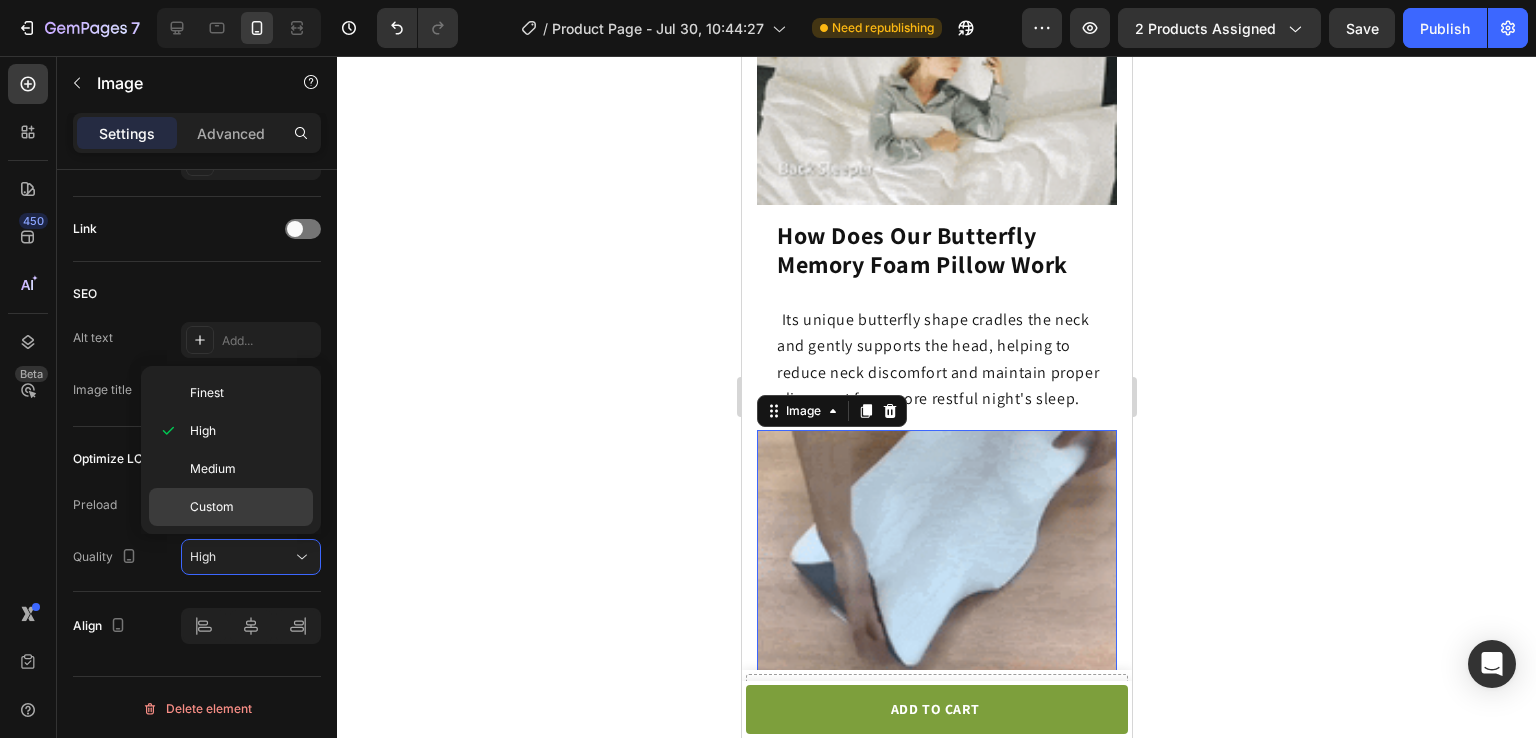 click on "Custom" 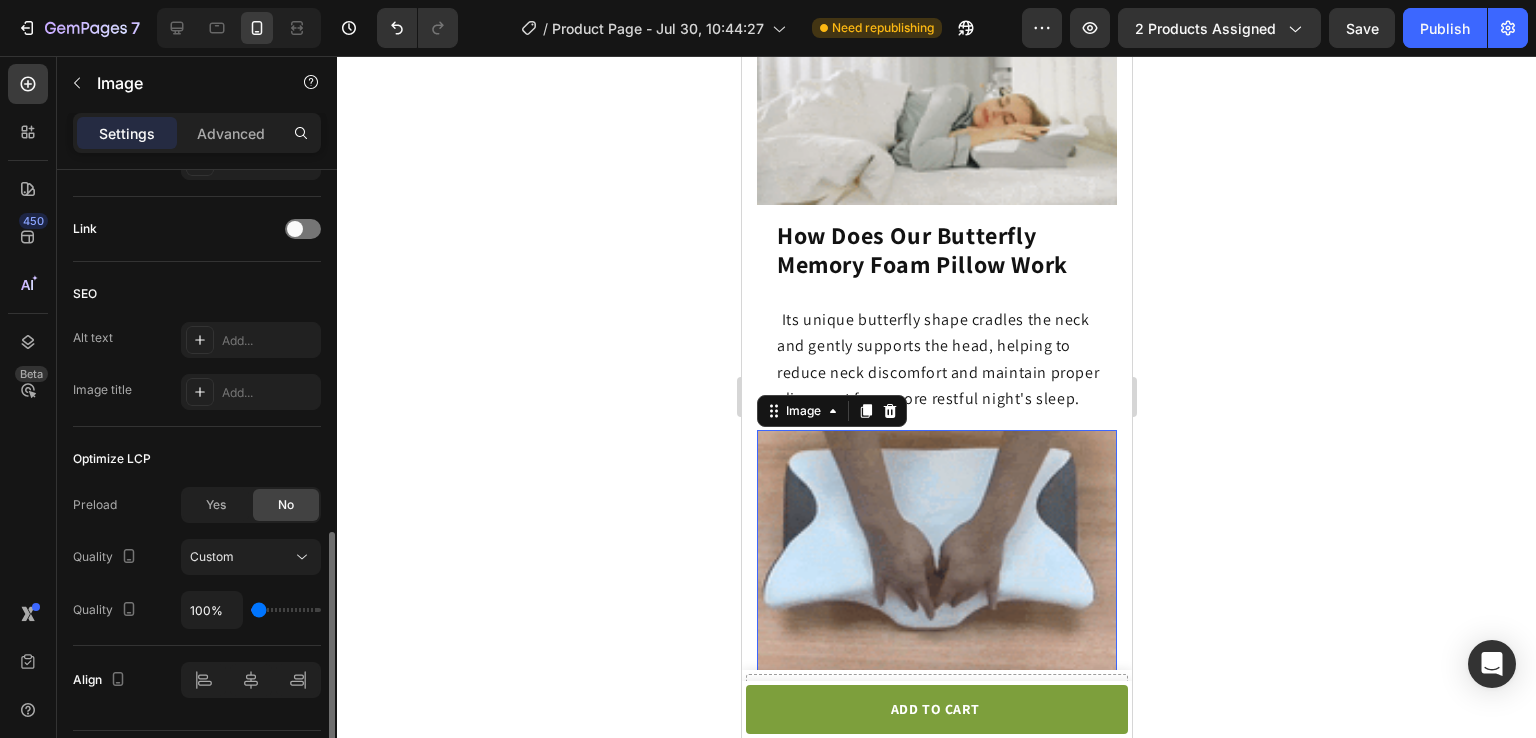 type on "400%" 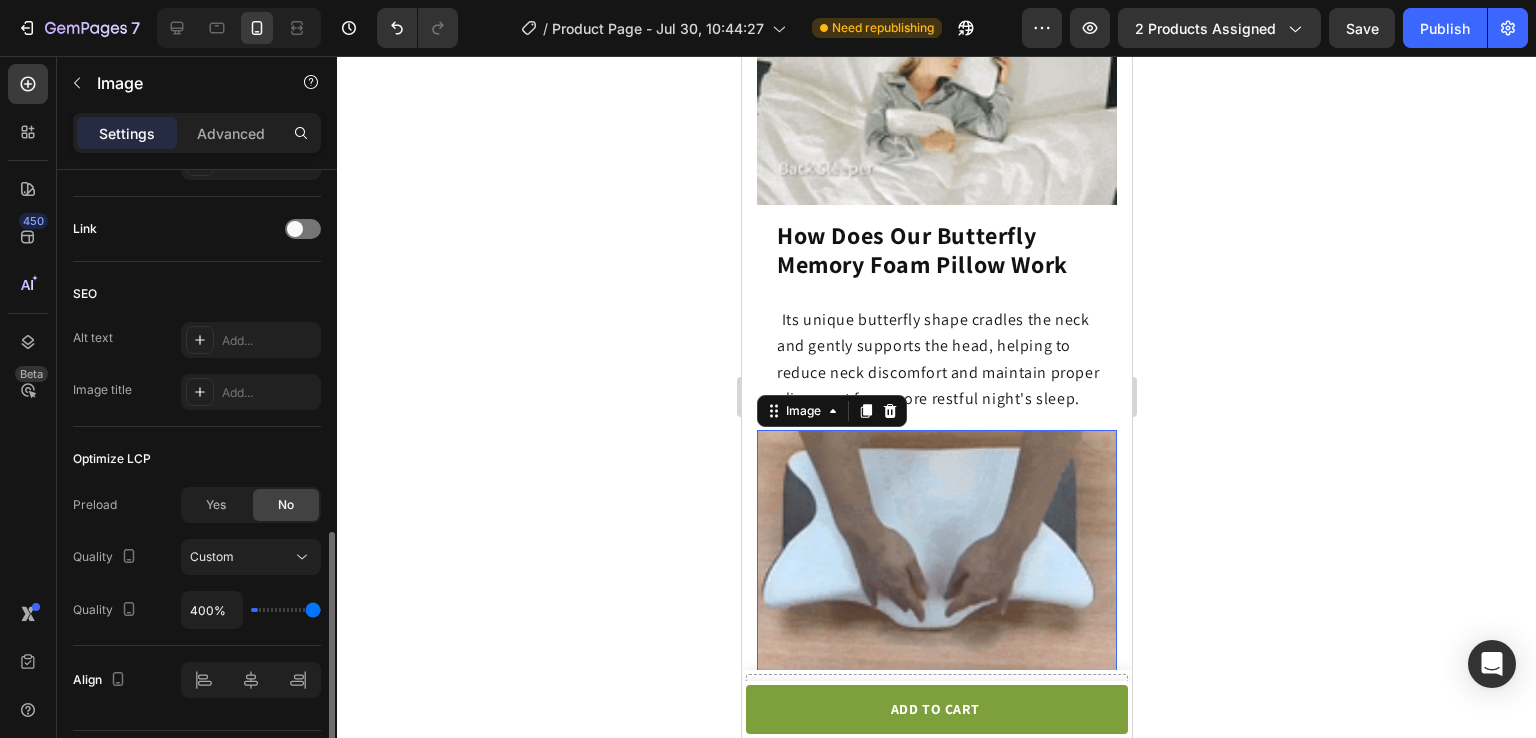 drag, startPoint x: 255, startPoint y: 604, endPoint x: 352, endPoint y: 607, distance: 97.04638 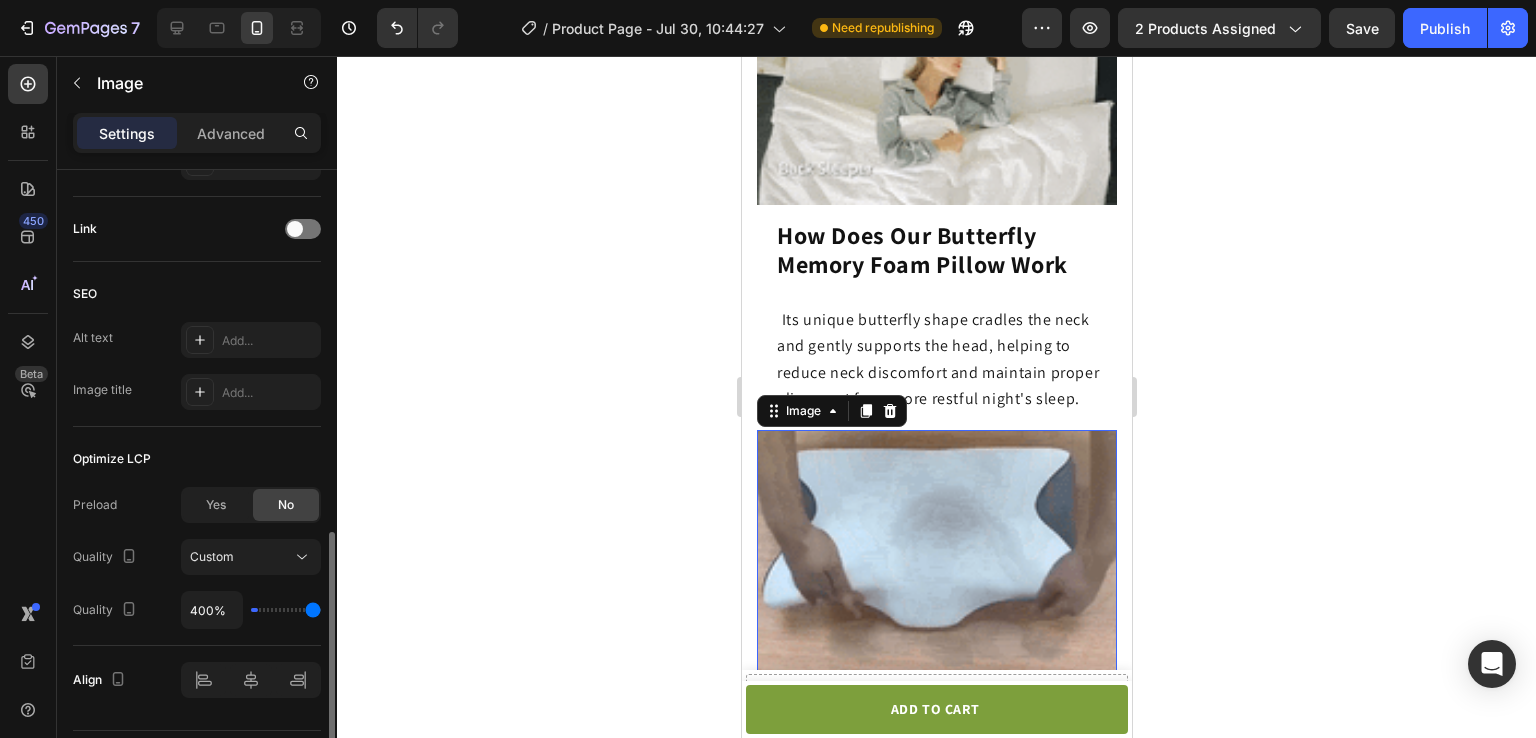 type on "400" 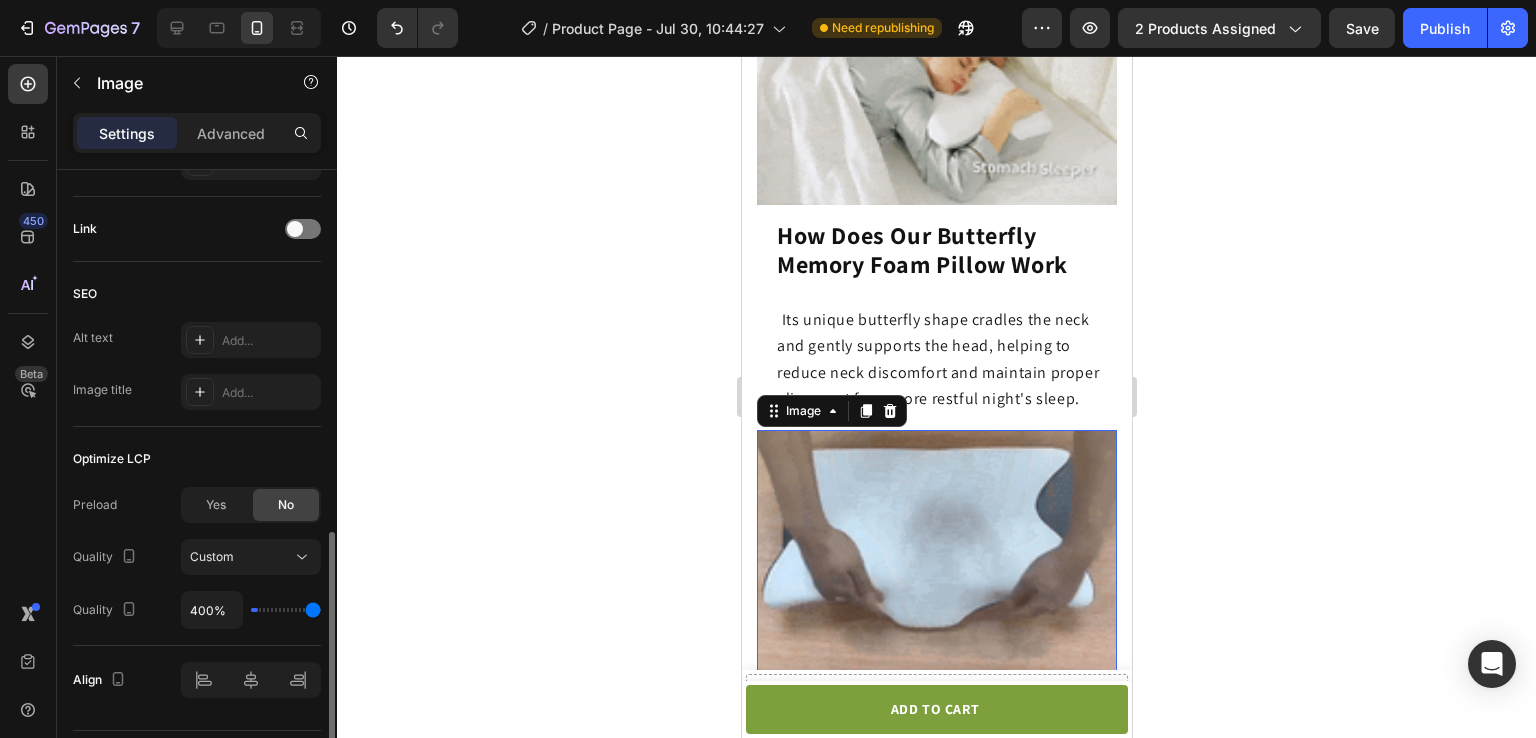 click at bounding box center [286, 610] 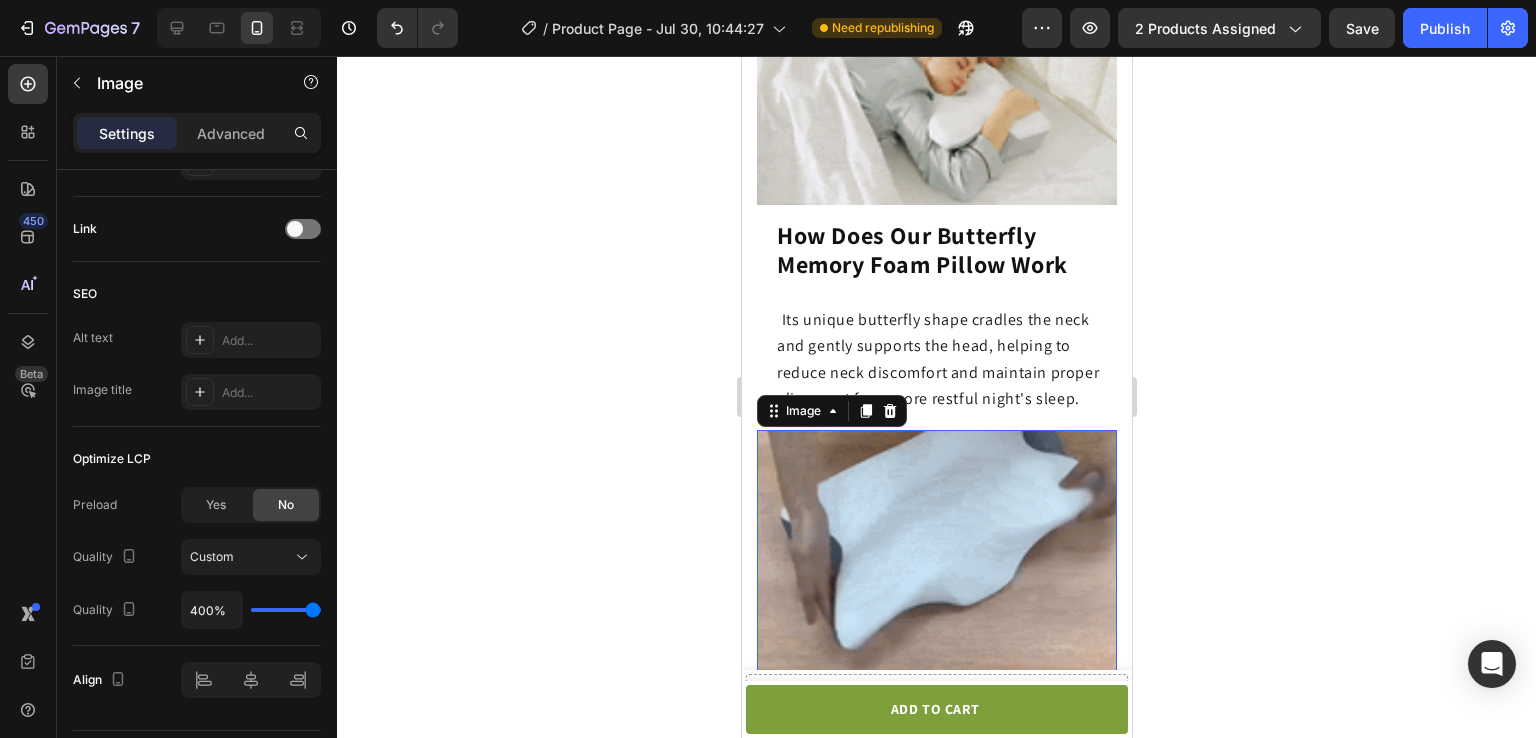 click 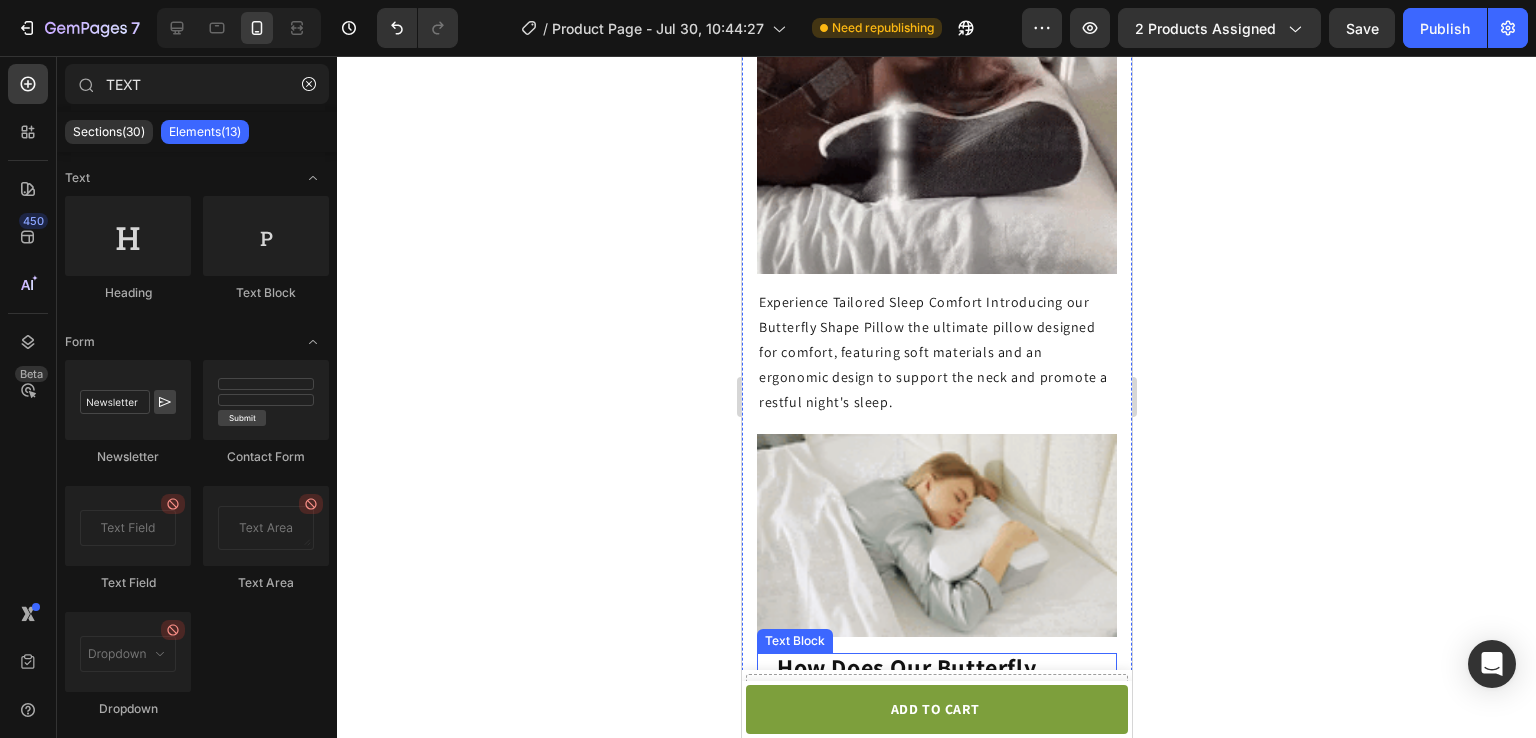 scroll, scrollTop: 2463, scrollLeft: 0, axis: vertical 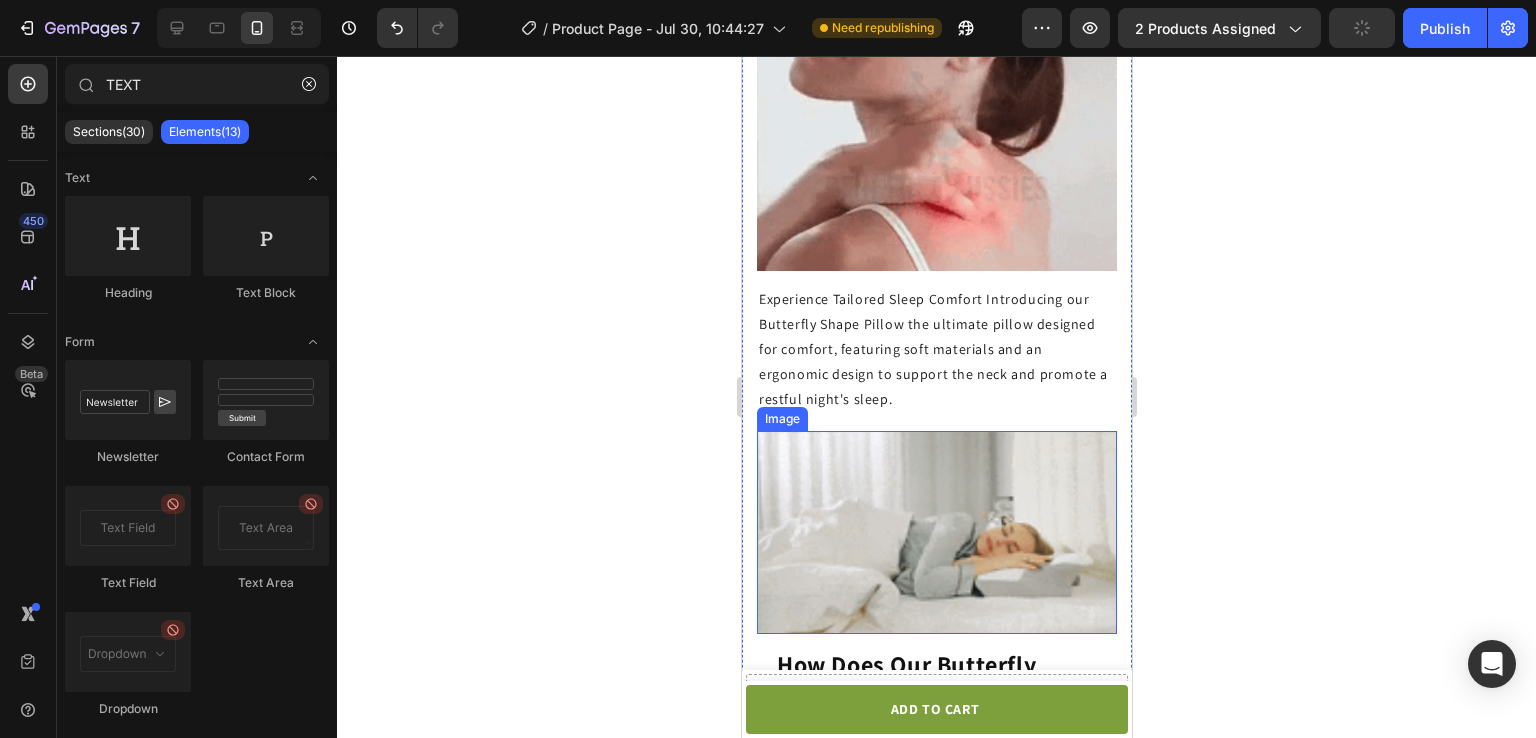 click 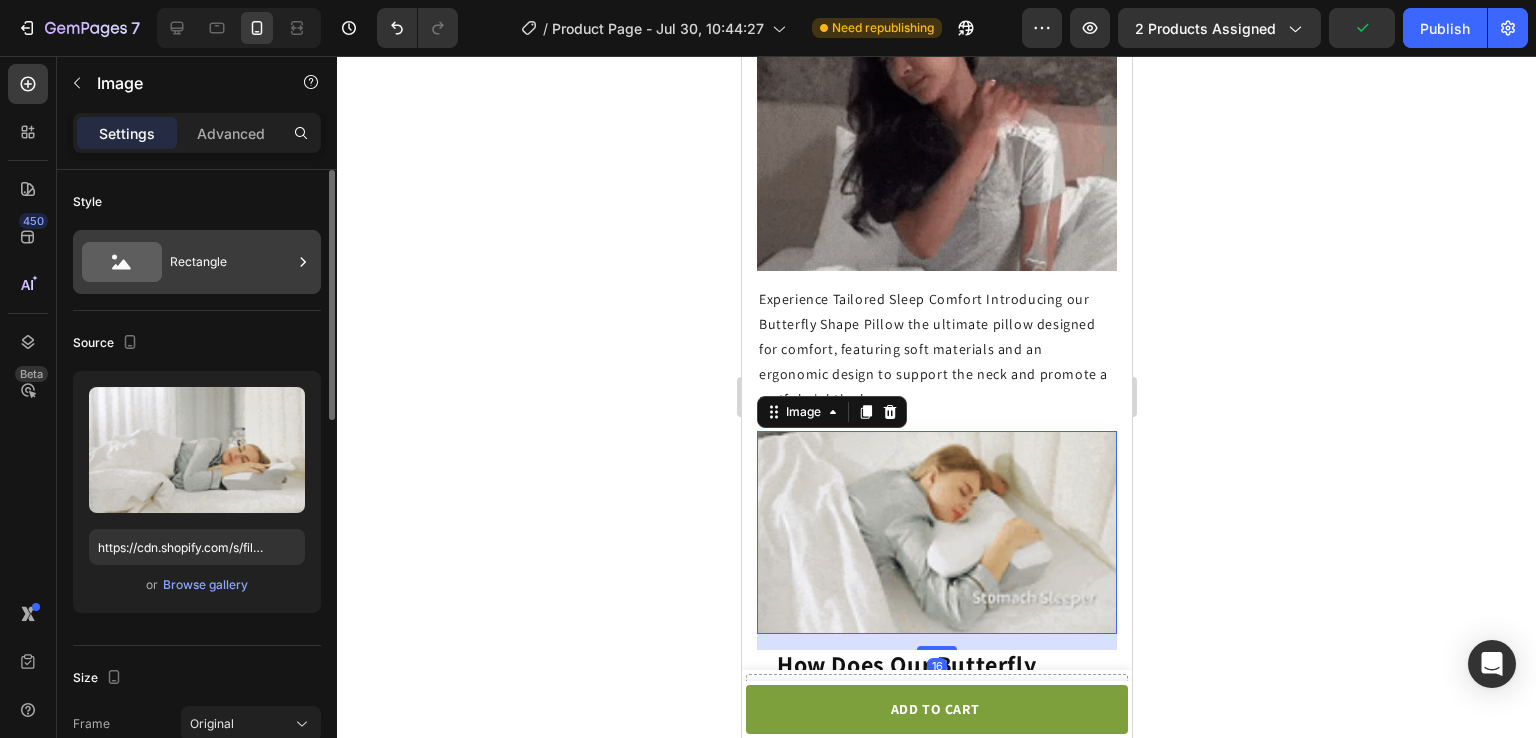 click on "Rectangle" at bounding box center [231, 262] 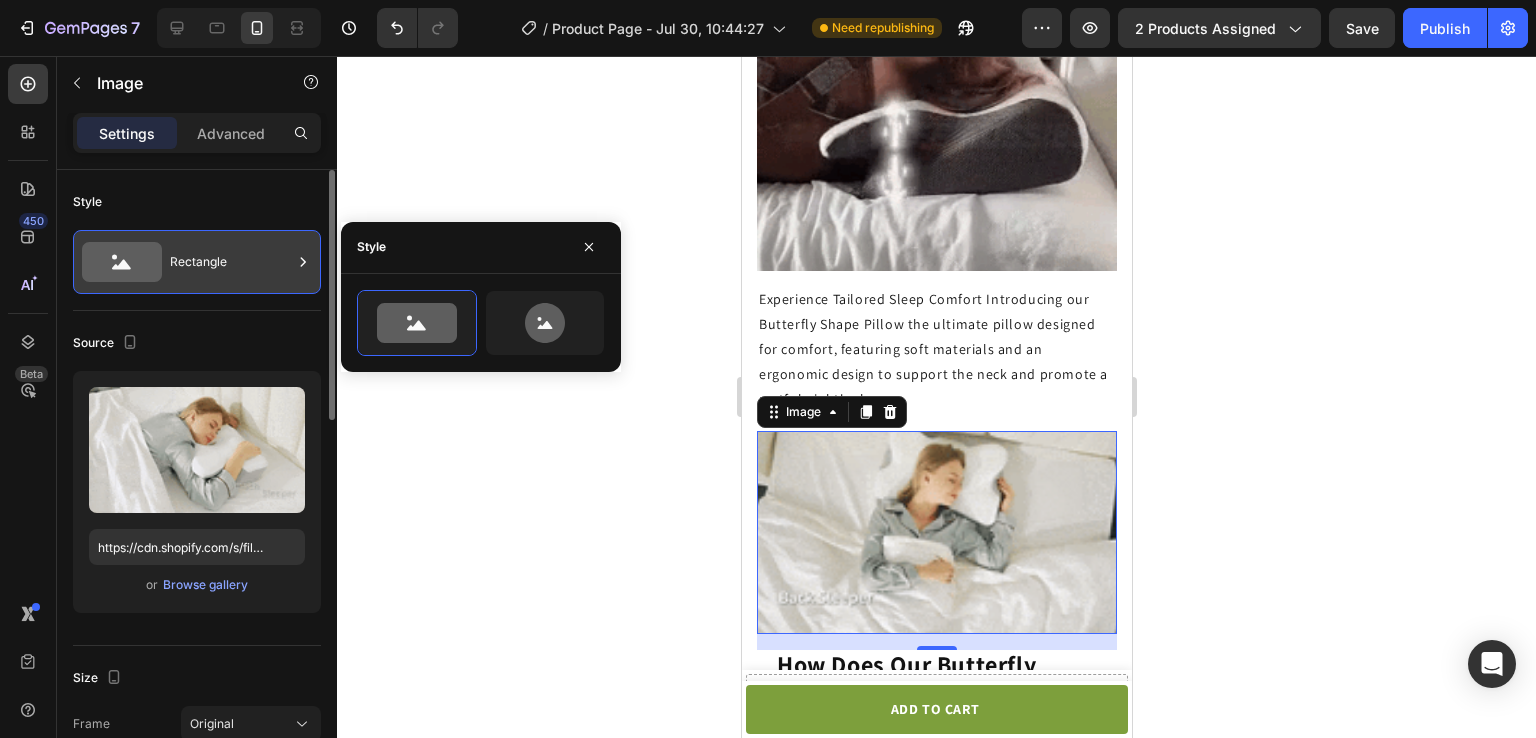click on "Rectangle" at bounding box center (231, 262) 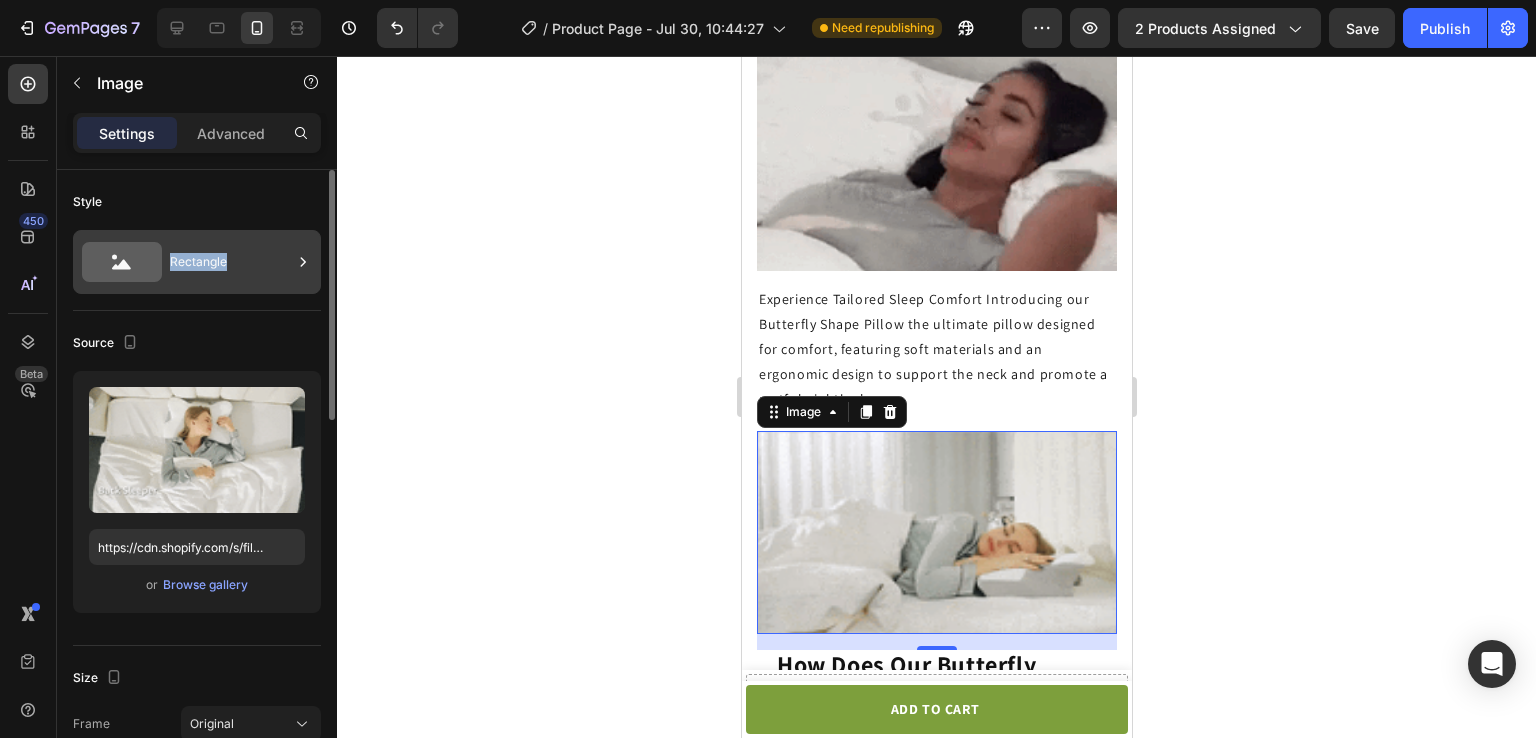 click on "Rectangle" at bounding box center [231, 262] 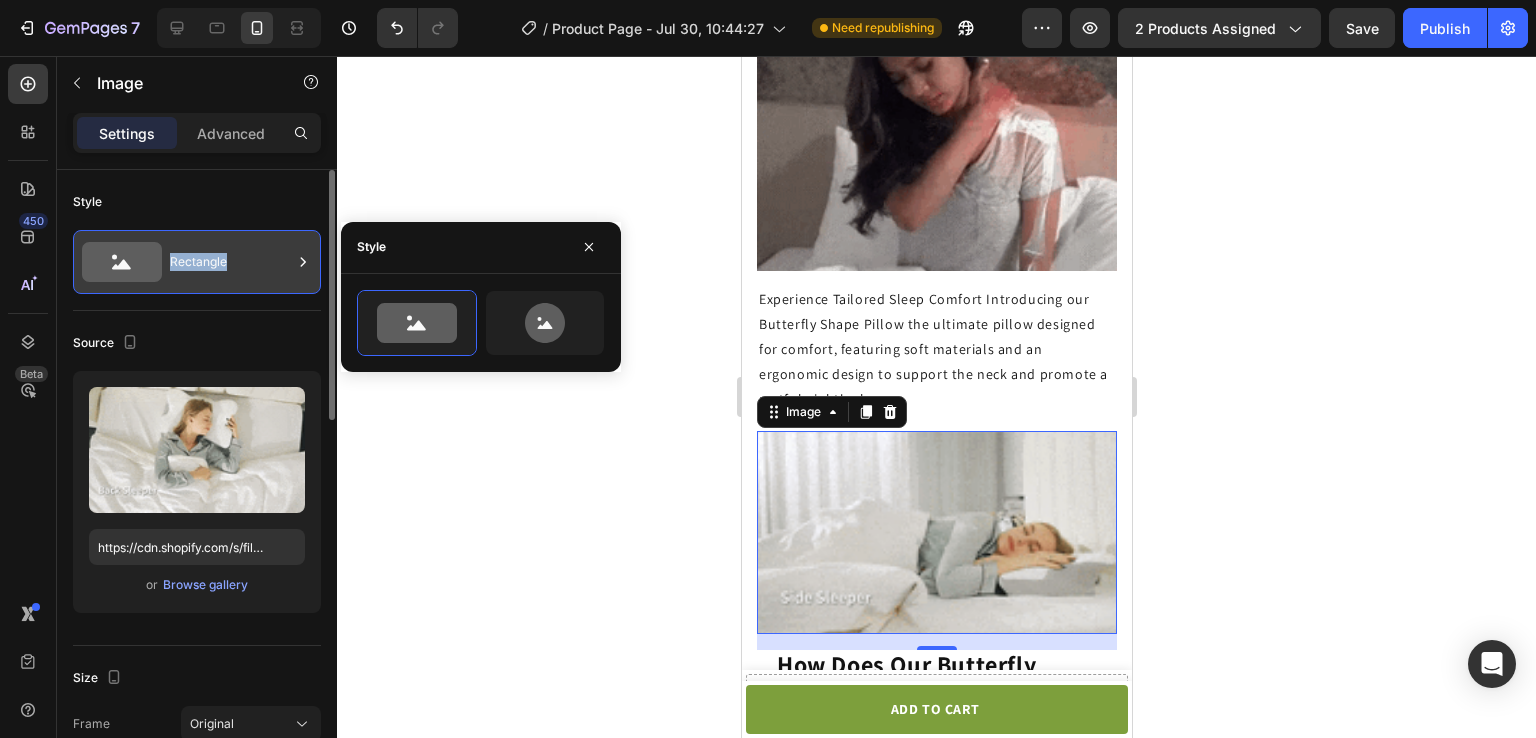 click on "Rectangle" at bounding box center (231, 262) 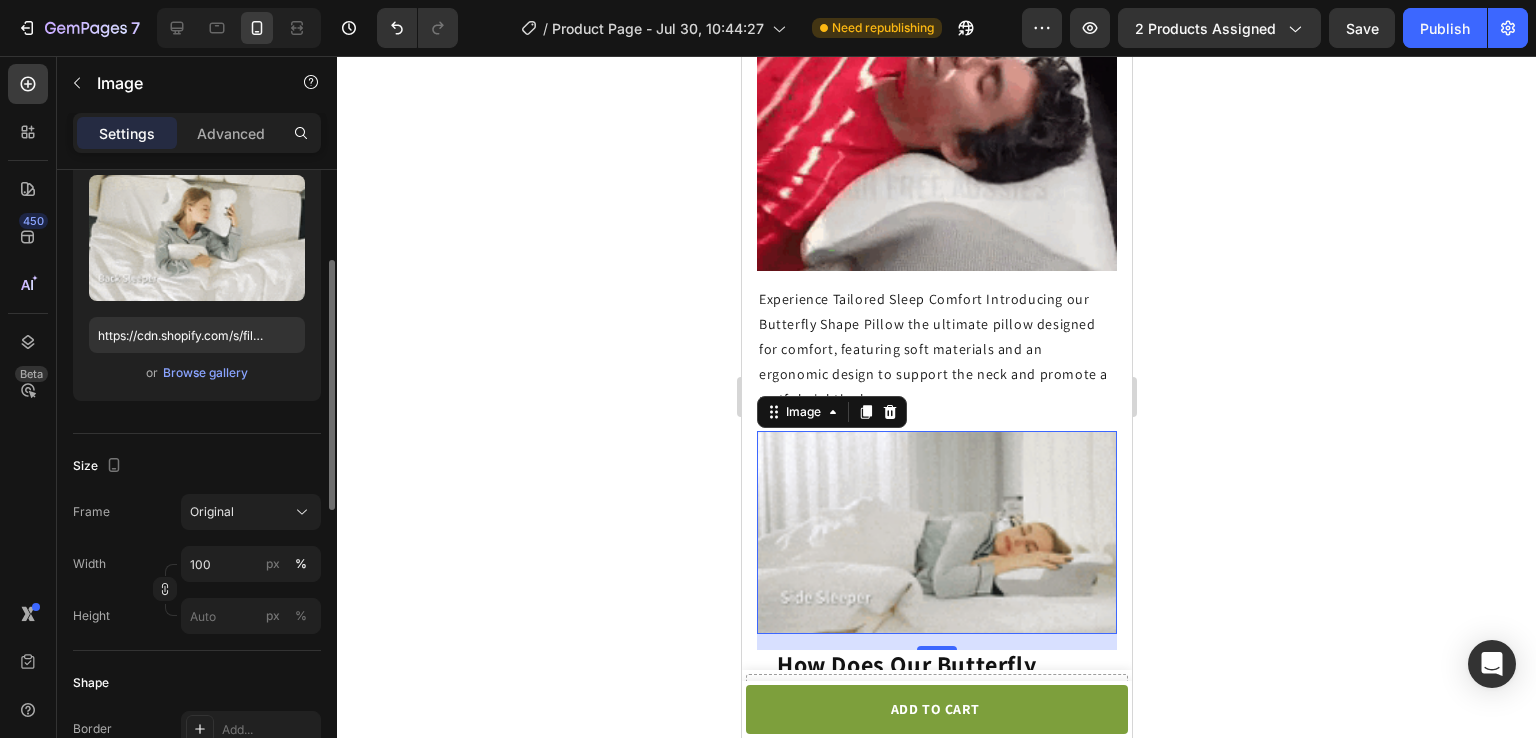 scroll, scrollTop: 216, scrollLeft: 0, axis: vertical 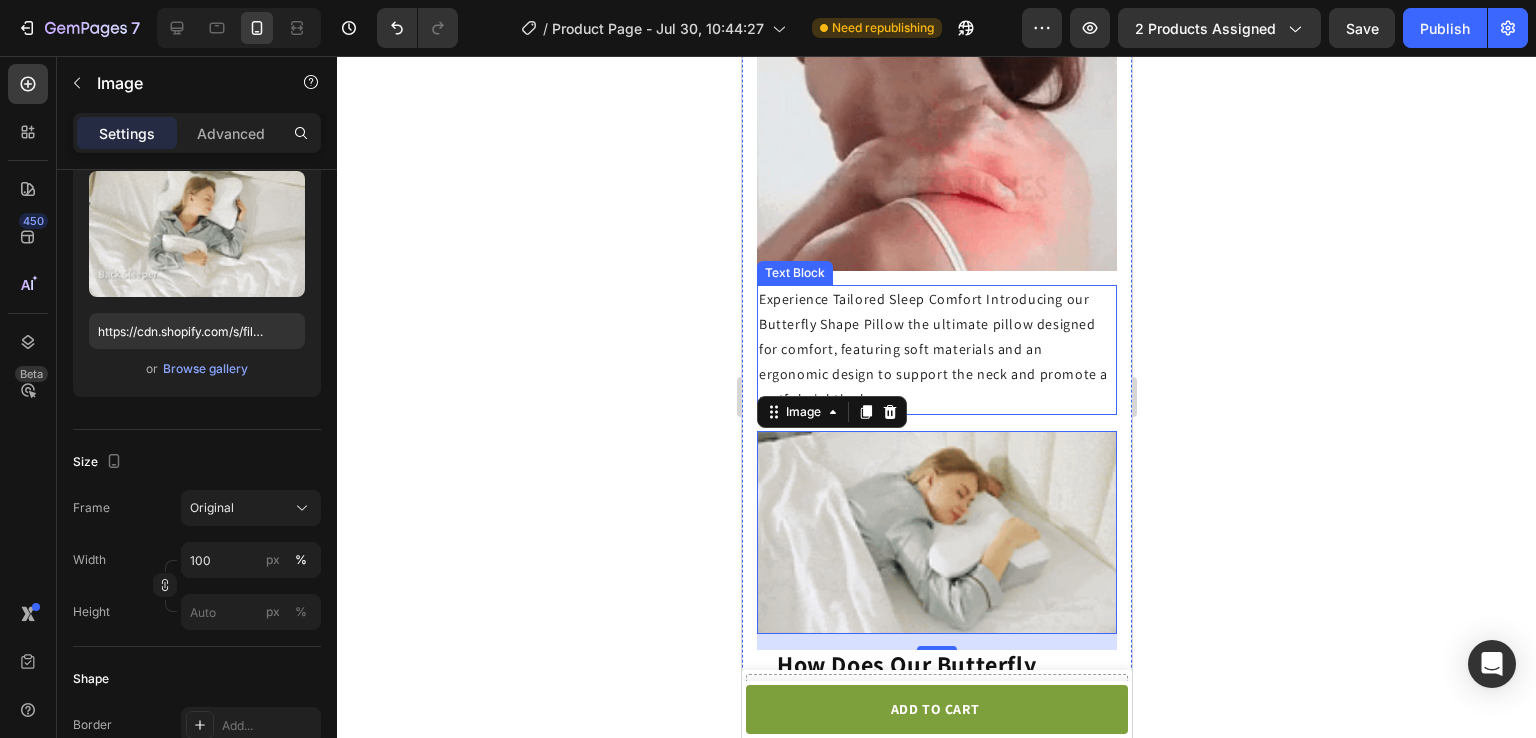 click on "Experience Tailored Sleep Comfort Introducing our Butterfly Shape Pillow the ultimate pillow designed for comfort, featuring soft materials and an ergonomic design to support the neck and promote a restful night's sleep." 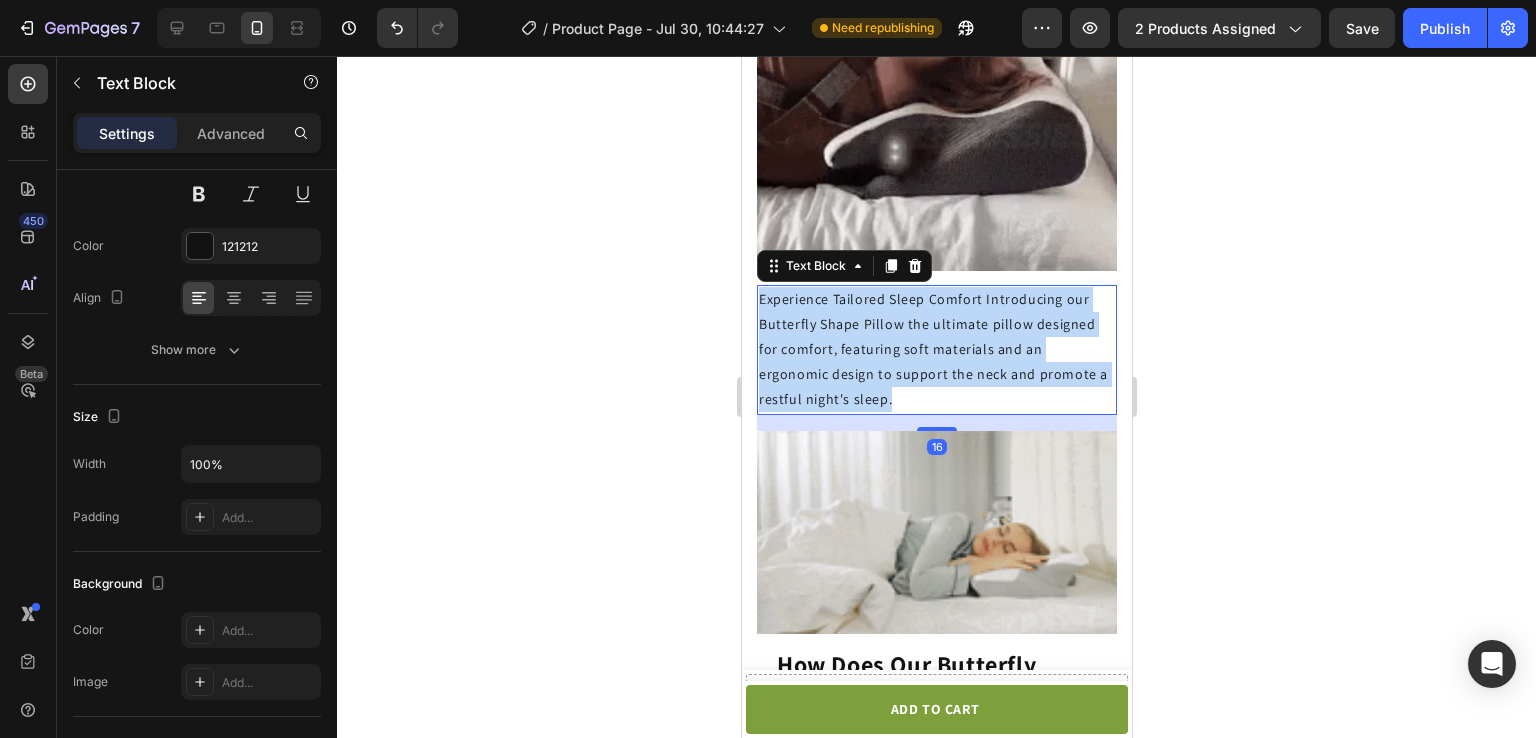 scroll, scrollTop: 0, scrollLeft: 0, axis: both 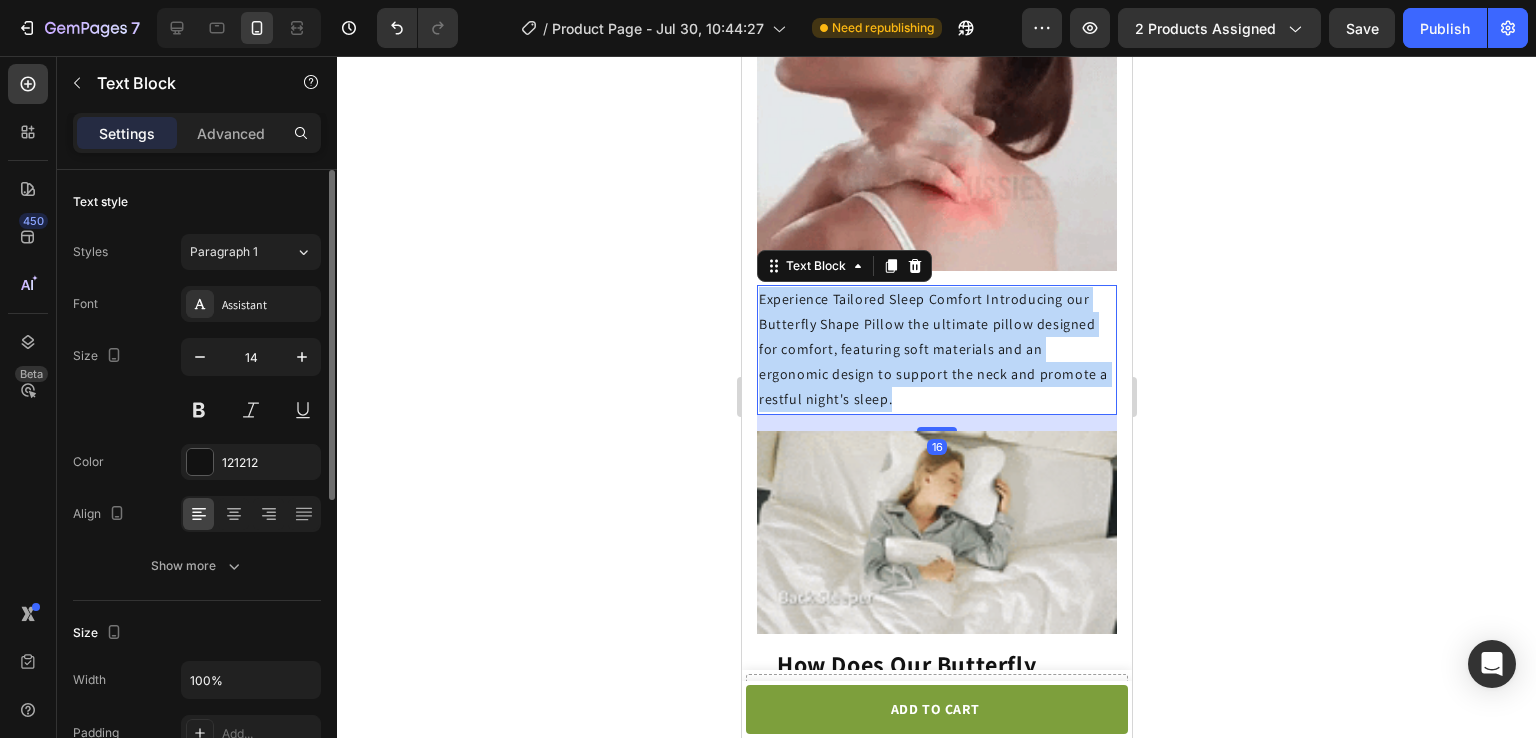 click on "Experience Tailored Sleep Comfort Introducing our Butterfly Shape Pillow the ultimate pillow designed for comfort, featuring soft materials and an ergonomic design to support the neck and promote a restful night's sleep." 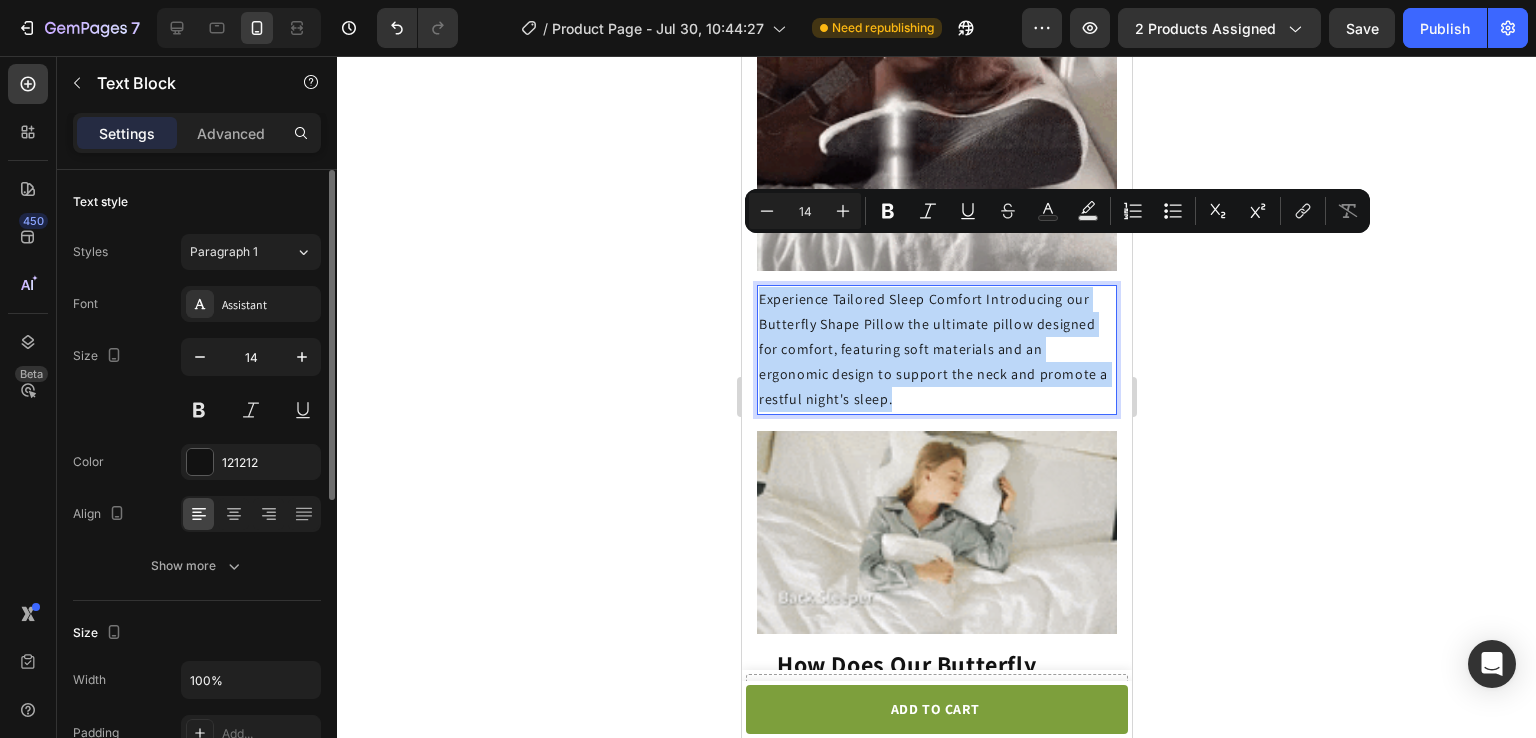 click on "Experience Tailored Sleep Comfort Introducing our Butterfly Shape Pillow the ultimate pillow designed for comfort, featuring soft materials and an ergonomic design to support the neck and promote a restful night's sleep." 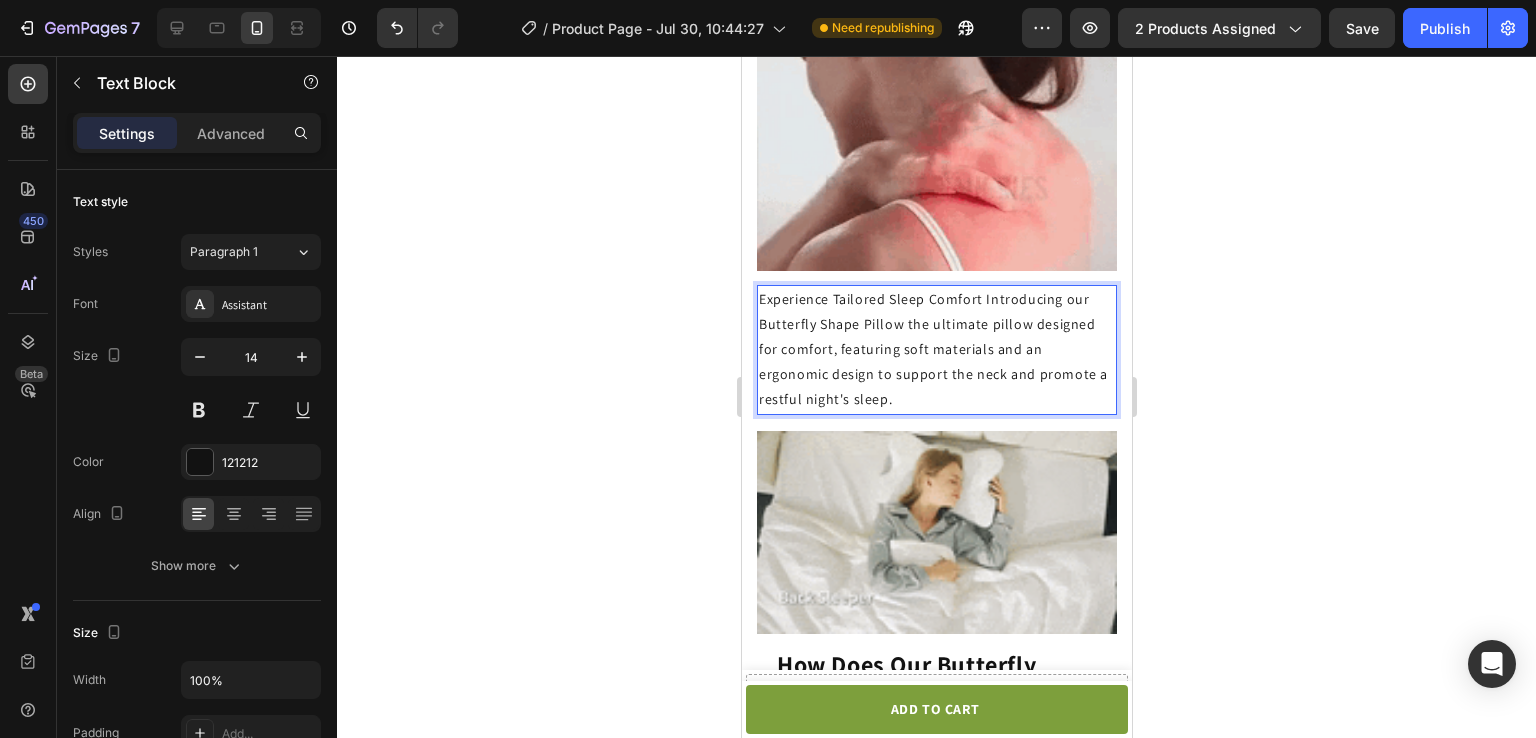 click on "Experience Tailored Sleep Comfort Introducing our Butterfly Shape Pillow the ultimate pillow designed for comfort, featuring soft materials and an ergonomic design to support the neck and promote a restful night's sleep." 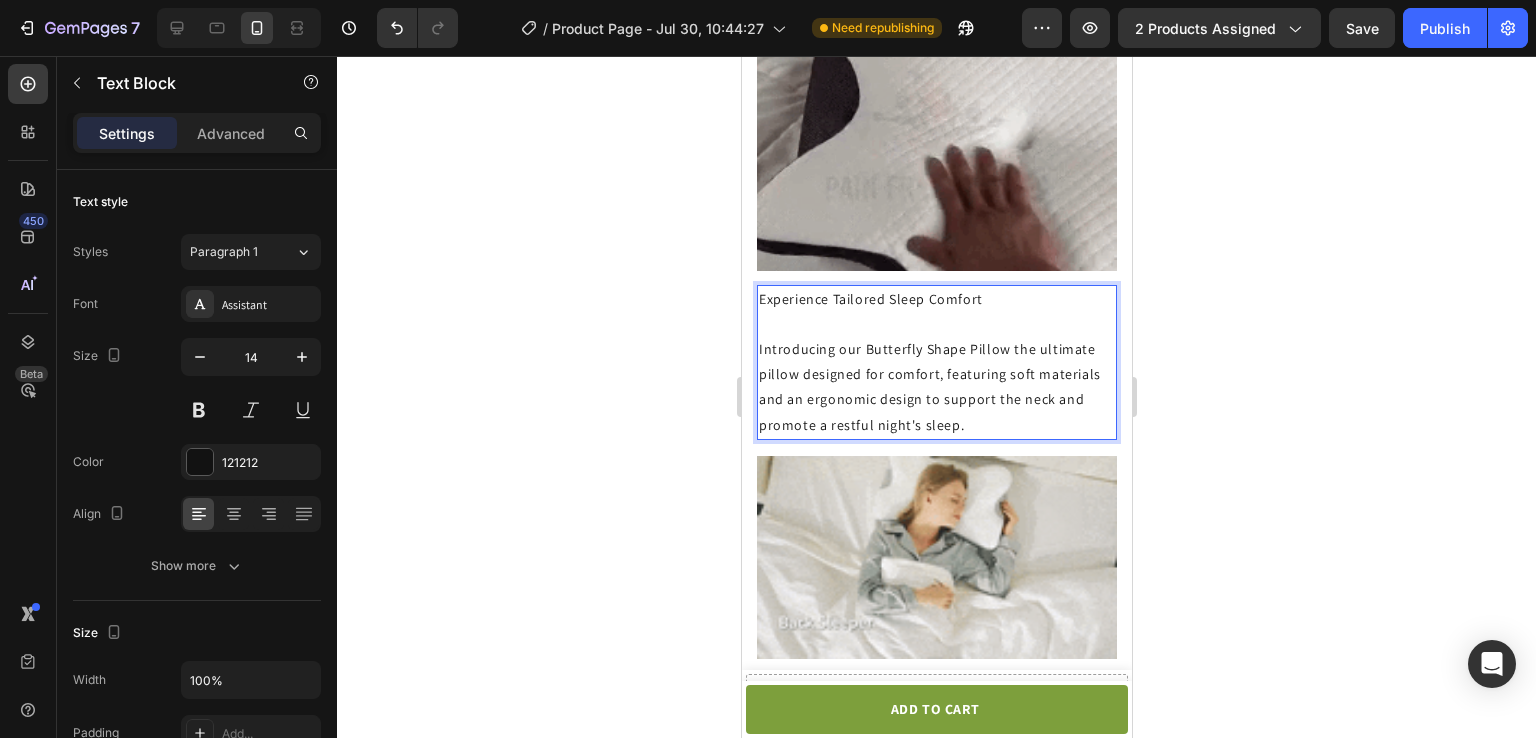 click on "Experience Tailored Sleep Comfort" 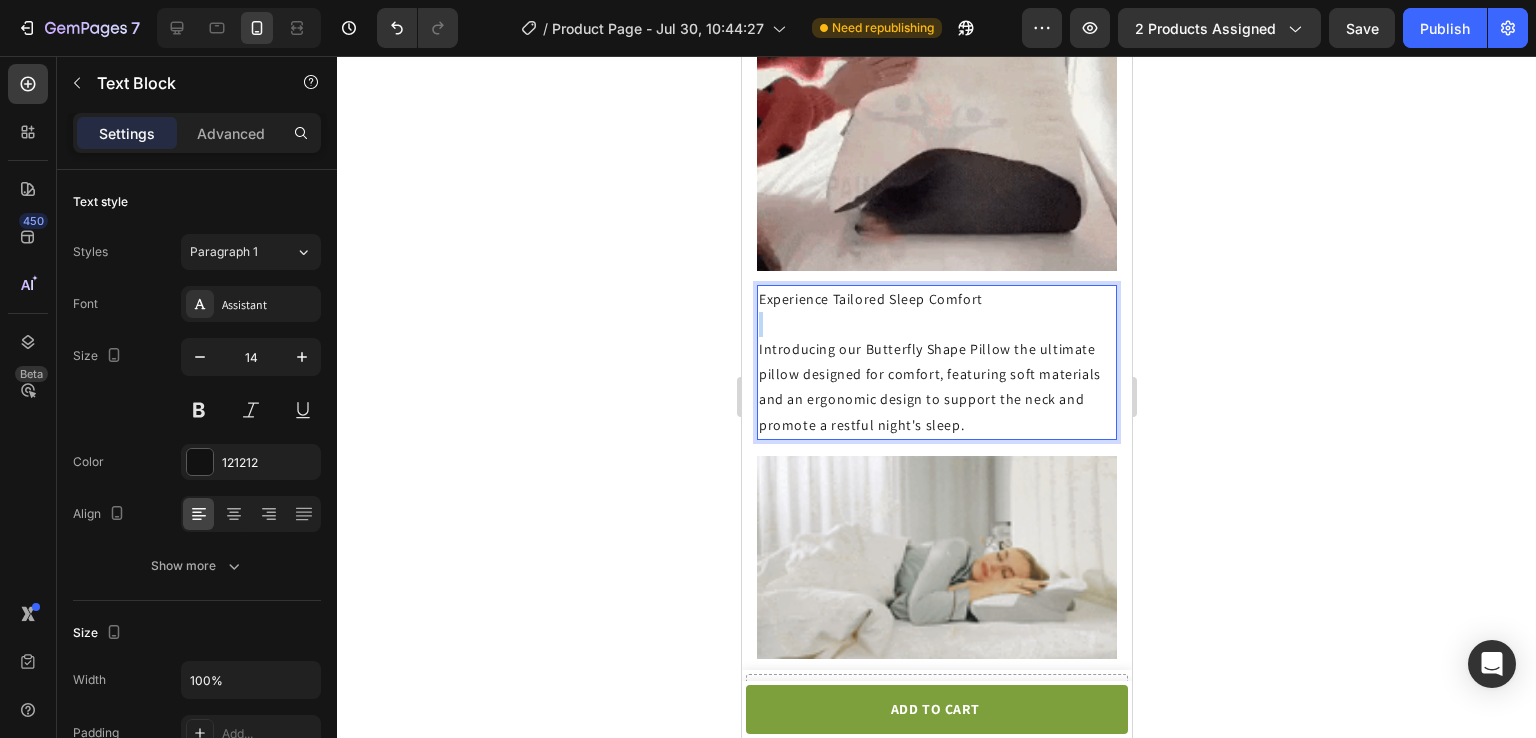 click on "Experience Tailored Sleep Comfort" 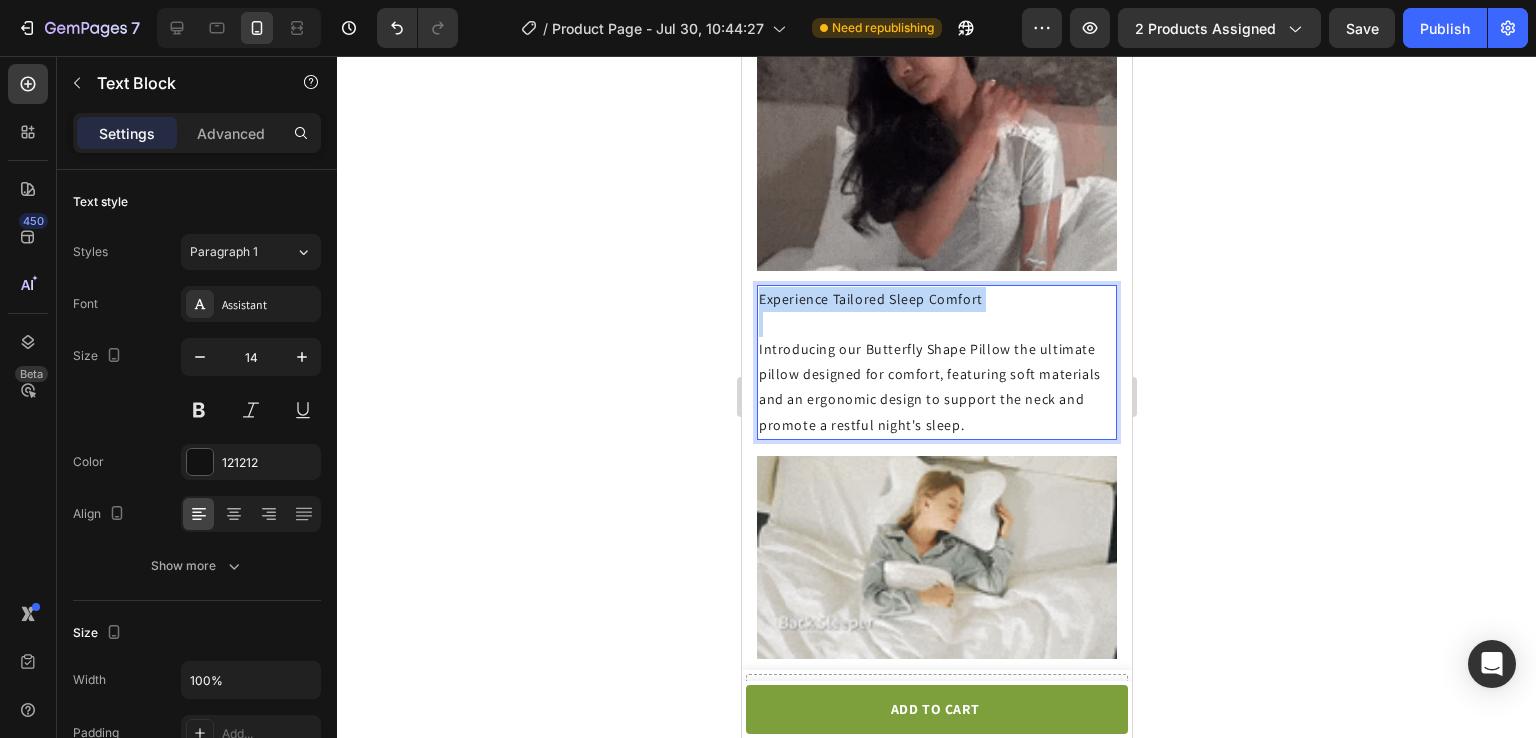 click on "Experience Tailored Sleep Comfort" 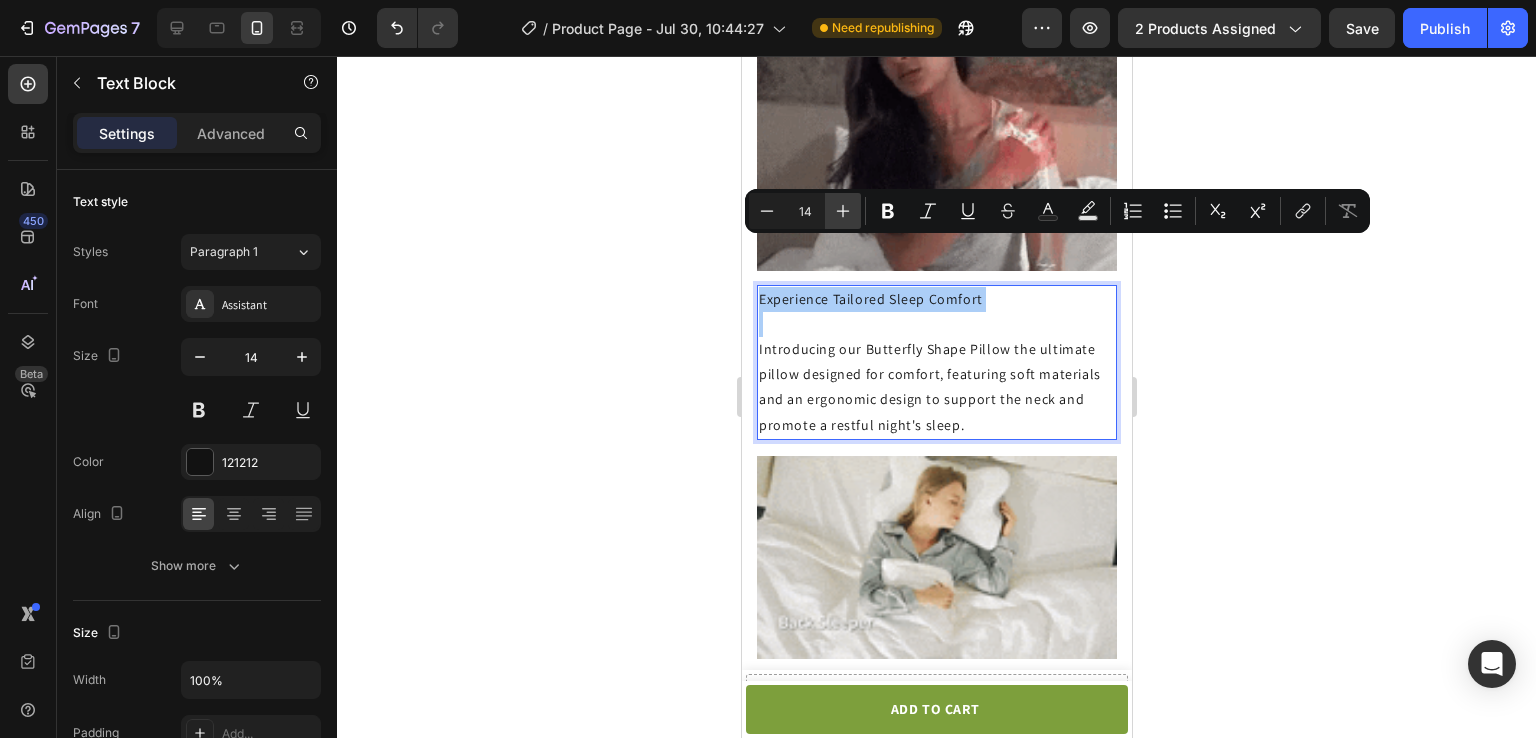 click 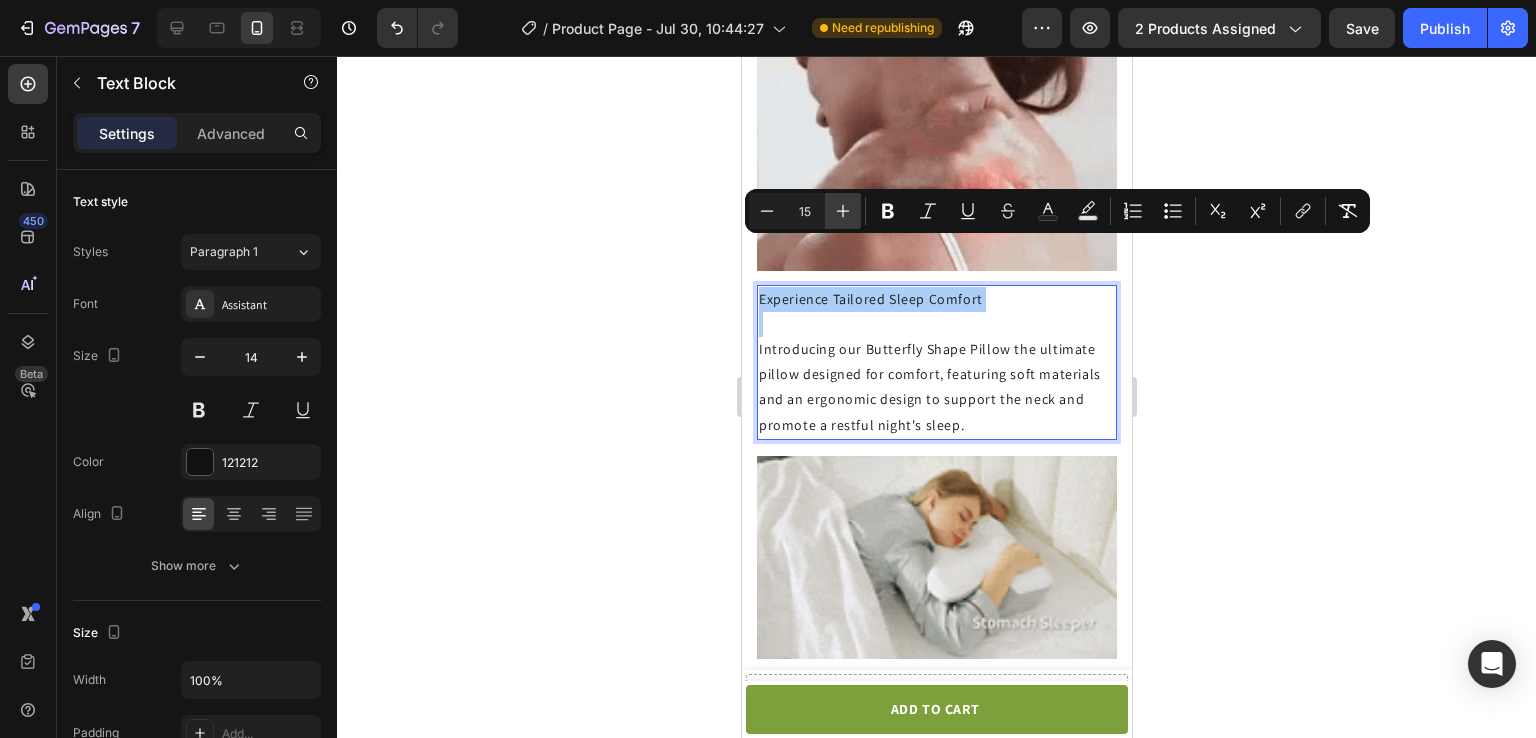 click 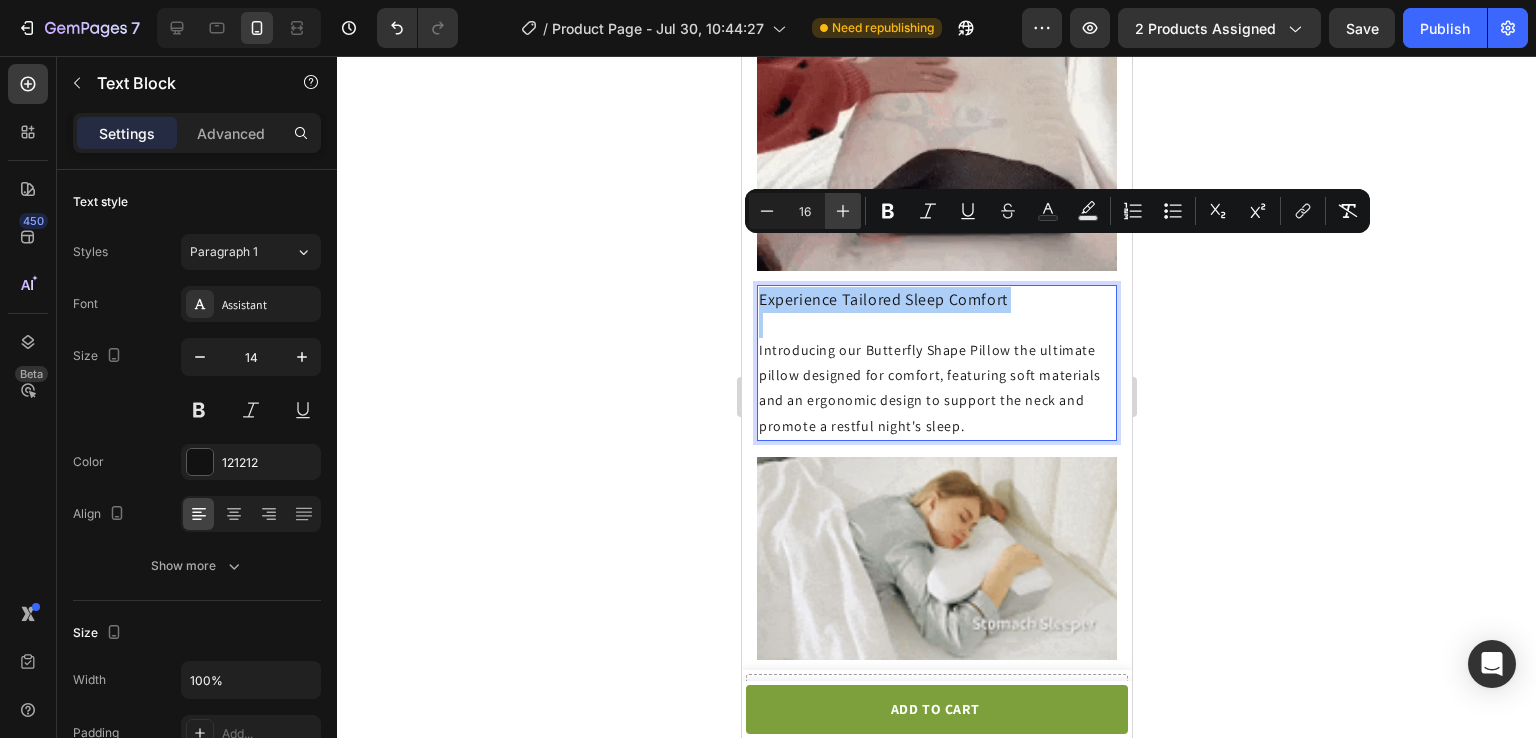 click 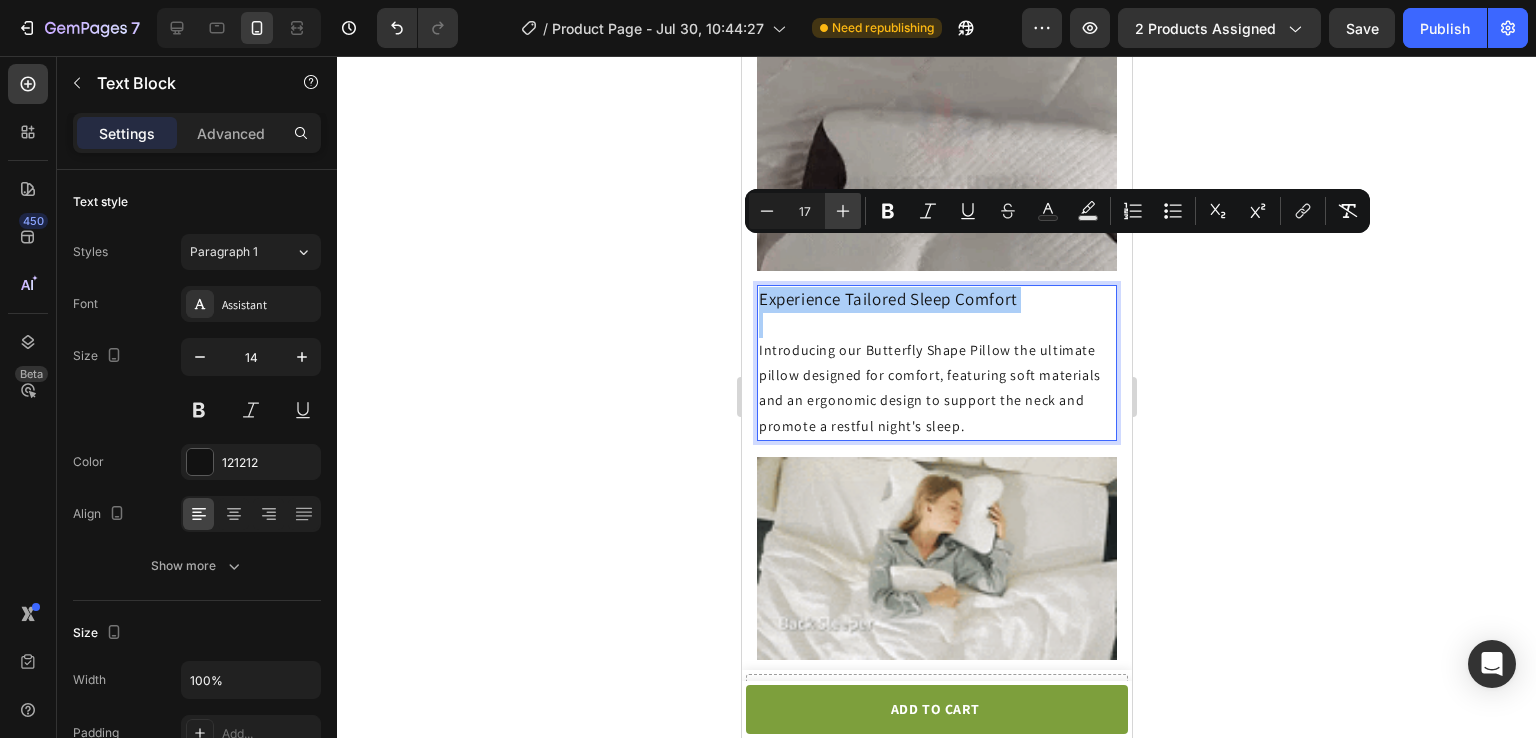click 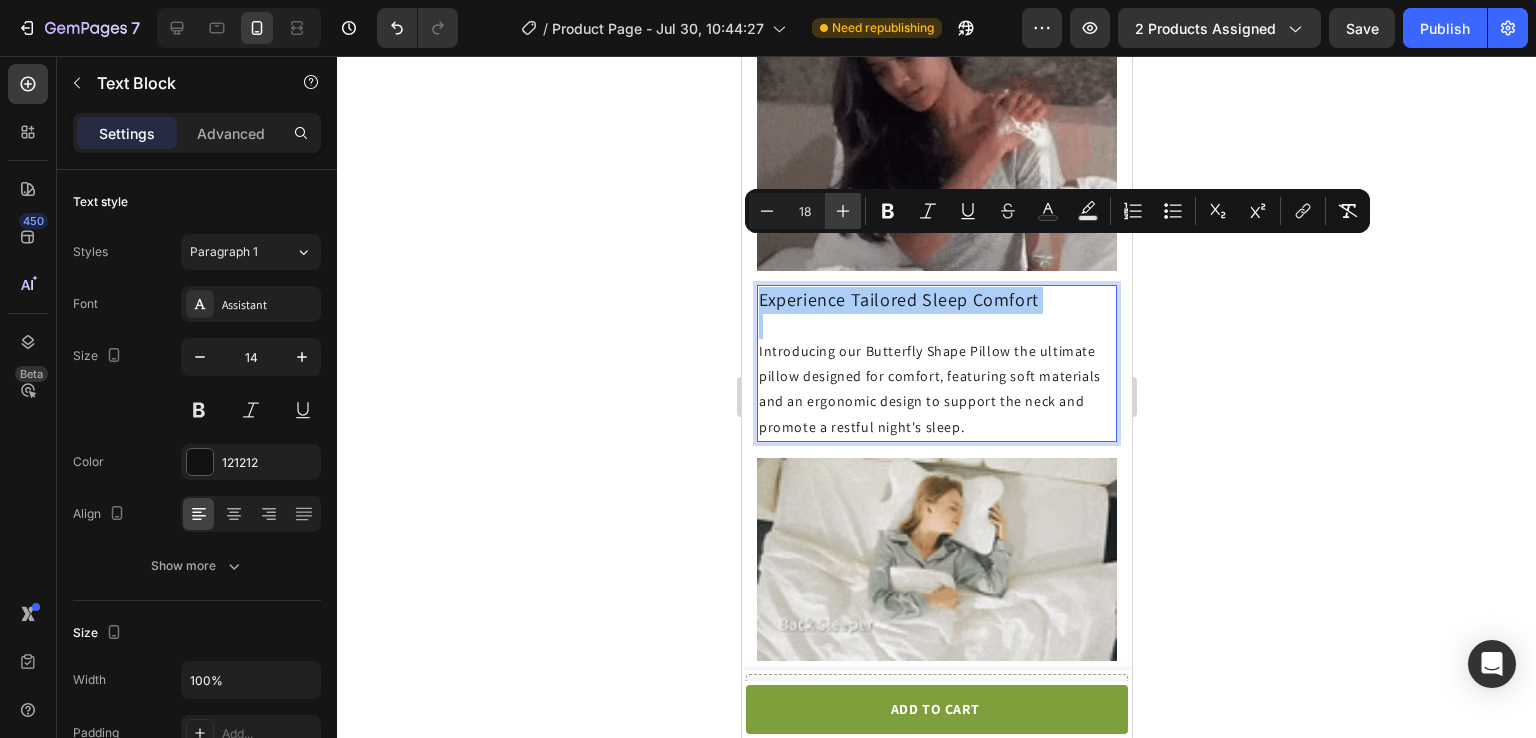 click 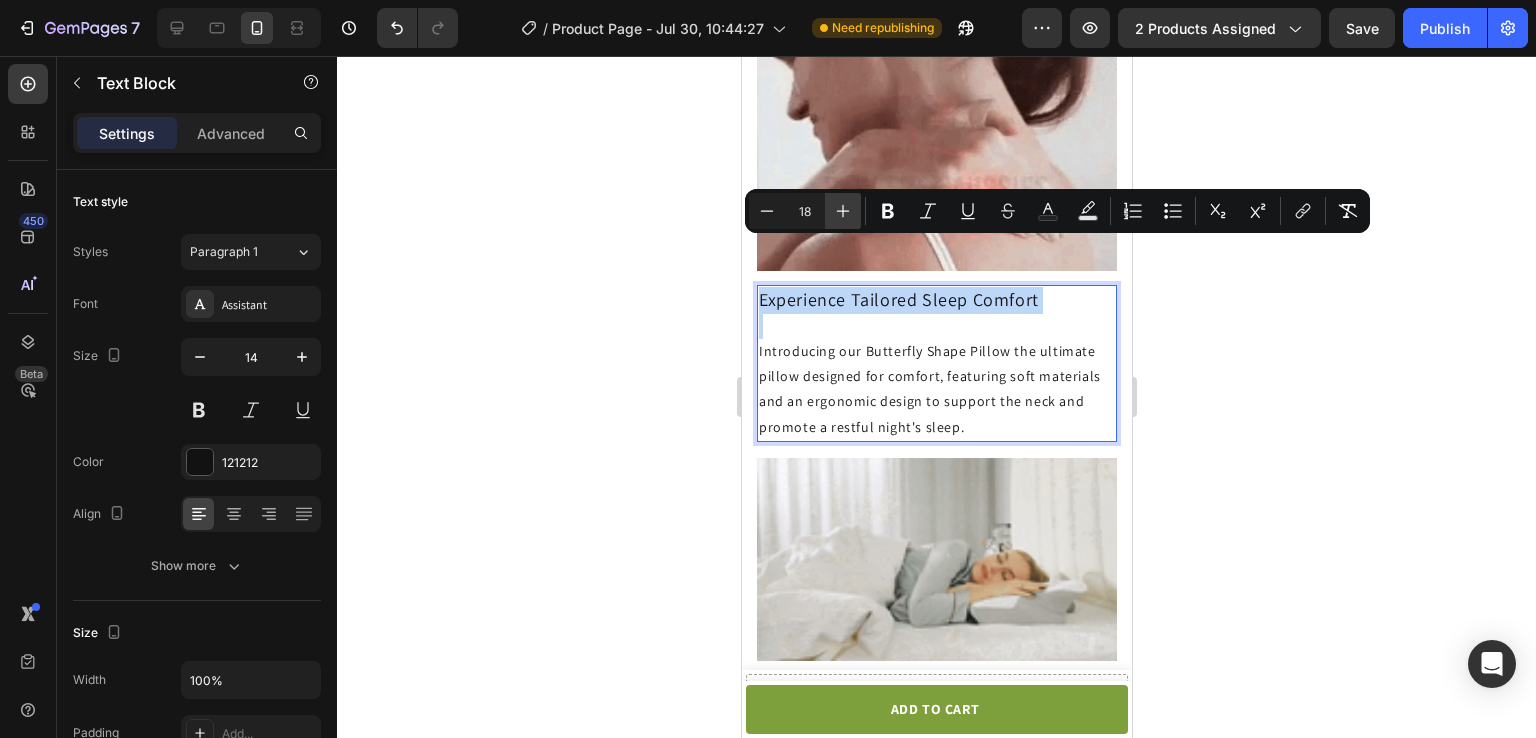 type on "19" 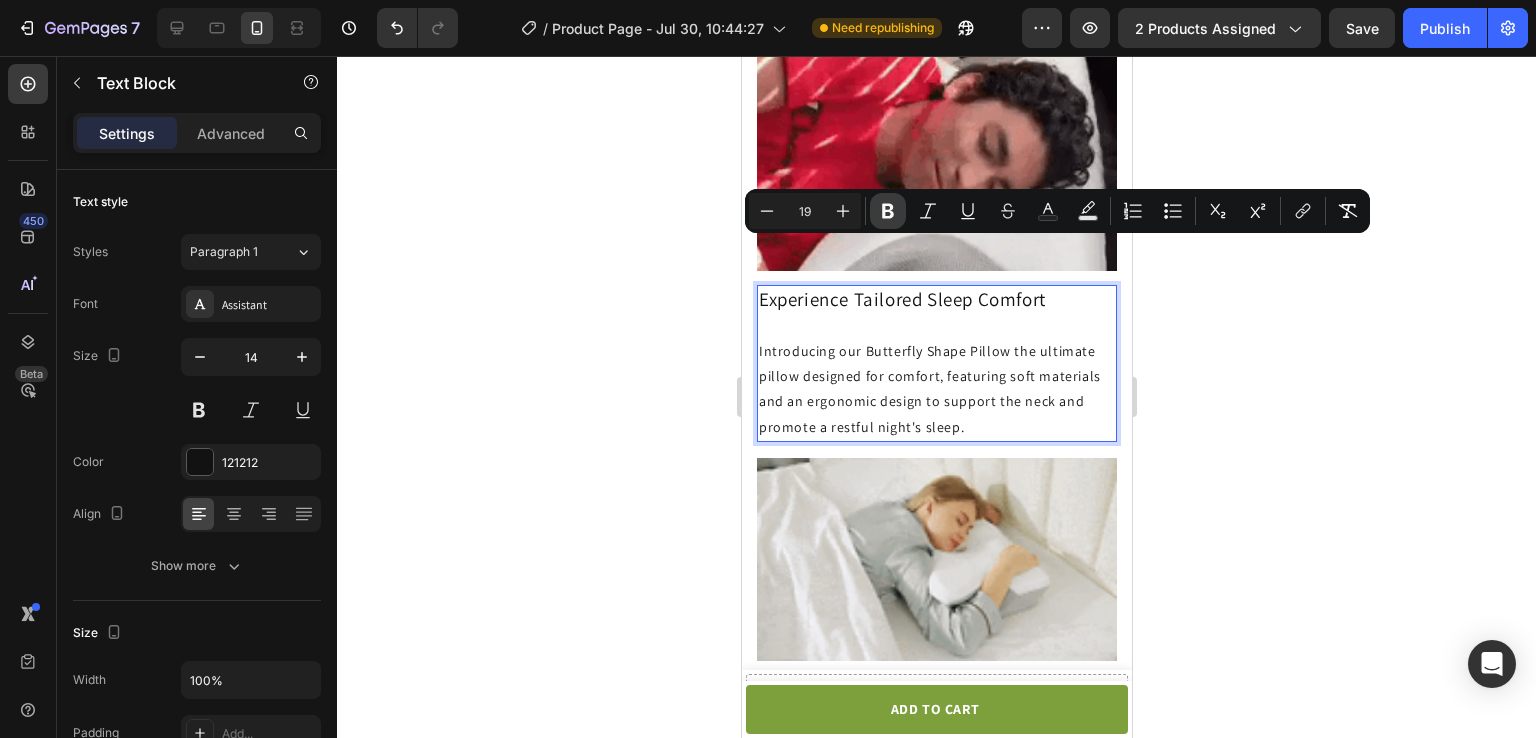 click 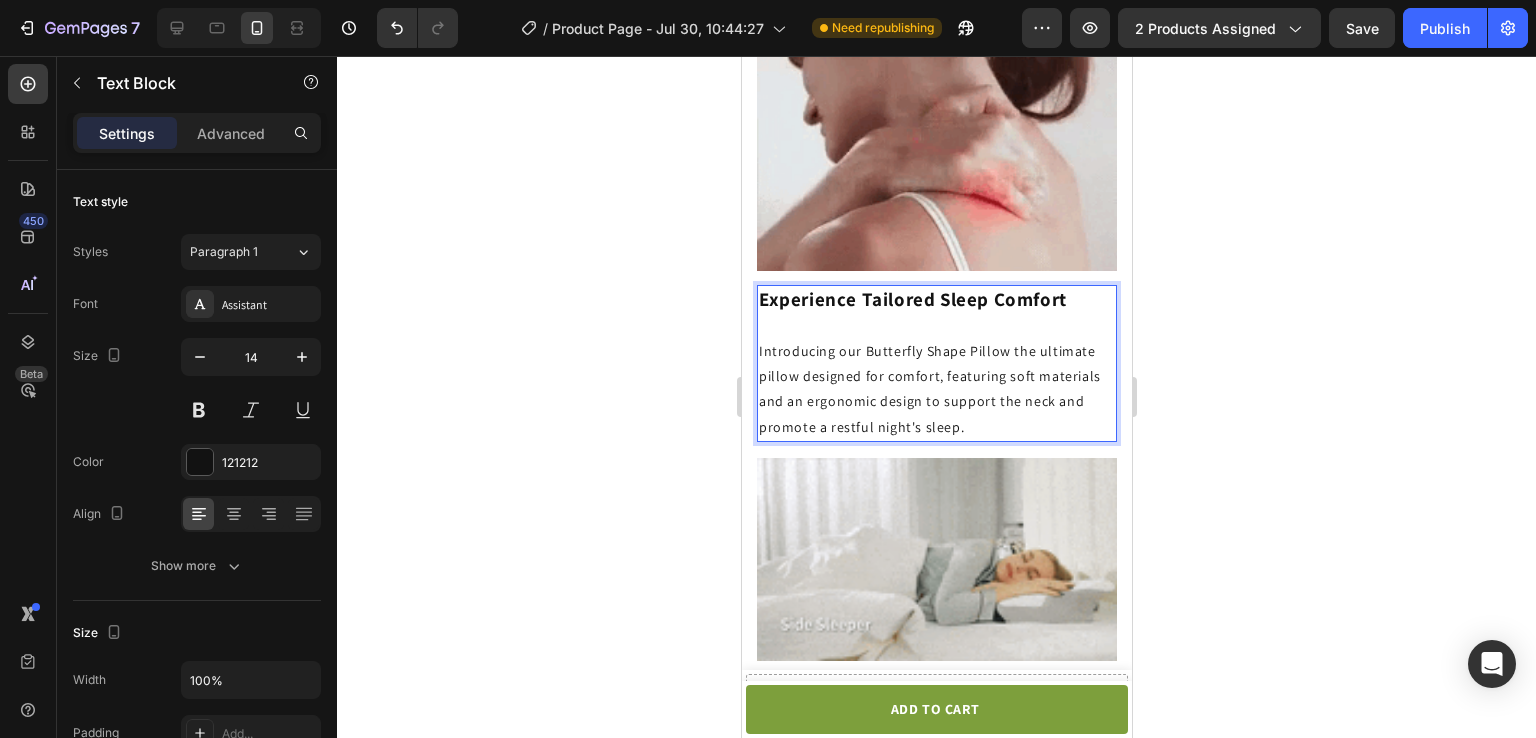 click on "Experience Tailored Sleep Comfort" 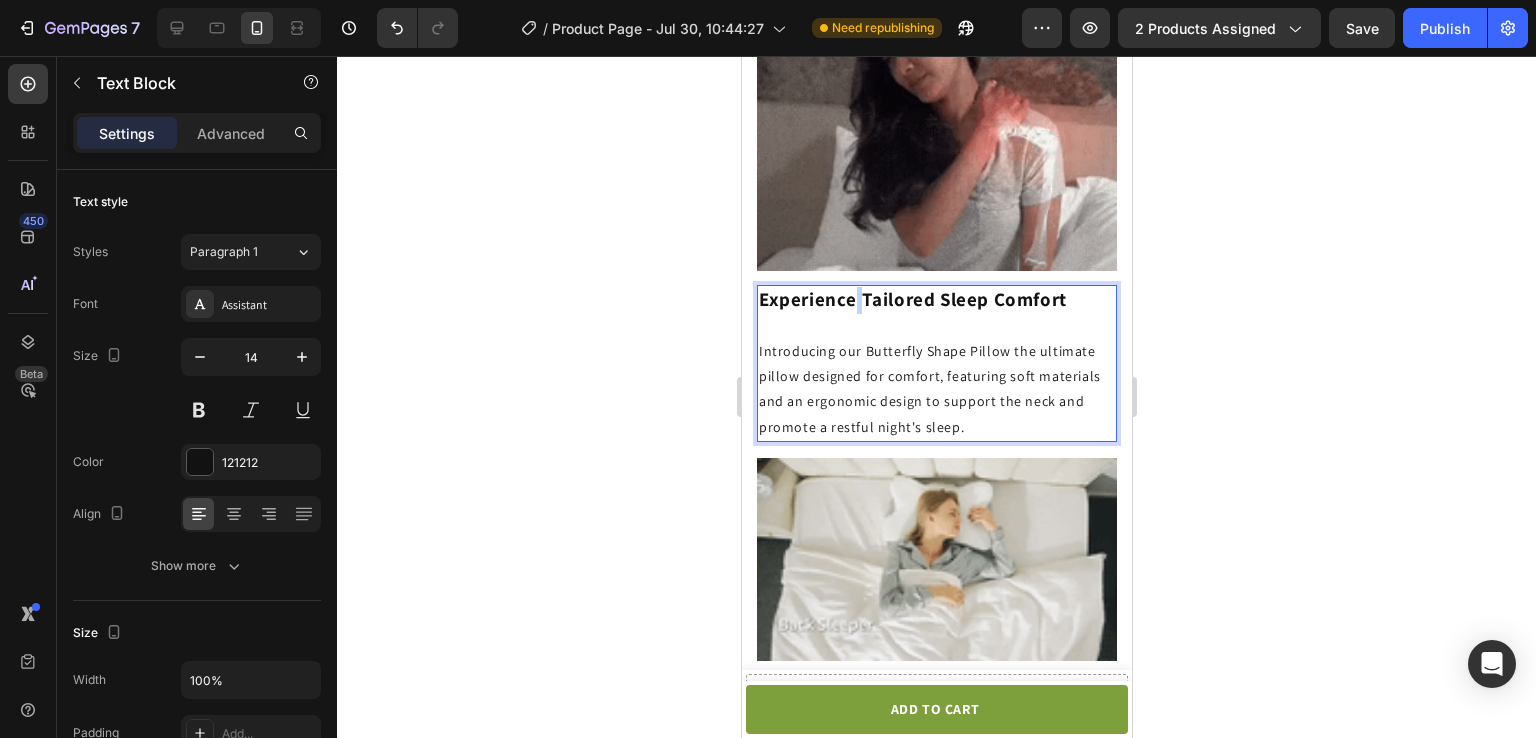 click on "Experience Tailored Sleep Comfort" 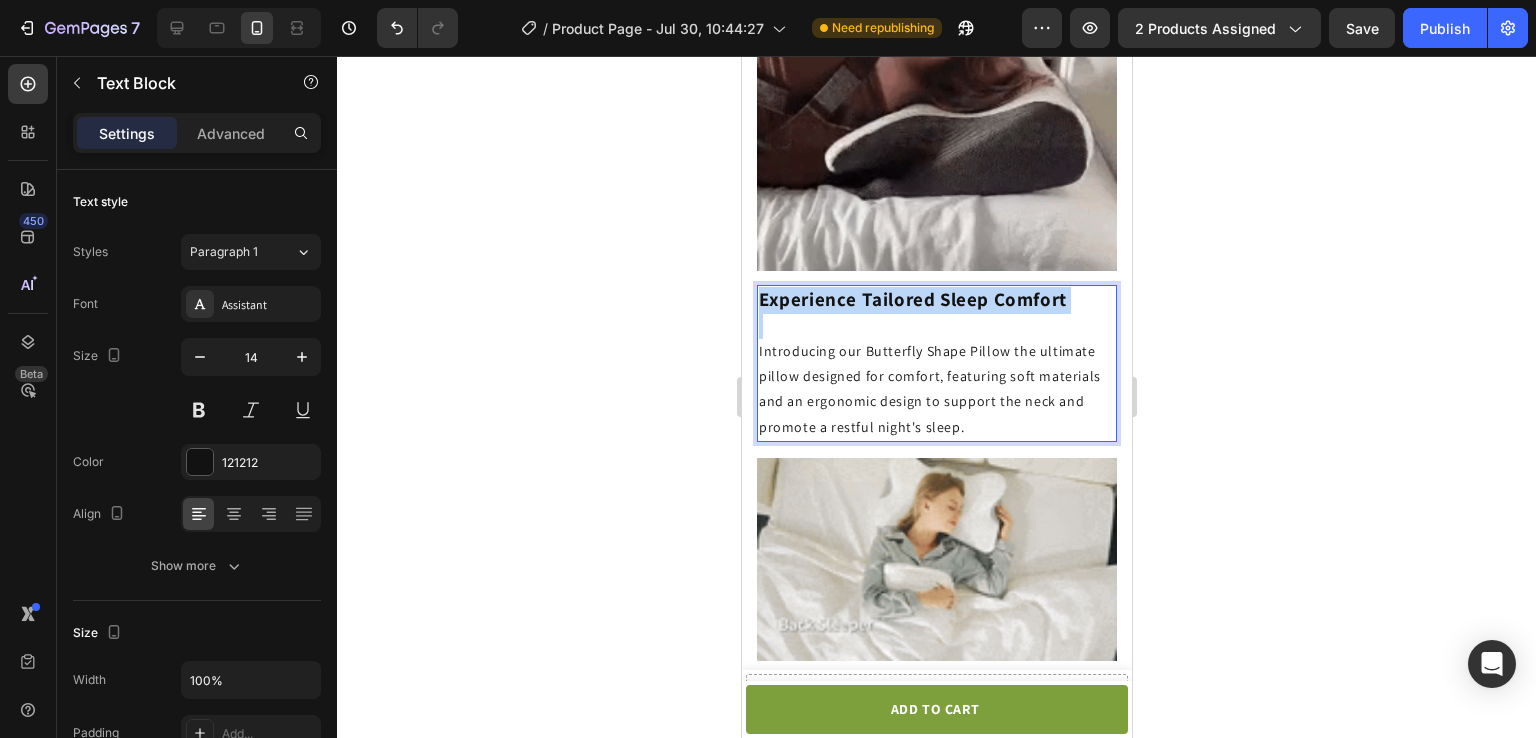 click on "Experience Tailored Sleep Comfort" 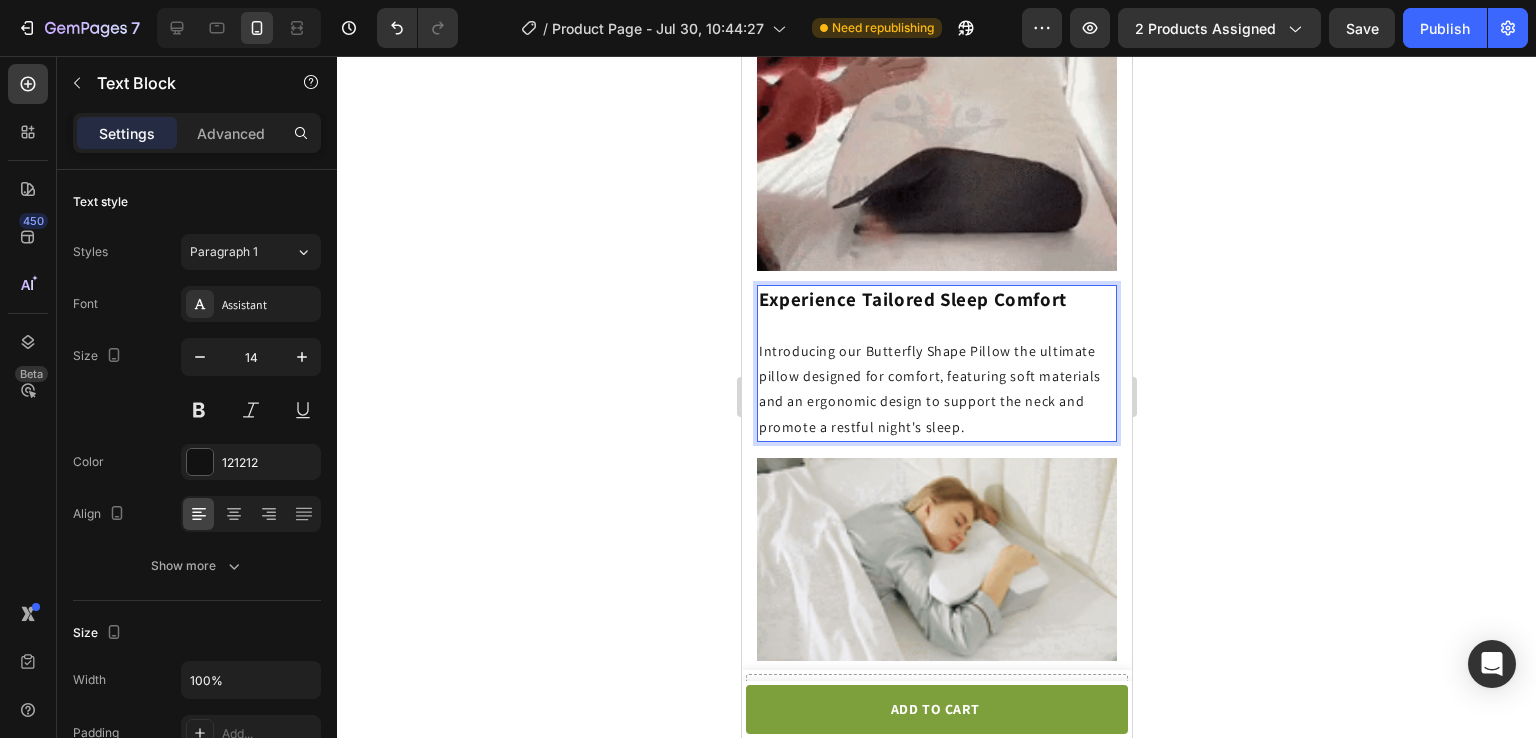 click on "Introducing our Butterfly Shape Pillow the ultimate pillow designed for comfort, featuring soft materials and an ergonomic design to support the neck and promote a restful night's sleep." 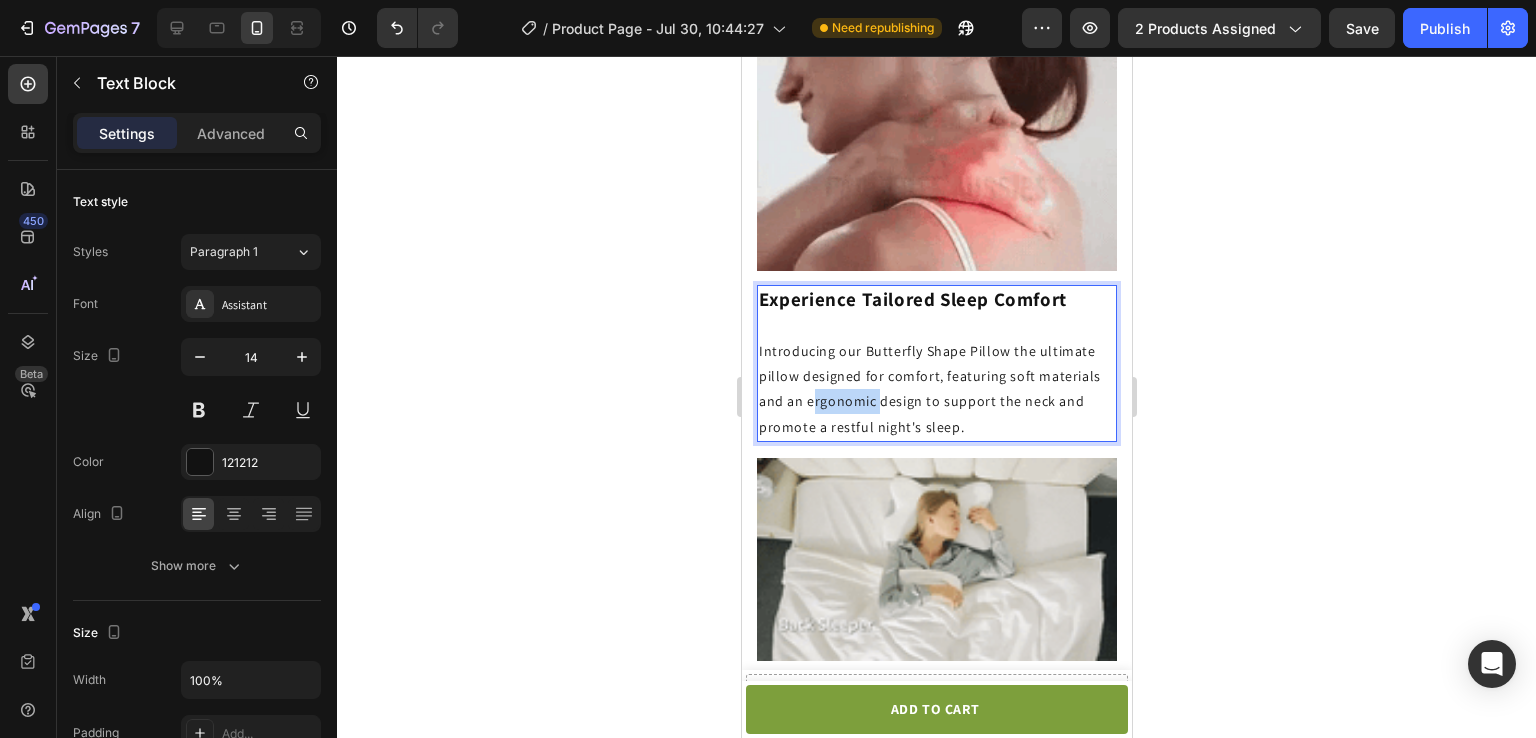 click on "Introducing our Butterfly Shape Pillow the ultimate pillow designed for comfort, featuring soft materials and an ergonomic design to support the neck and promote a restful night's sleep." 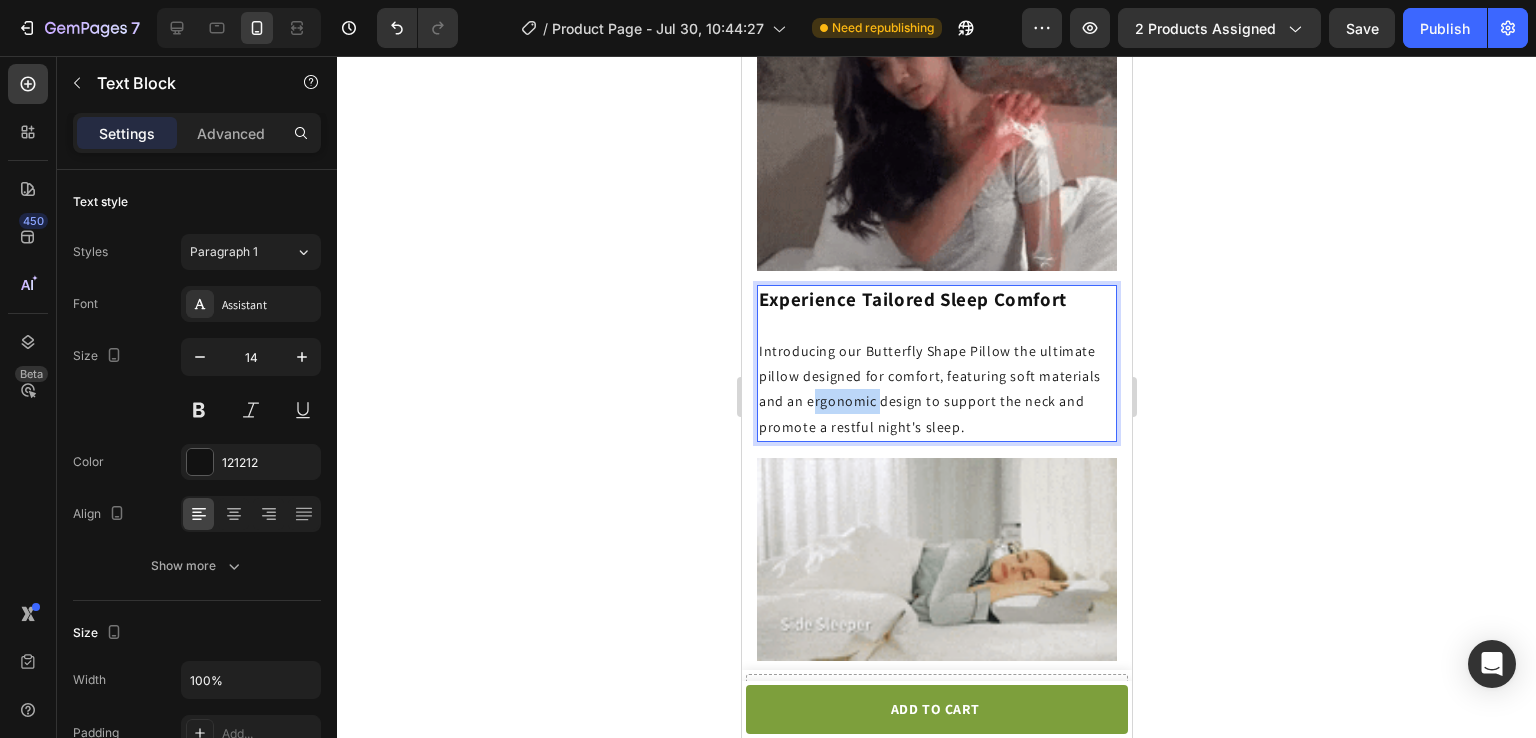 click on "Introducing our Butterfly Shape Pillow the ultimate pillow designed for comfort, featuring soft materials and an ergonomic design to support the neck and promote a restful night's sleep." 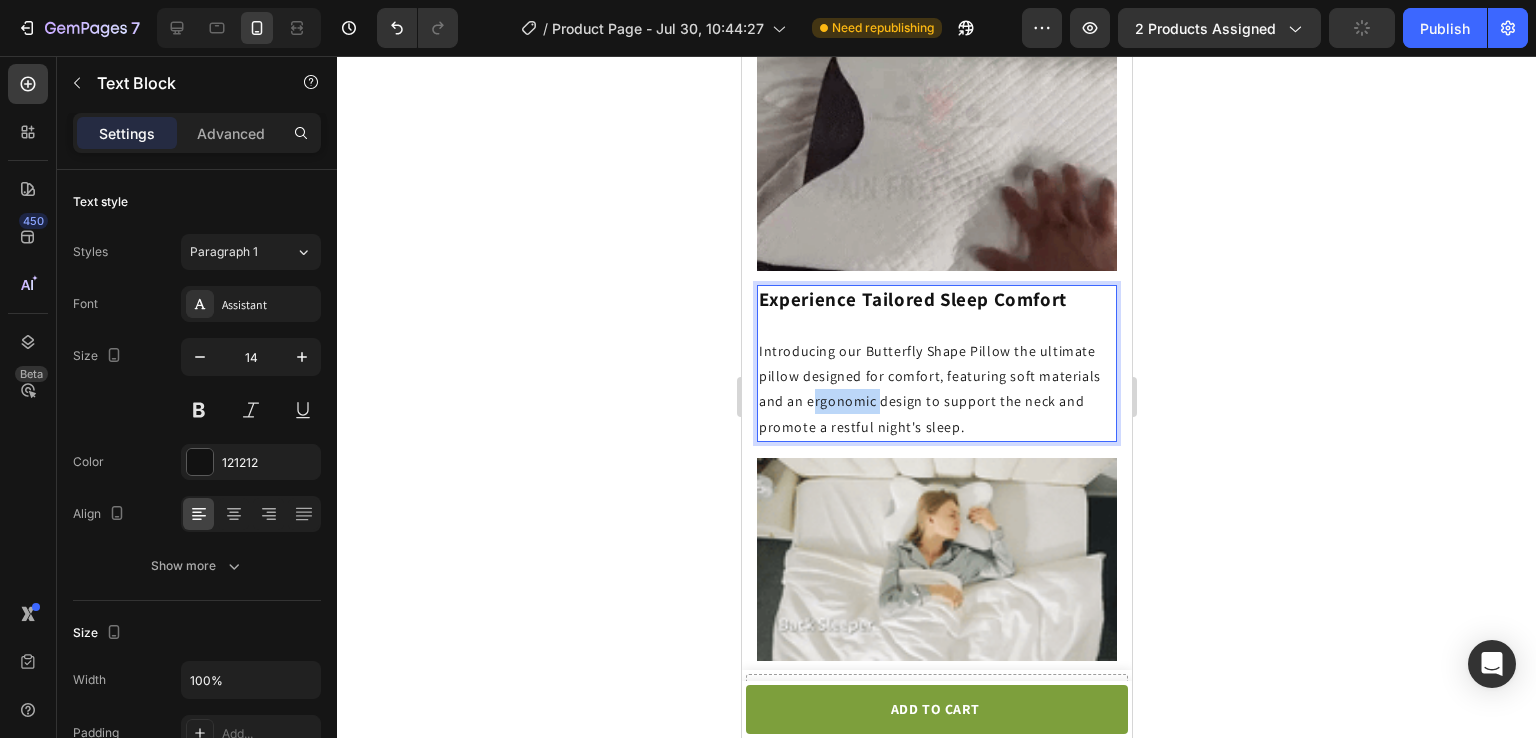 click on "Introducing our Butterfly Shape Pillow the ultimate pillow designed for comfort, featuring soft materials and an ergonomic design to support the neck and promote a restful night's sleep." 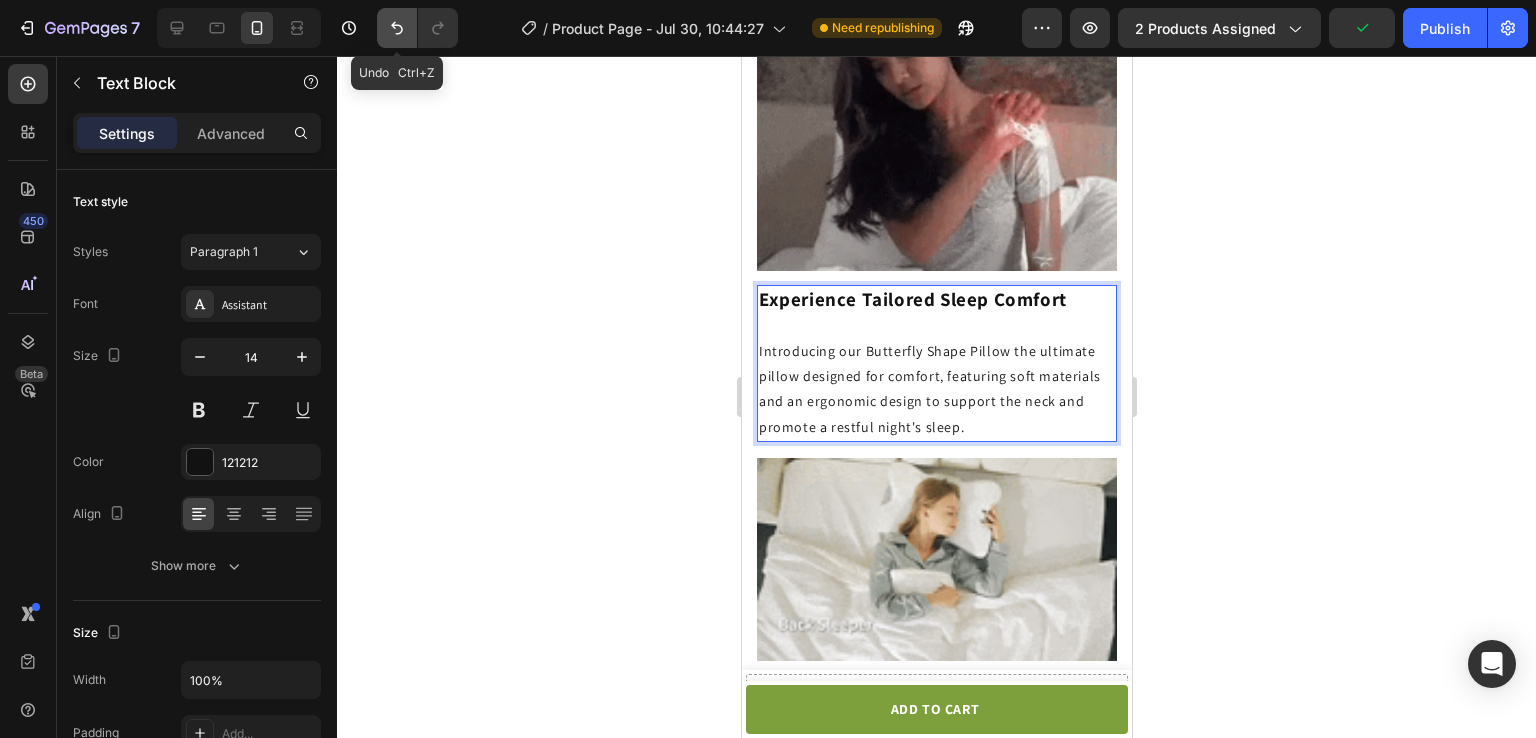 click 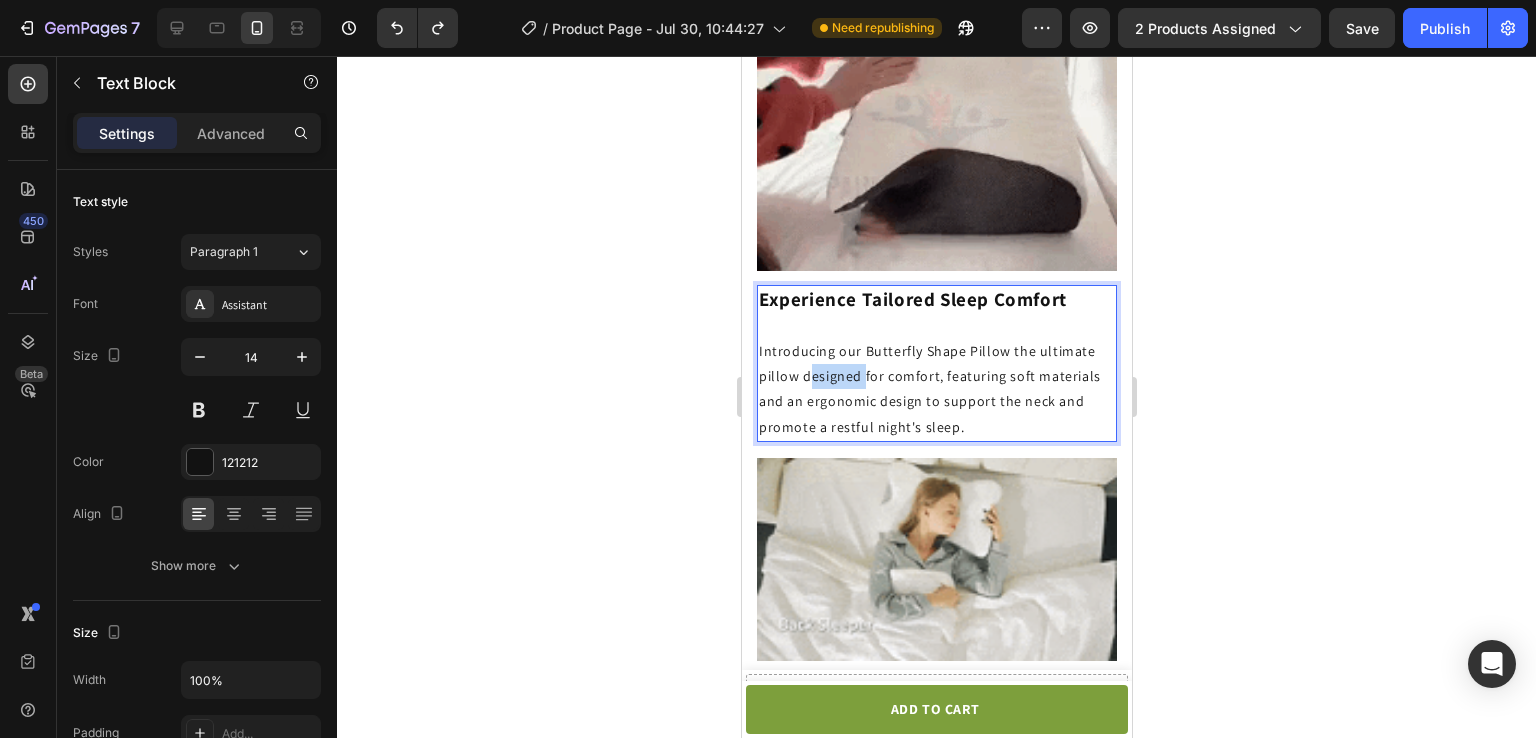 click on "Introducing our Butterfly Shape Pillow the ultimate pillow designed for comfort, featuring soft materials and an ergonomic design to support the neck and promote a restful night's sleep." 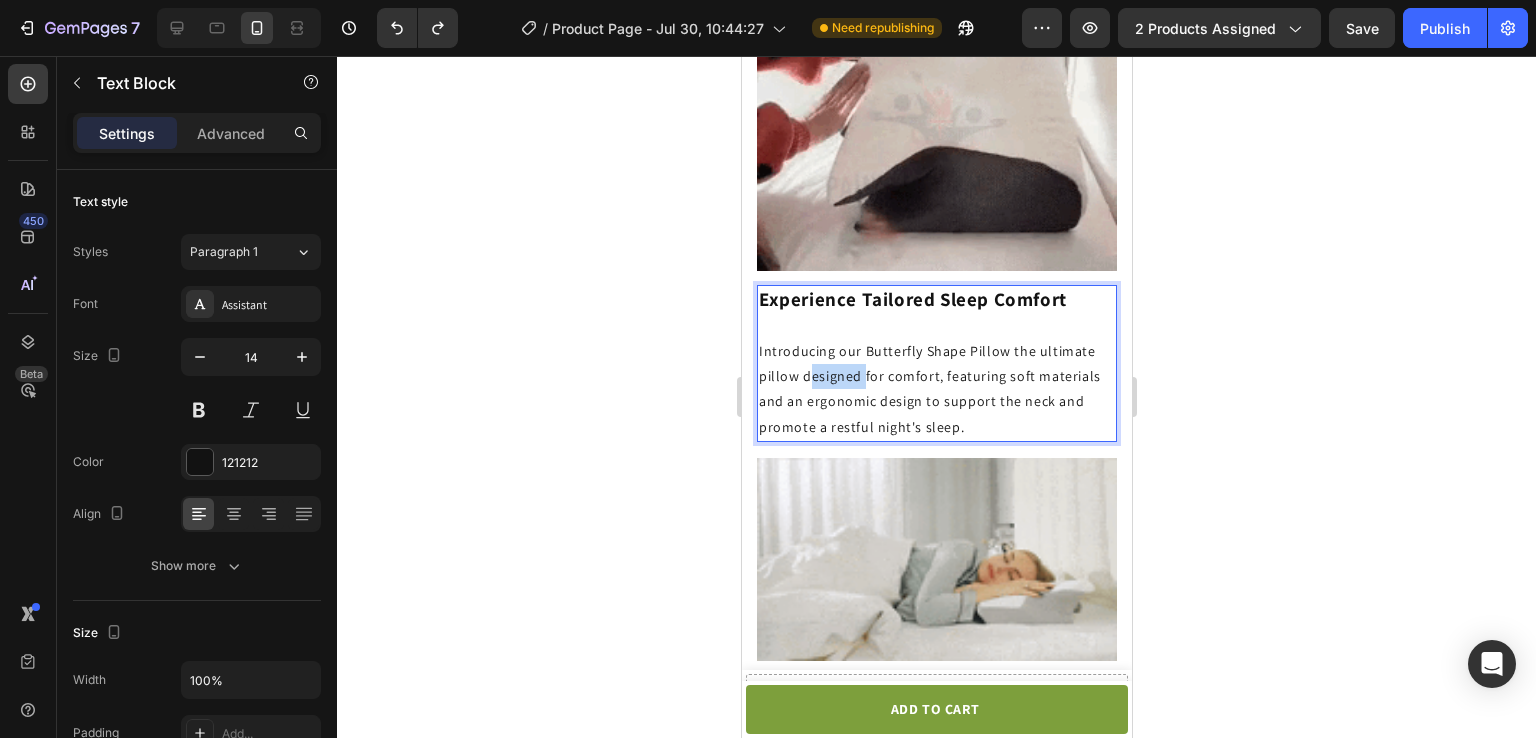 click on "Introducing our Butterfly Shape Pillow the ultimate pillow designed for comfort, featuring soft materials and an ergonomic design to support the neck and promote a restful night's sleep." 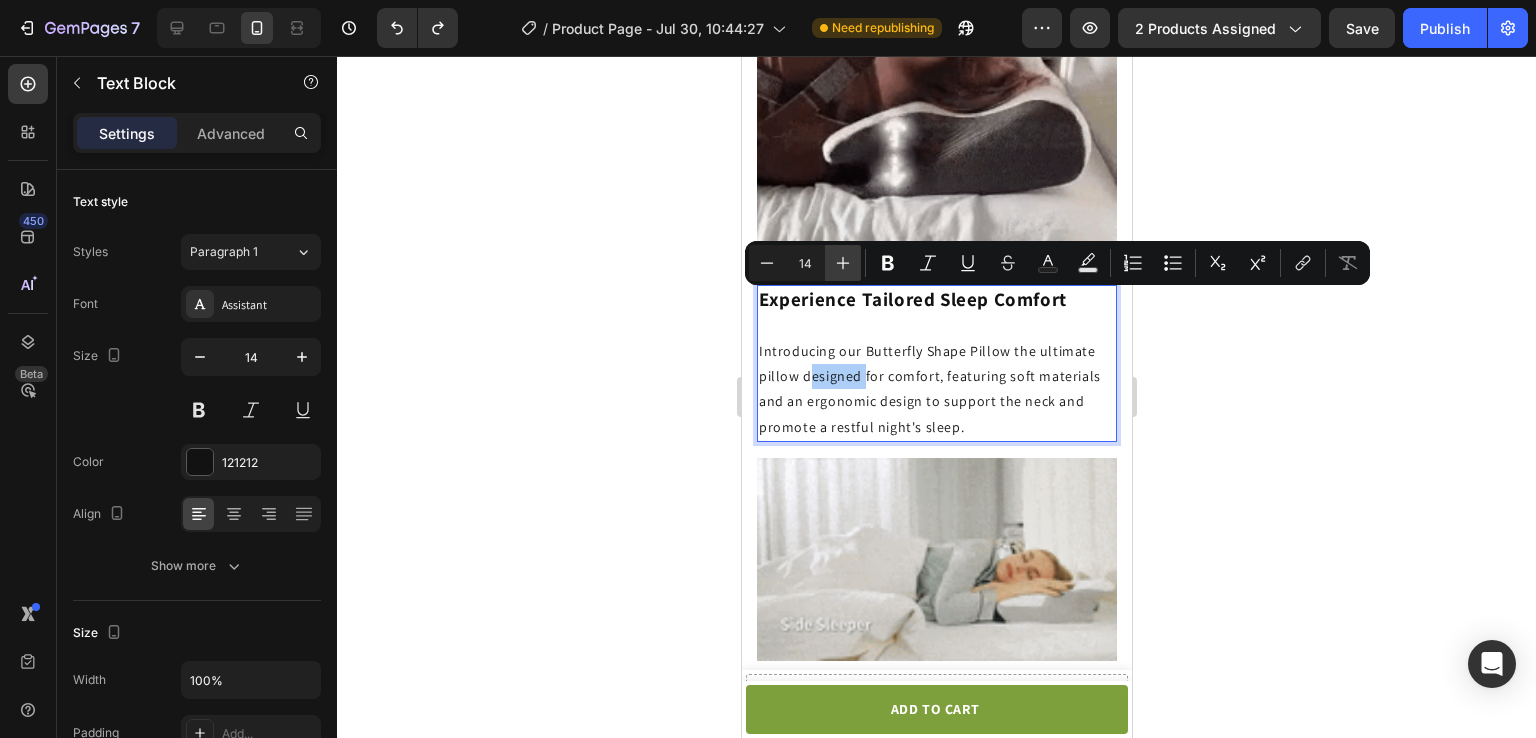 click 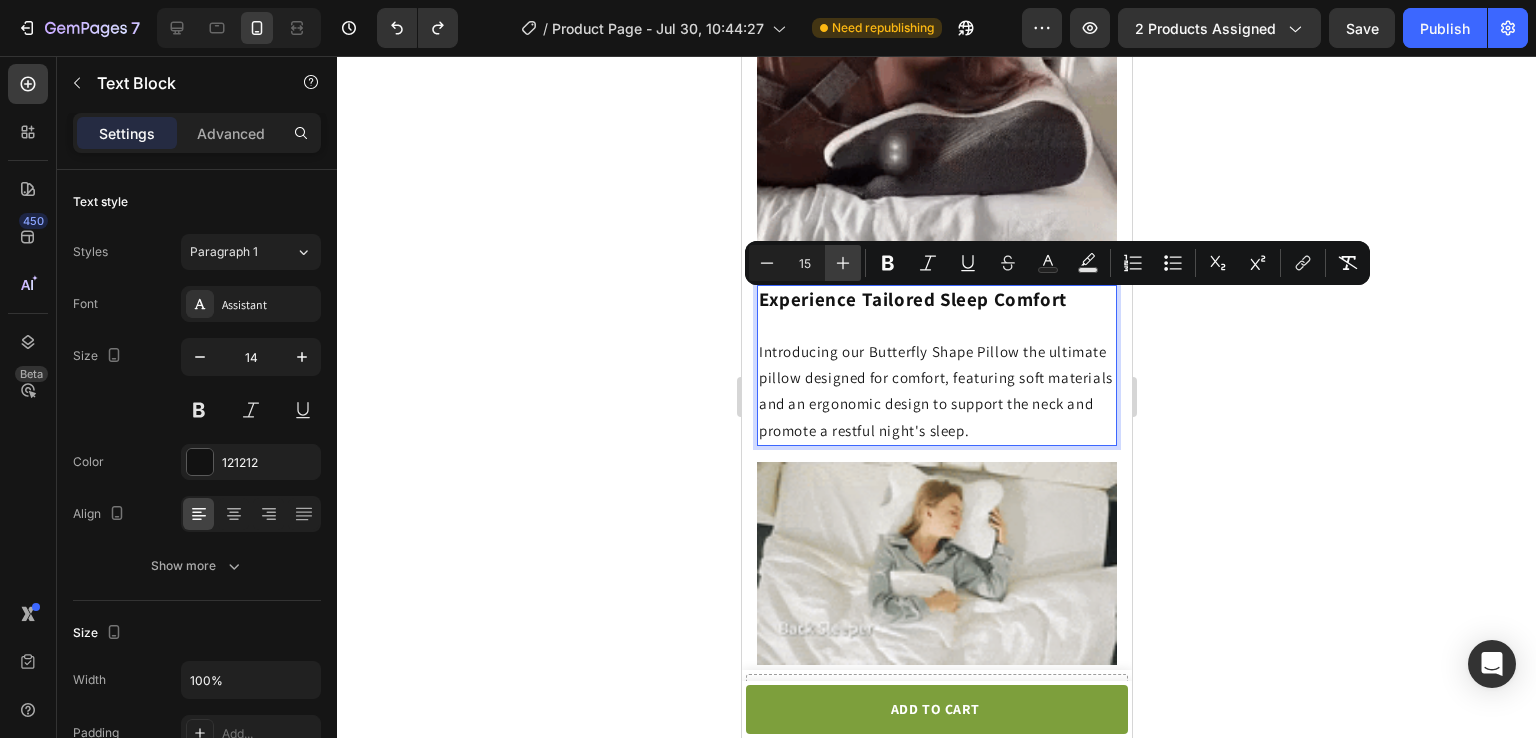 click 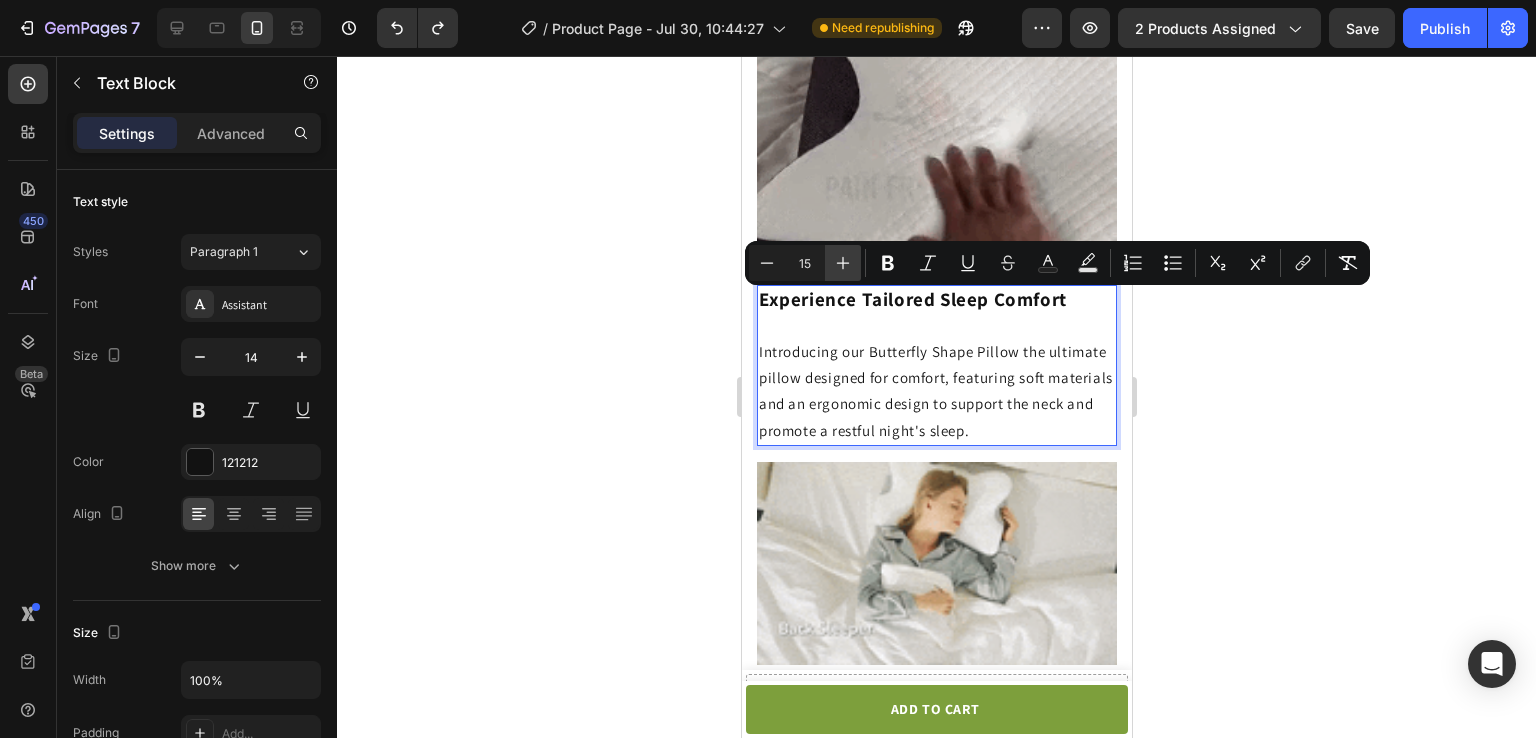 type on "16" 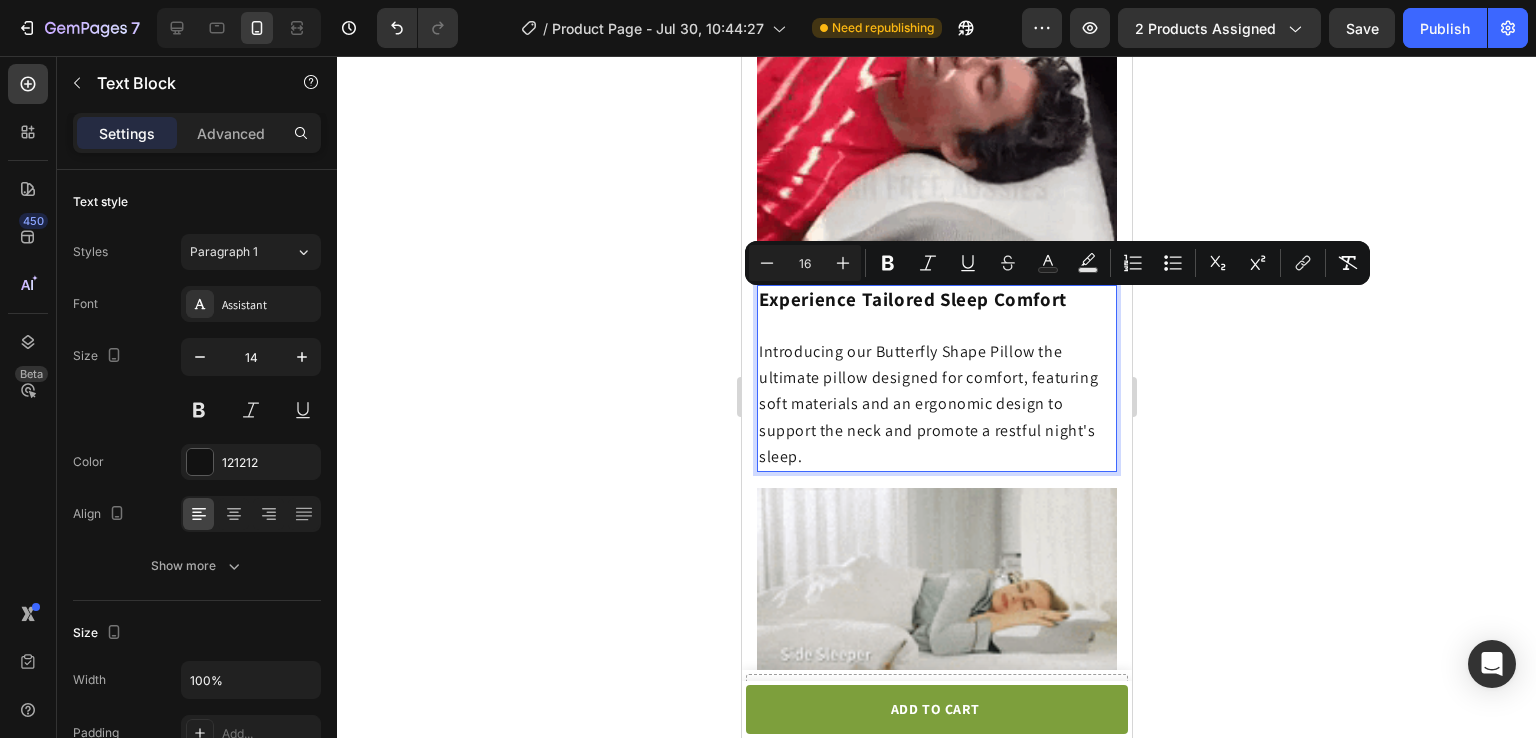 click on "Introducing our Butterfly Shape Pillow the ultimate pillow designed for comfort, featuring soft materials and an ergonomic design to support the neck and promote a restful night's sleep." 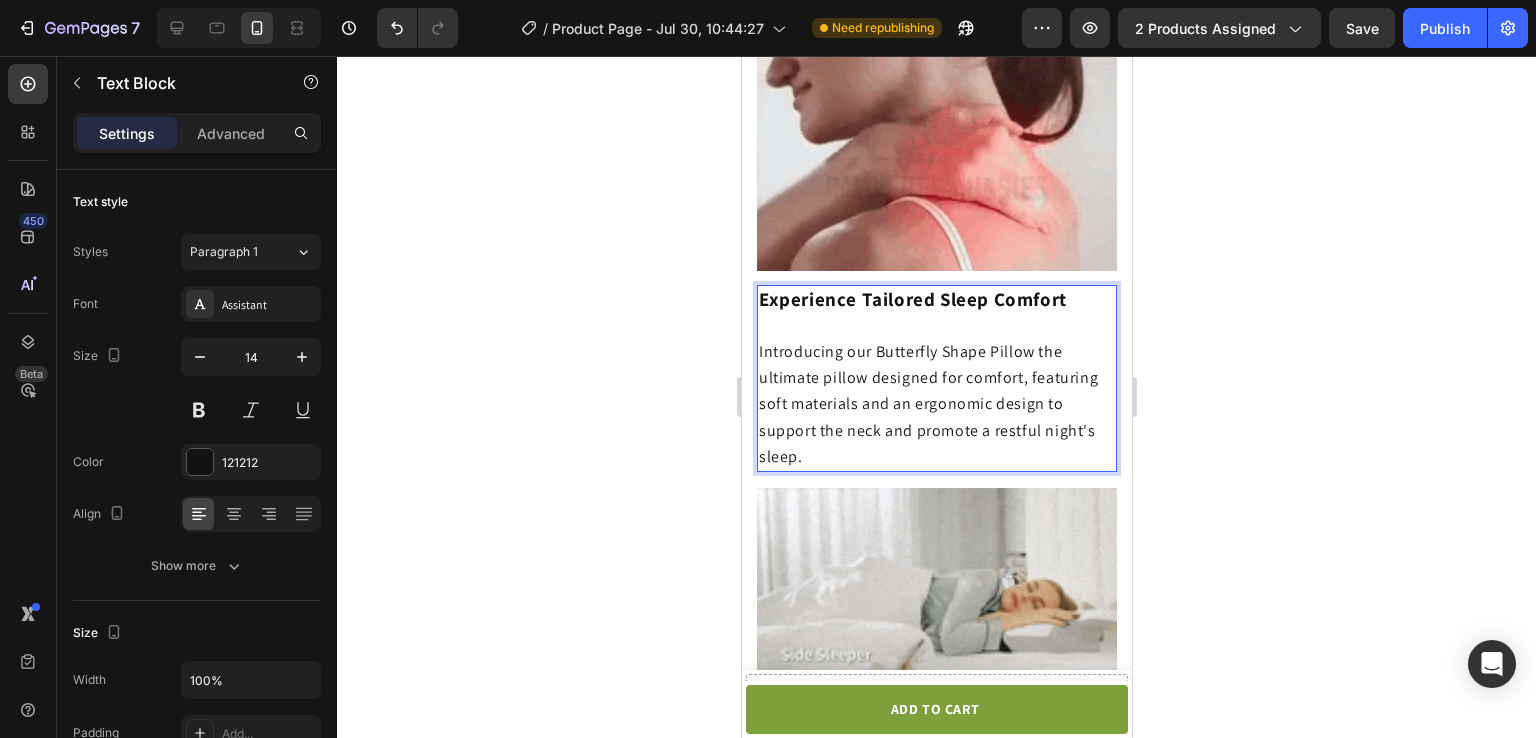 click on "Experience Tailored Sleep Comfort" 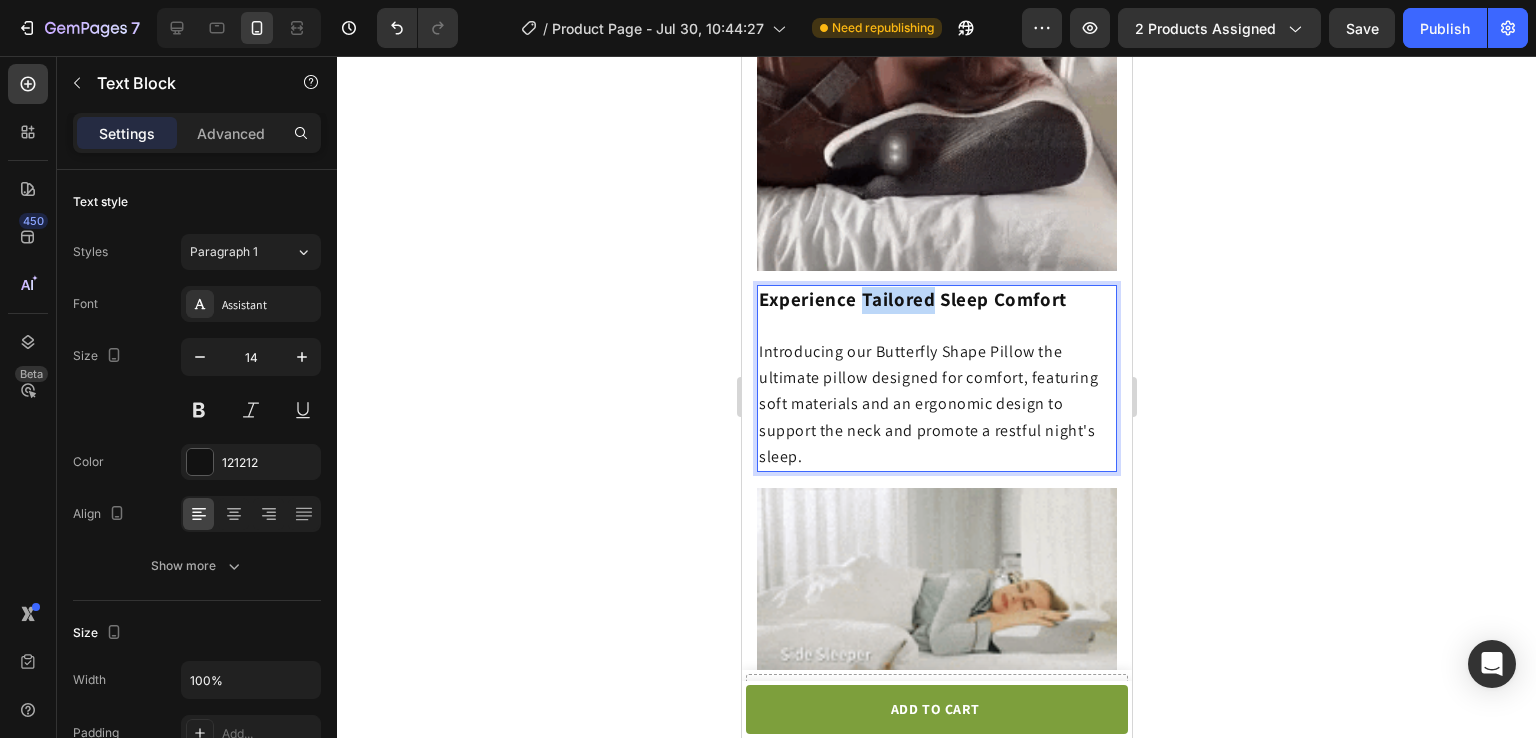 click on "Experience Tailored Sleep Comfort" 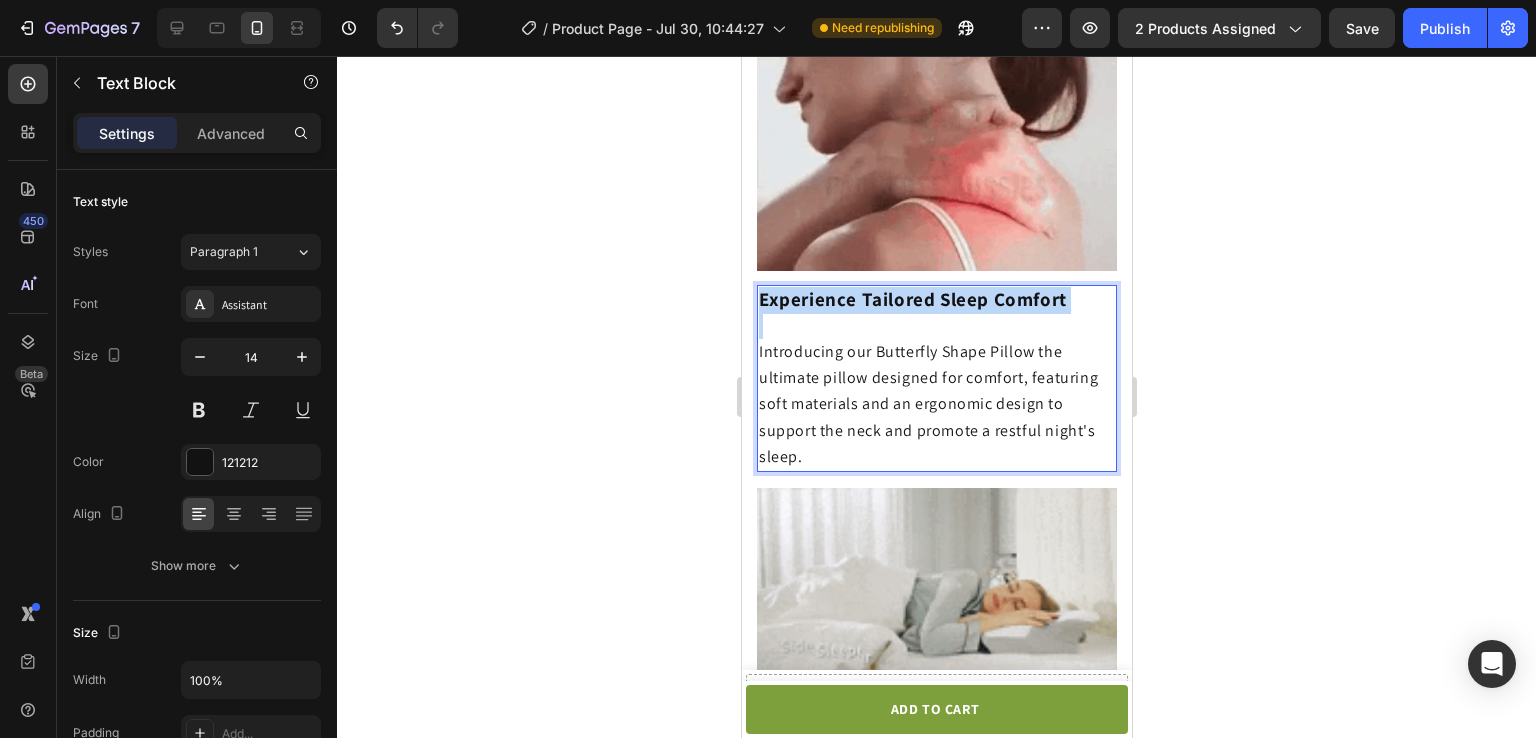 click on "Experience Tailored Sleep Comfort" 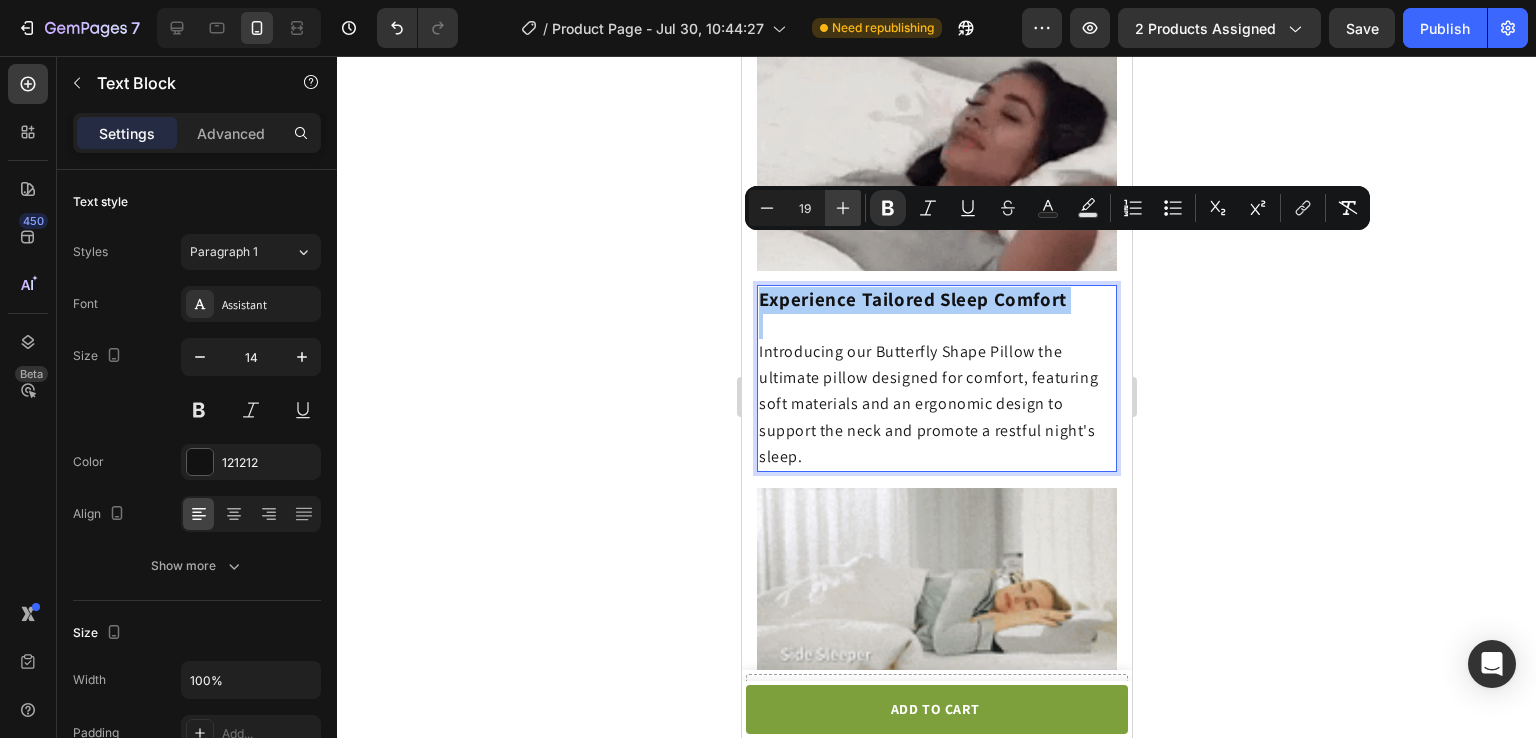 click 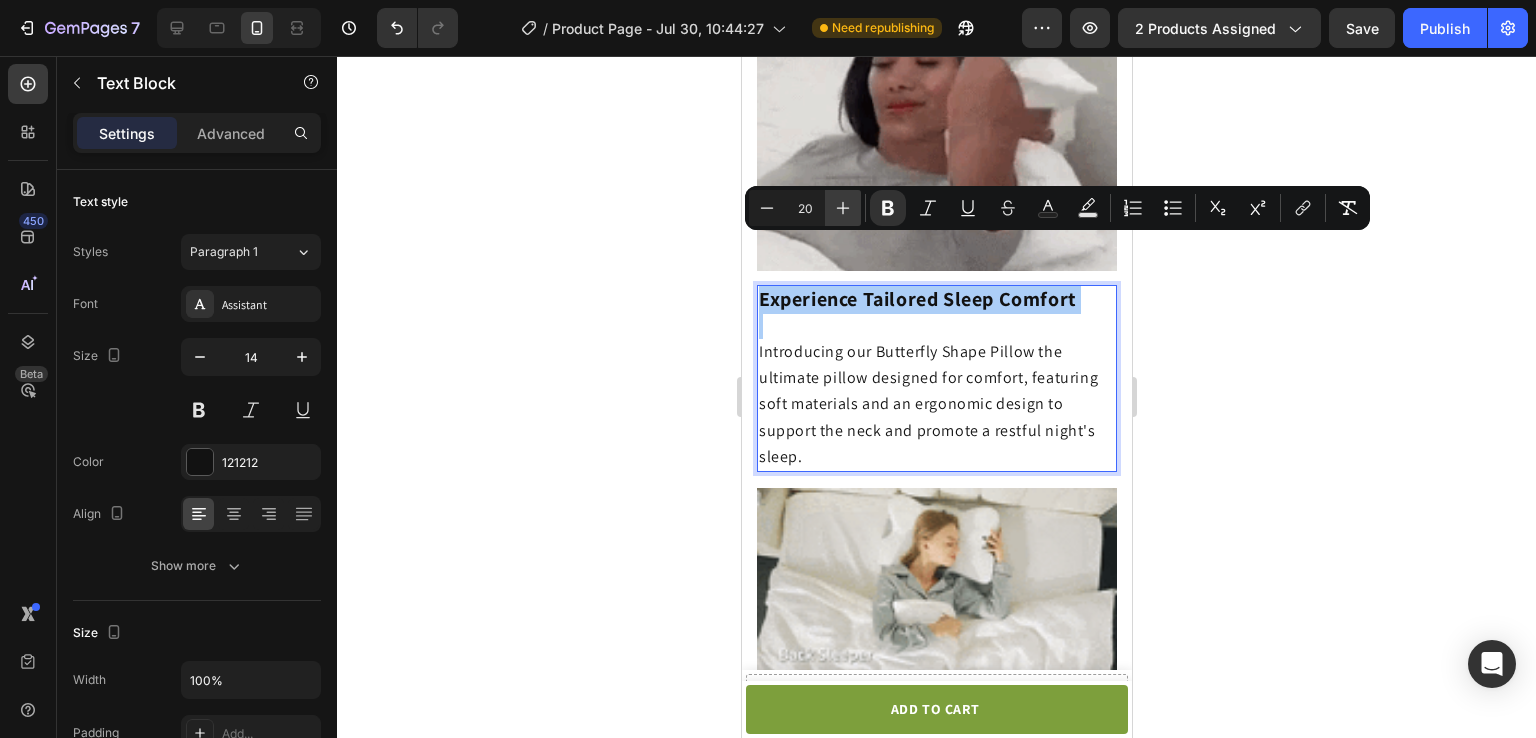 click 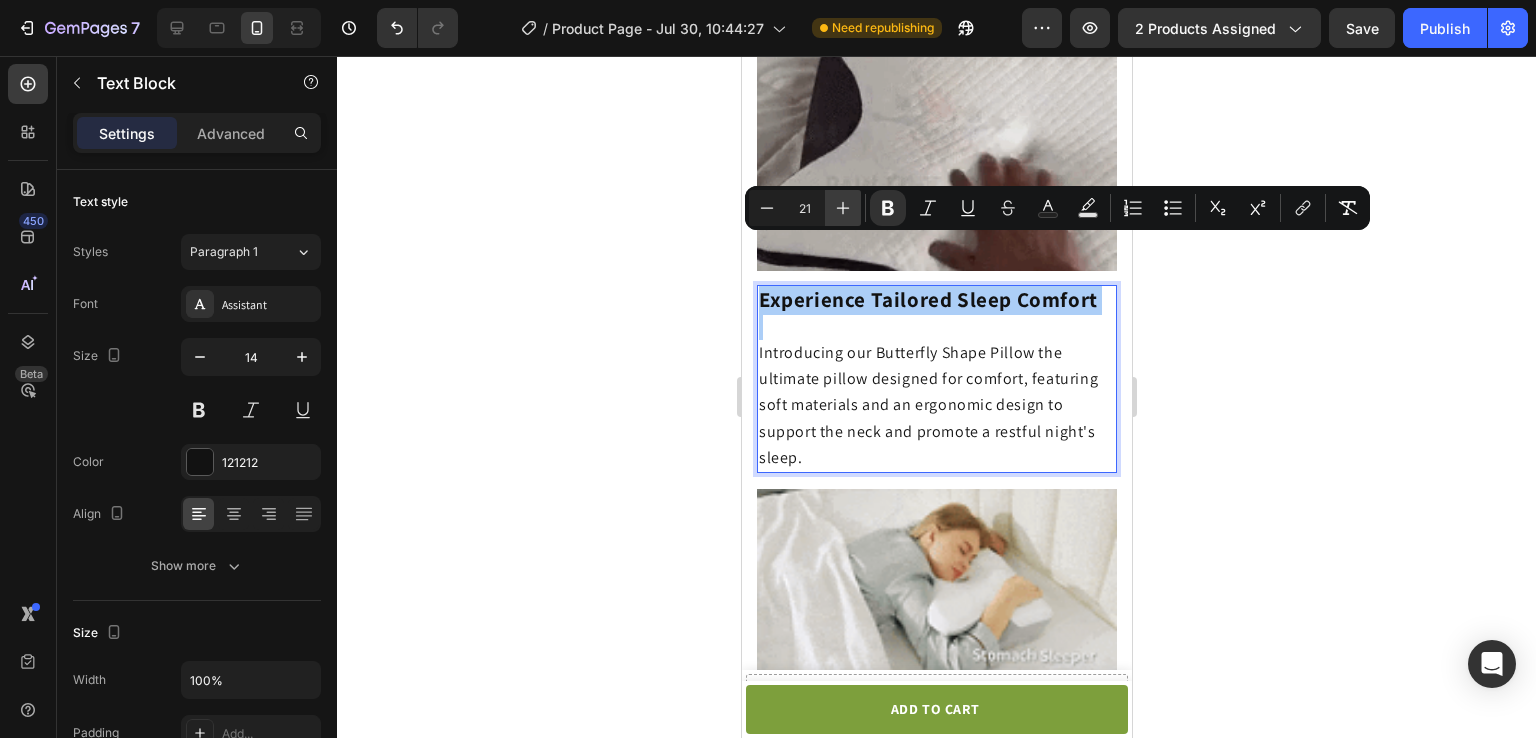 click 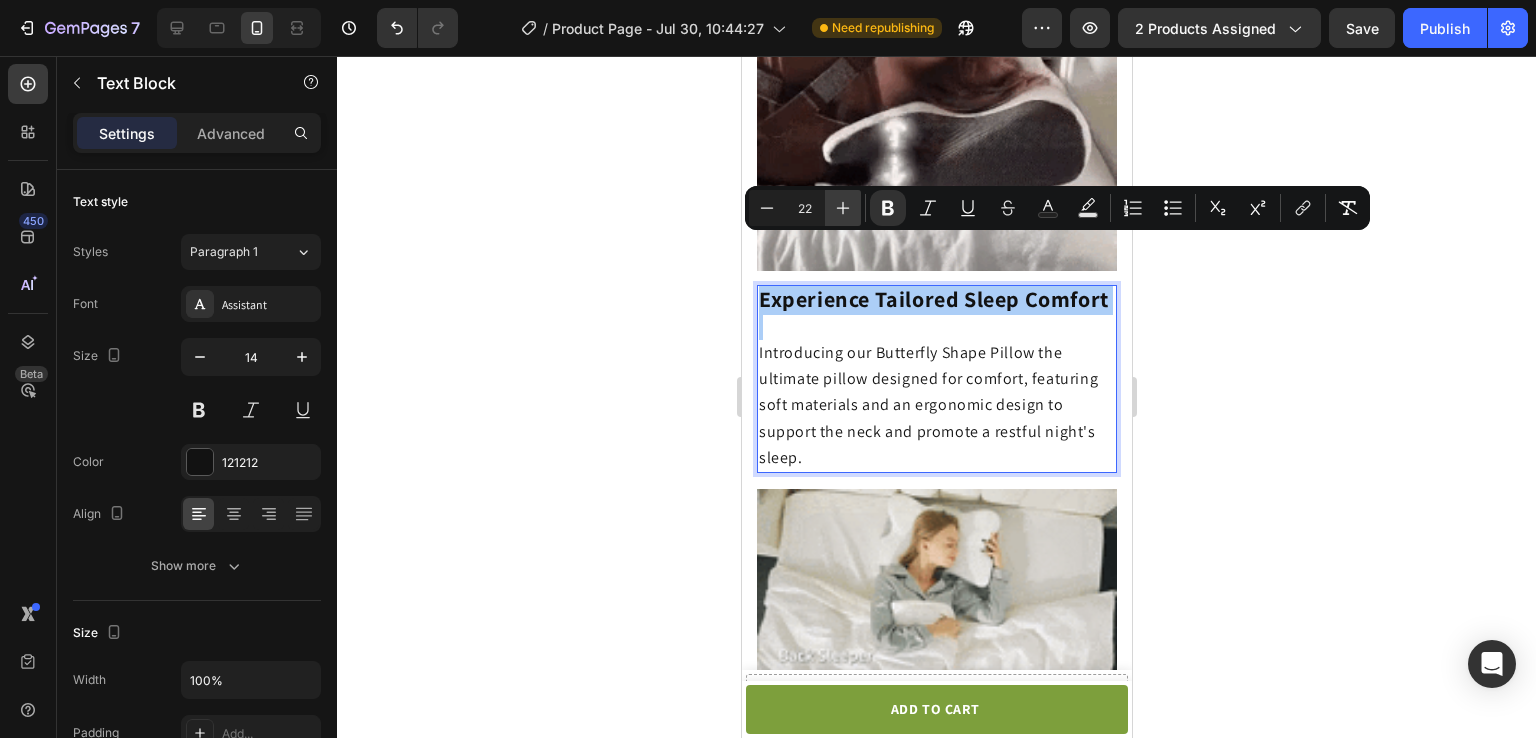 click 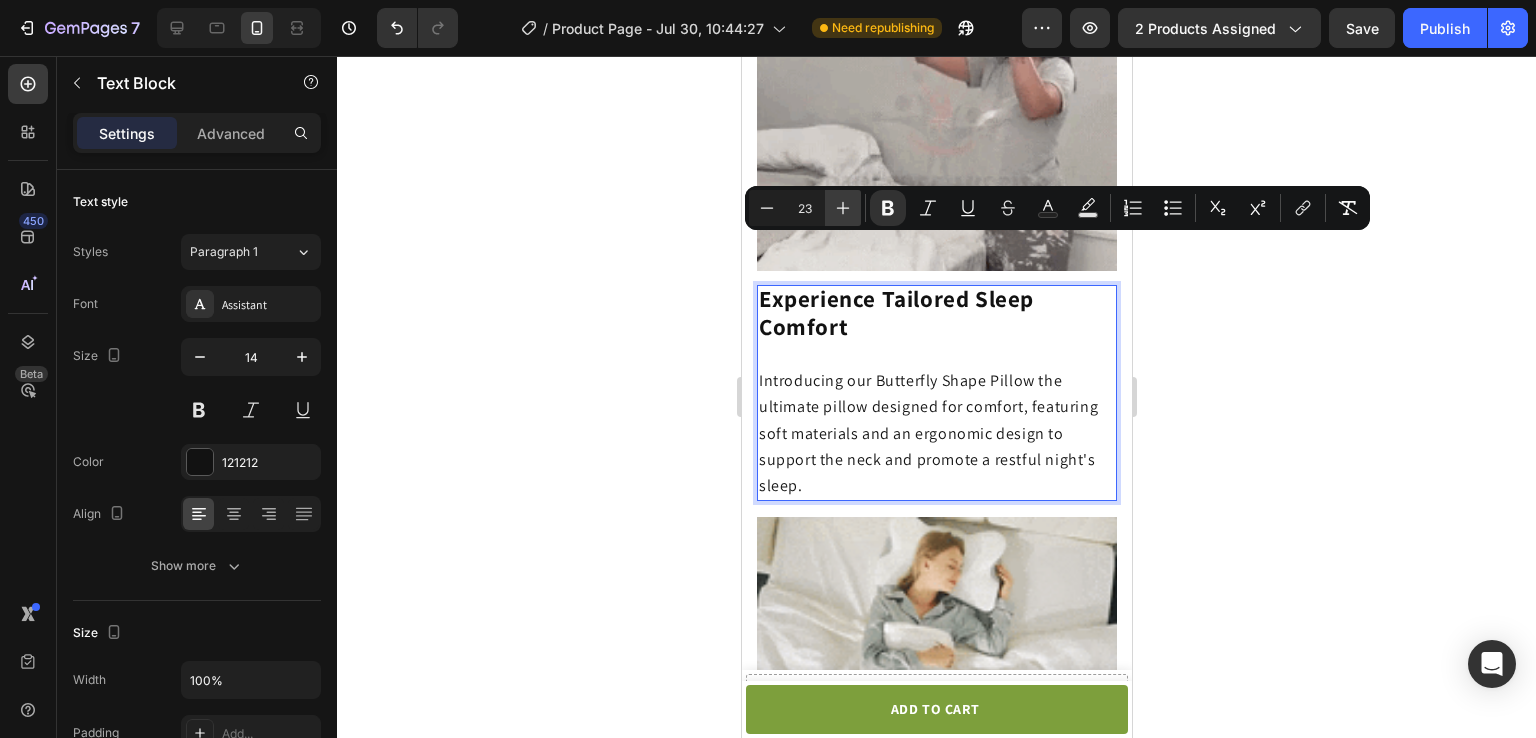 click 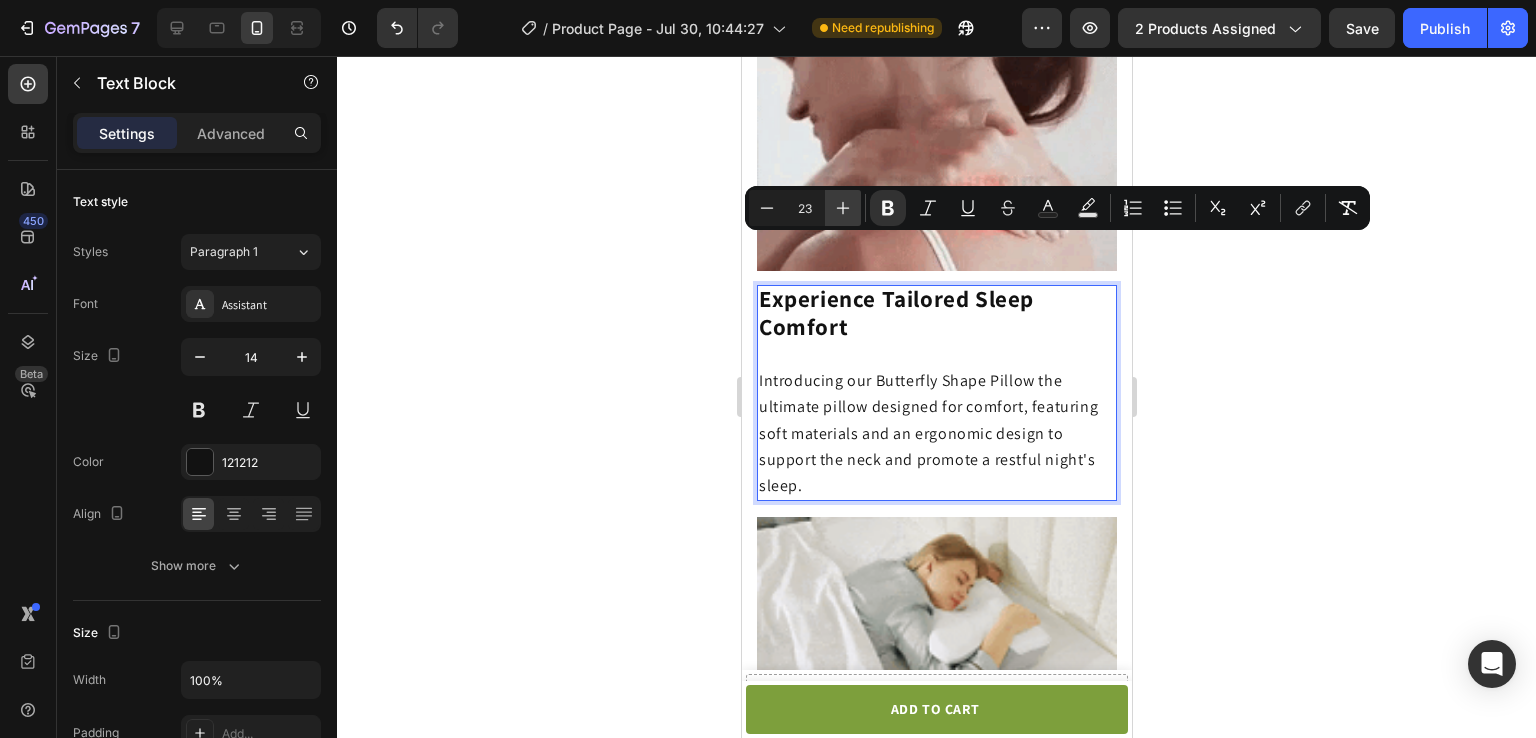 type on "24" 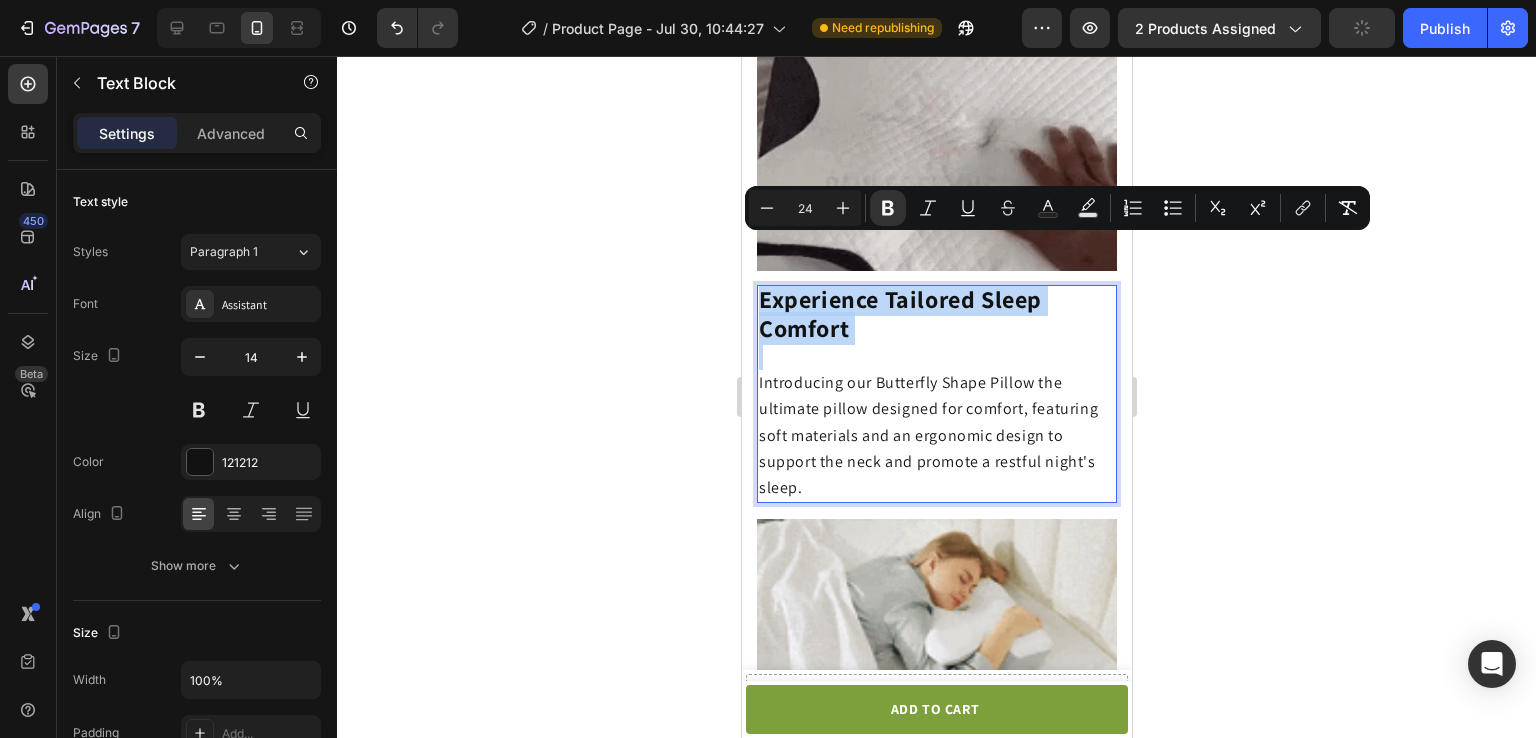 click on "Experience Tailored Sleep Comfort" 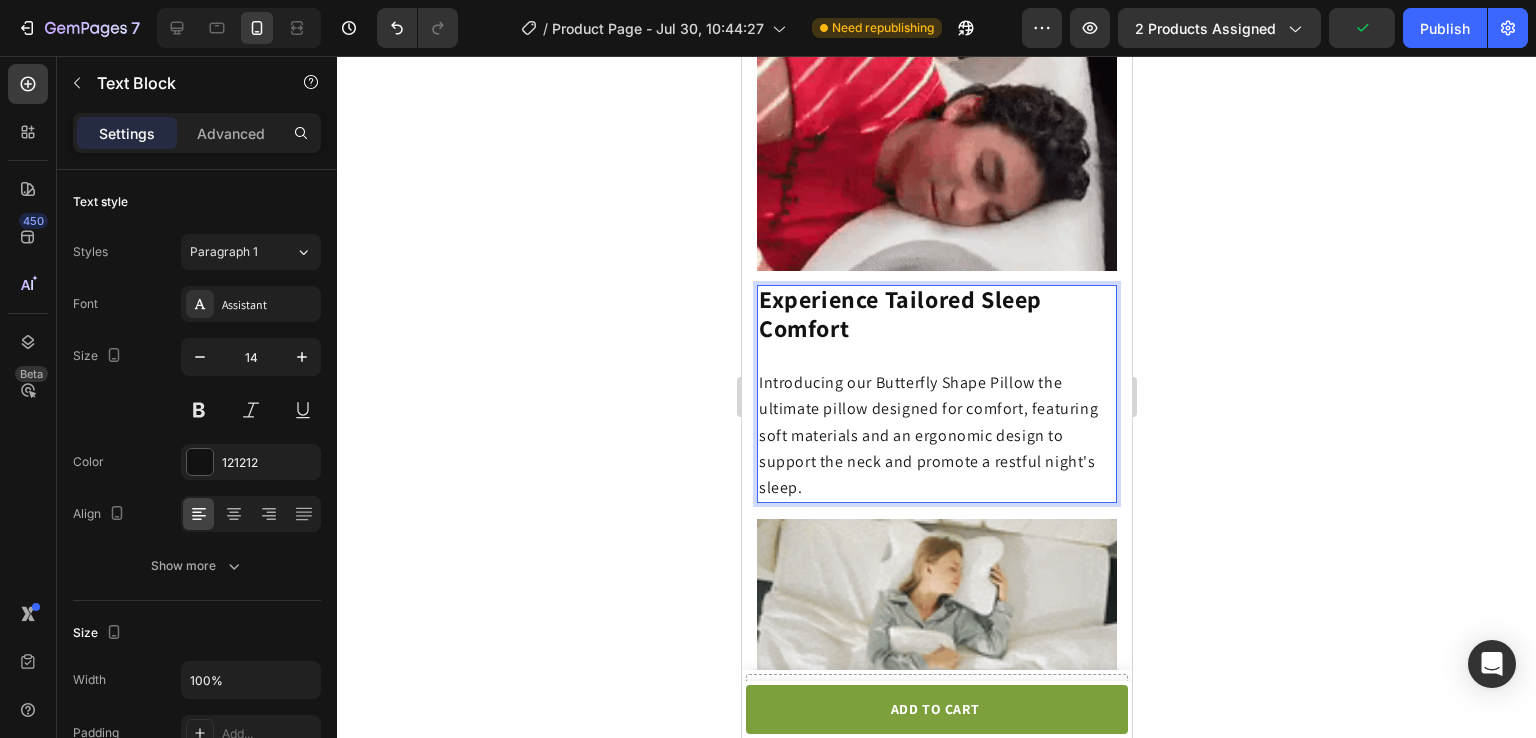 click on "Introducing our Butterfly Shape Pillow the ultimate pillow designed for comfort, featuring soft materials and an ergonomic design to support the neck and promote a restful night's sleep." 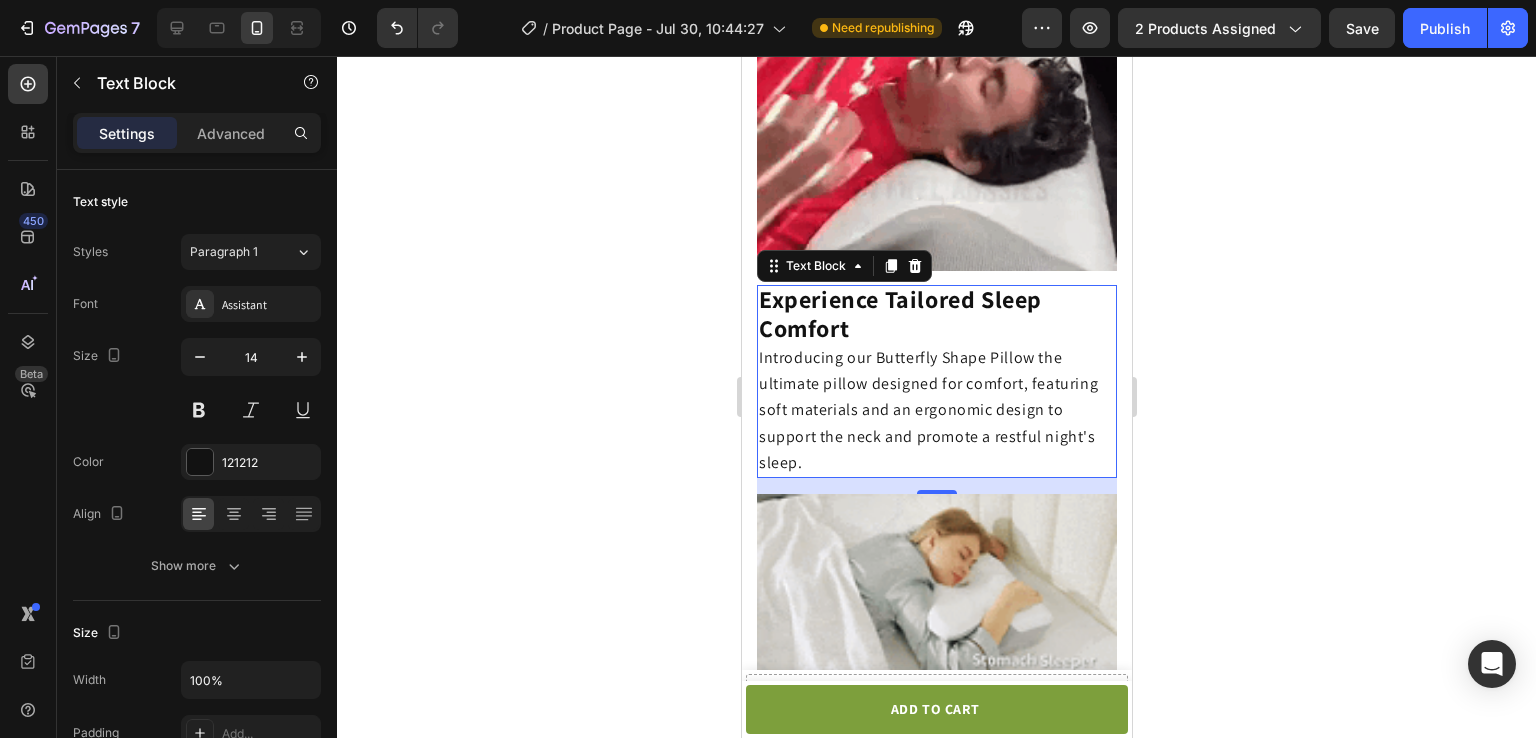 click 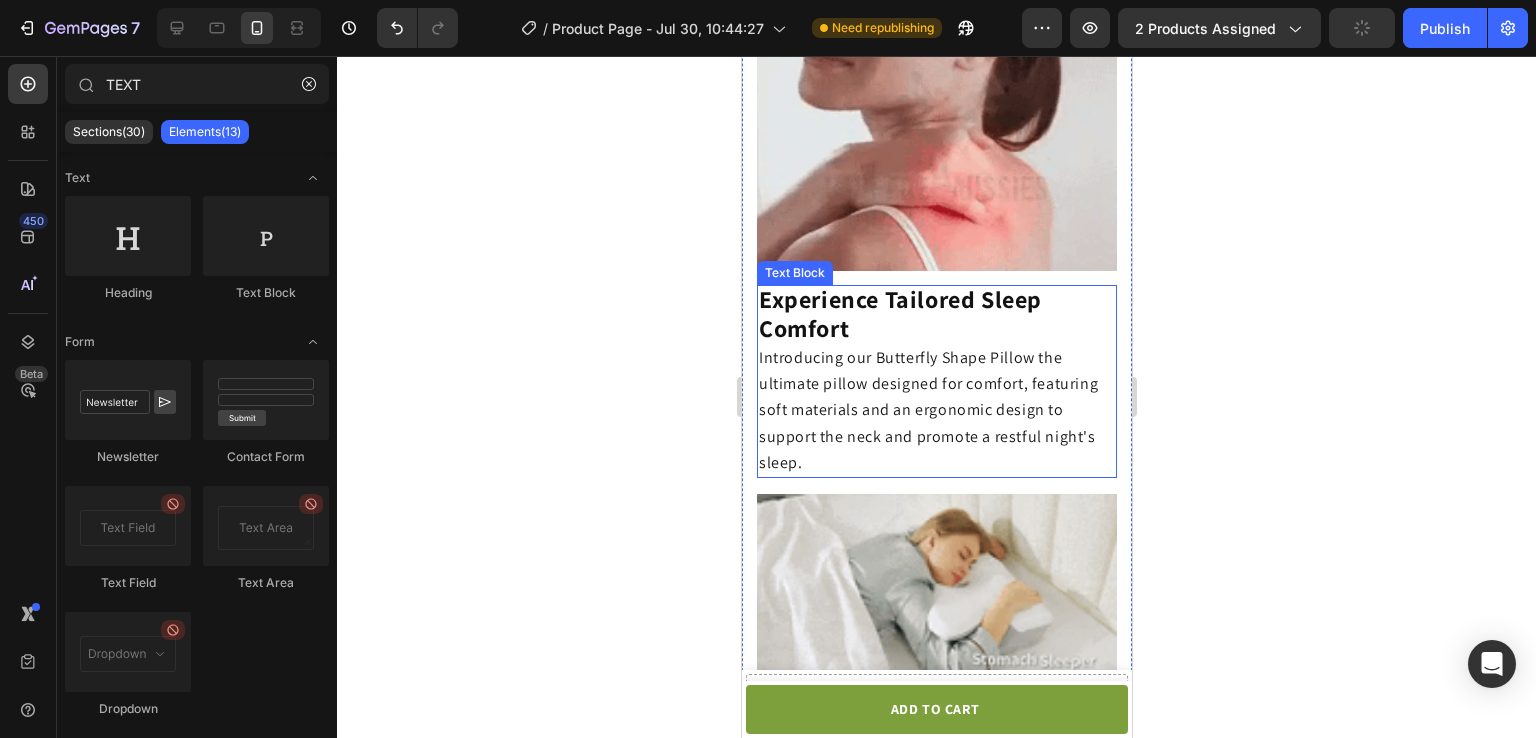 click on "Introducing our Butterfly Shape Pillow the ultimate pillow designed for comfort, featuring soft materials and an ergonomic design to support the neck and promote a restful night's sleep." 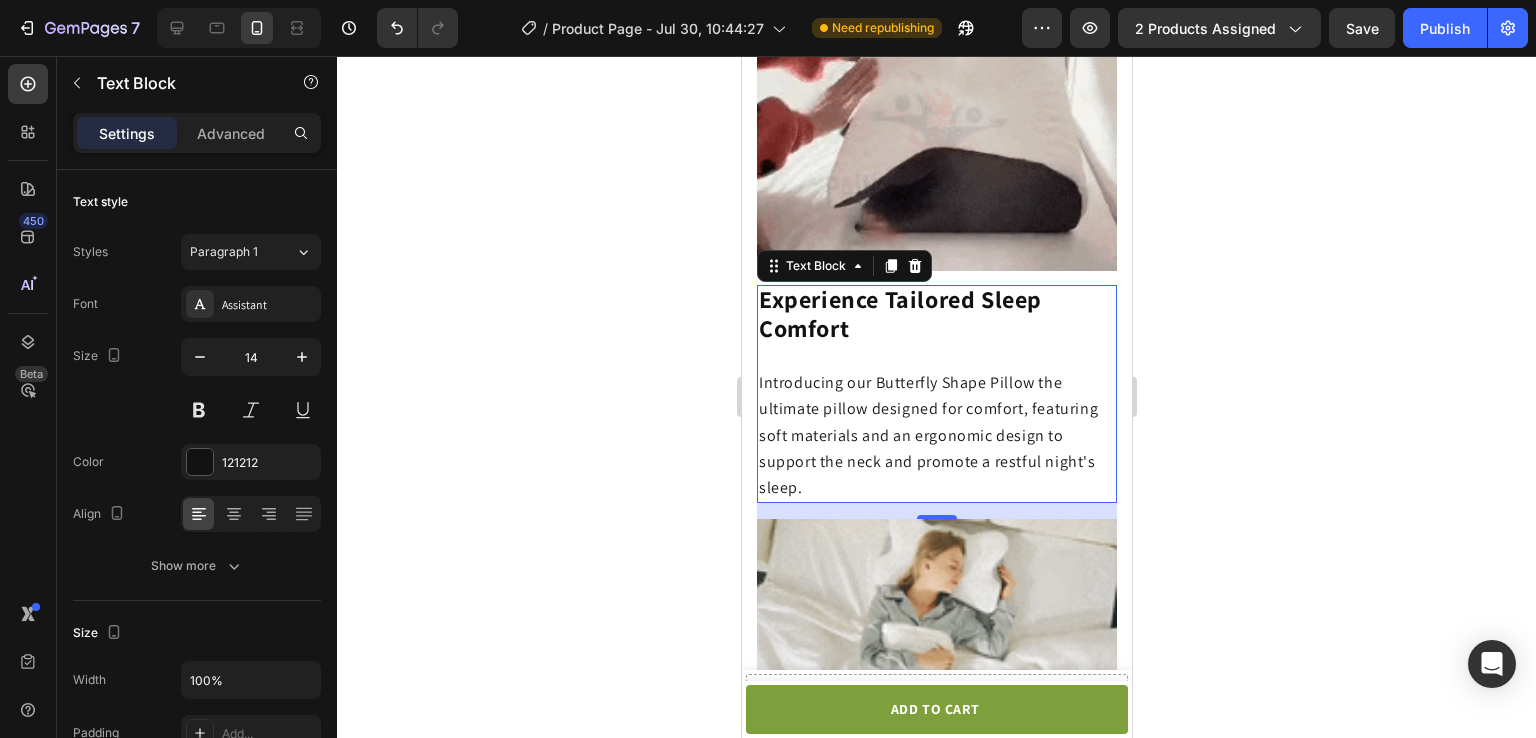 click 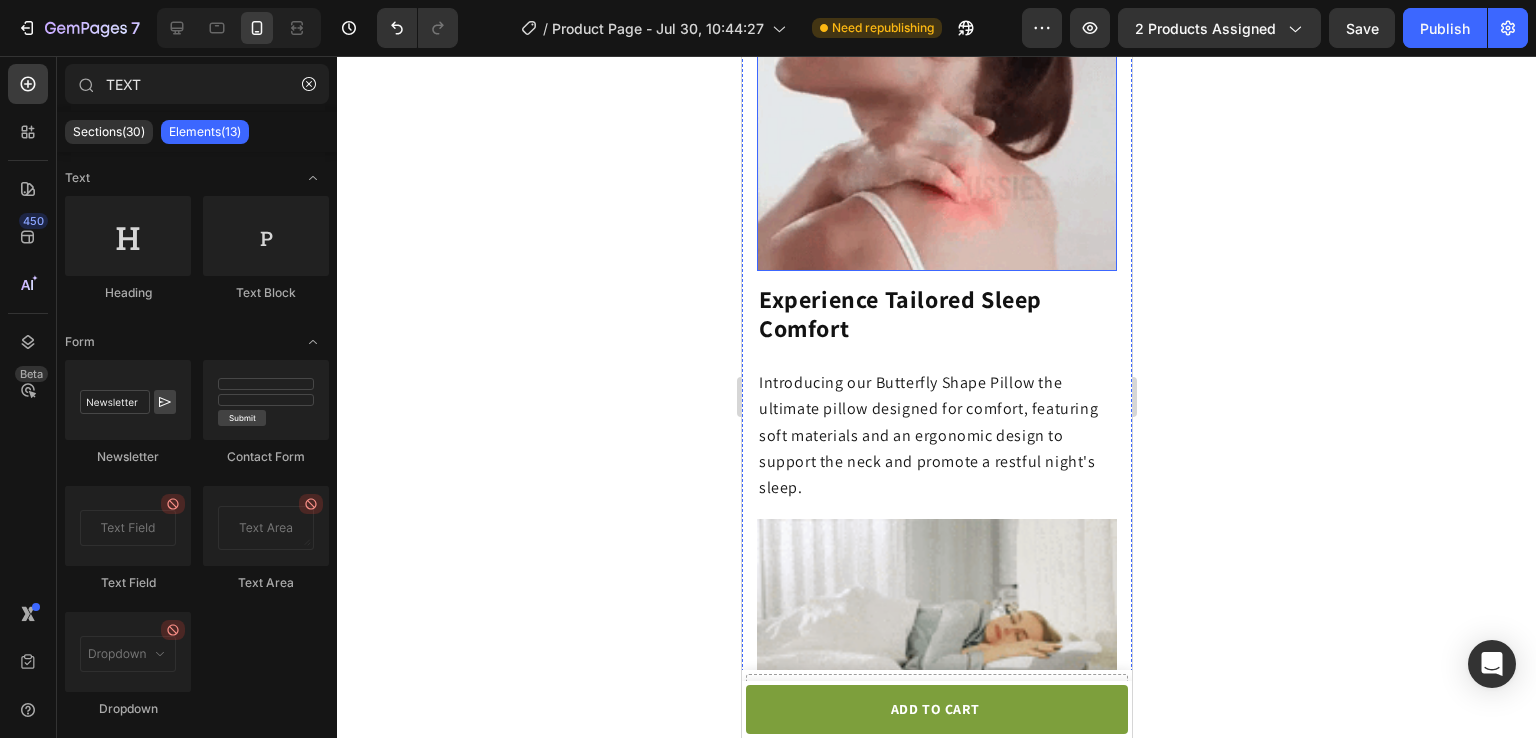 click 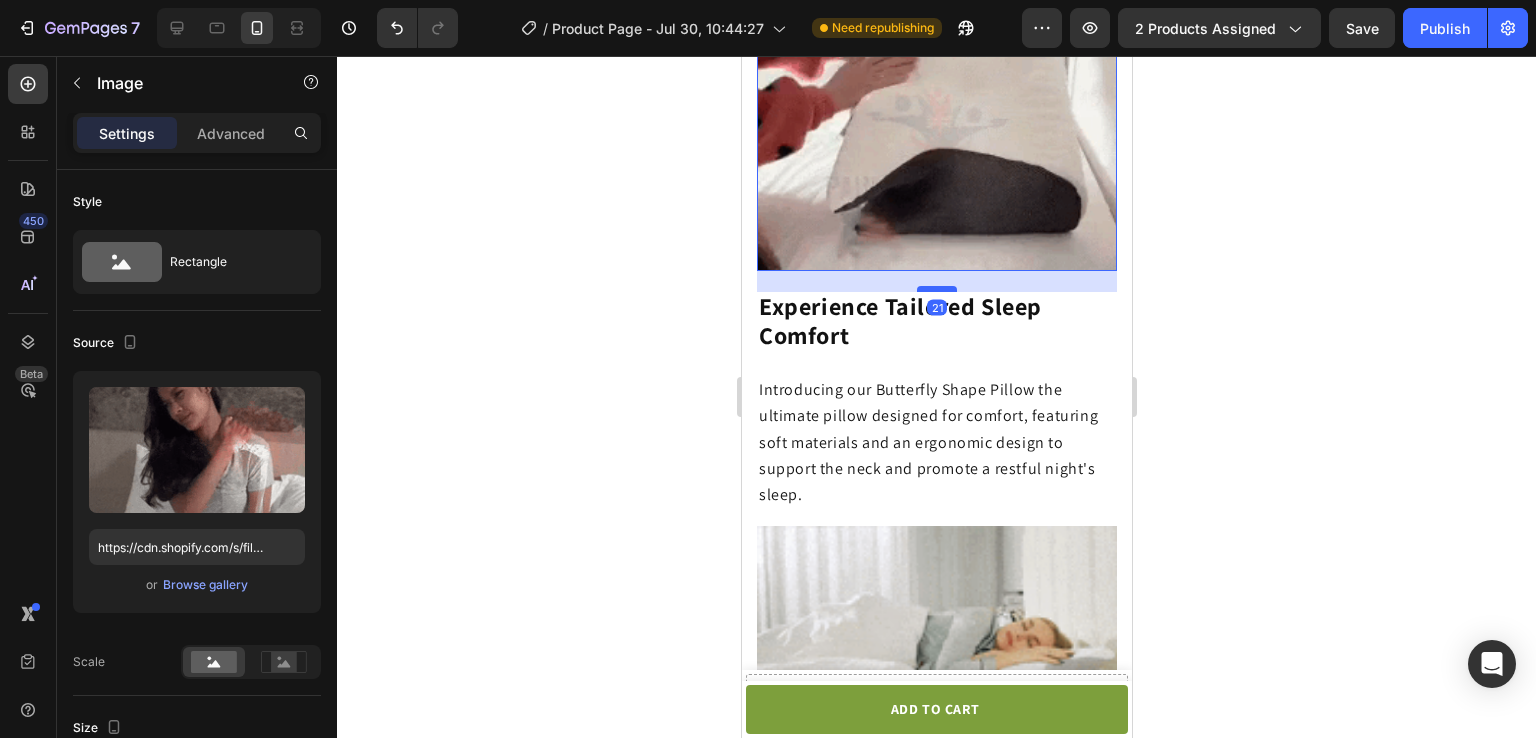click 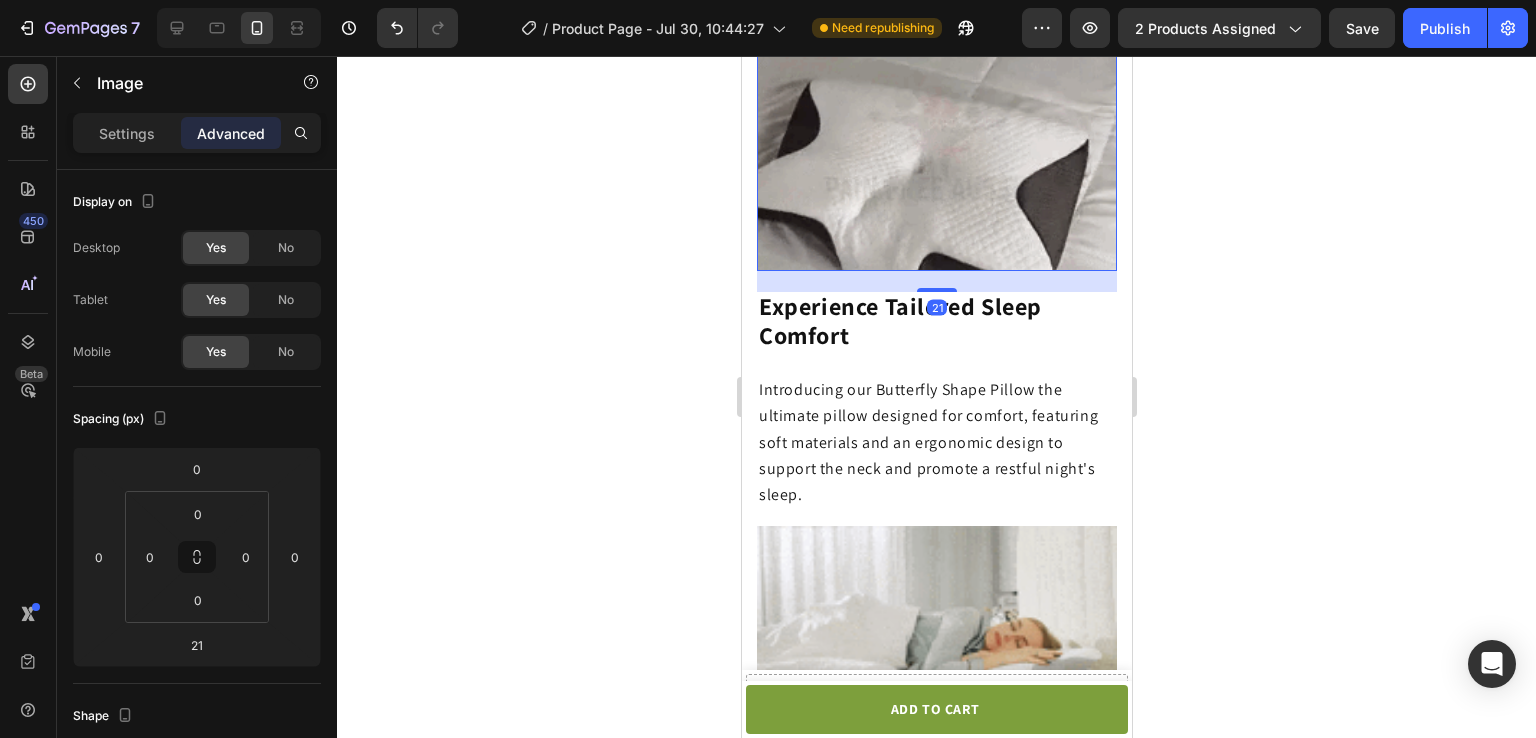 click 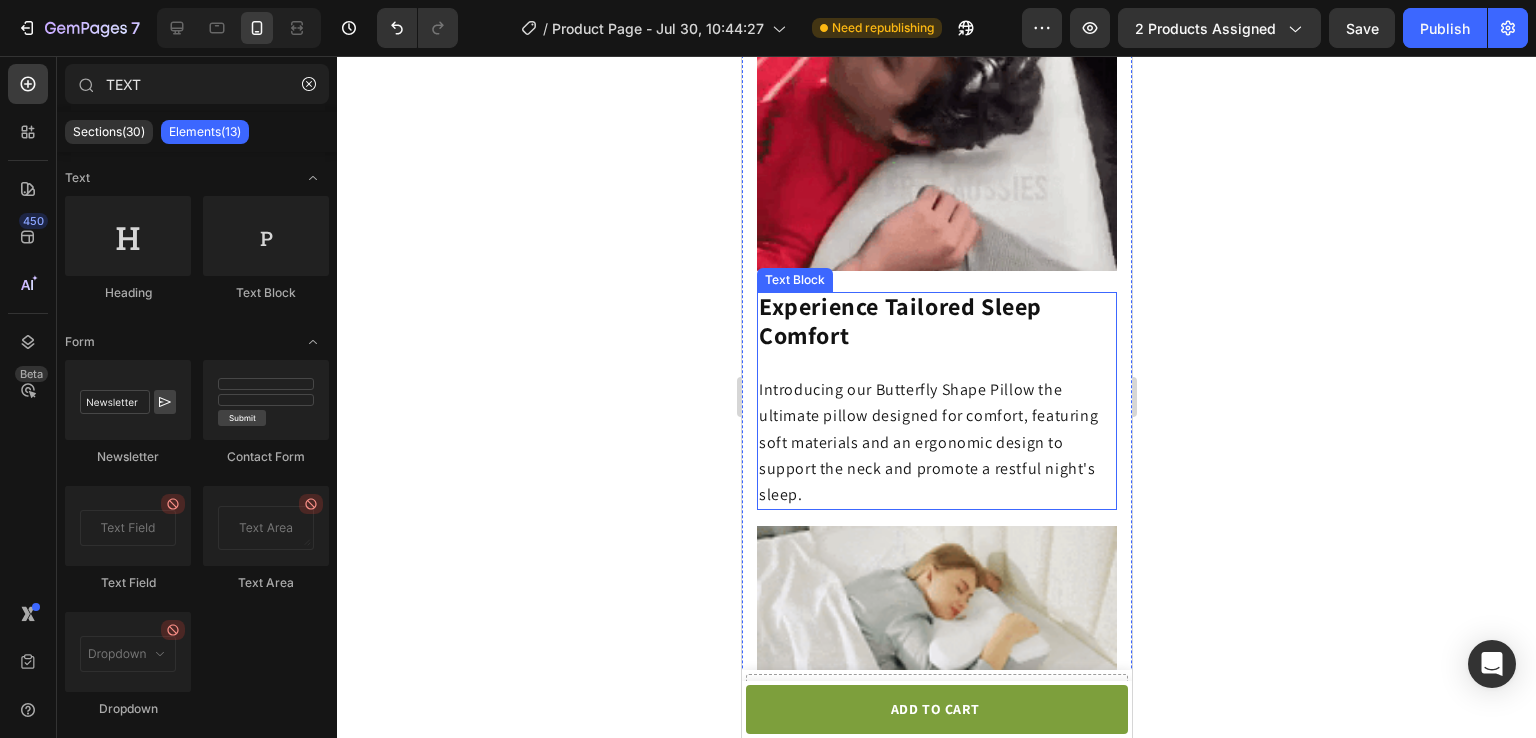click on "Introducing our Butterfly Shape Pillow the ultimate pillow designed for comfort, featuring soft materials and an ergonomic design to support the neck and promote a restful night's sleep." 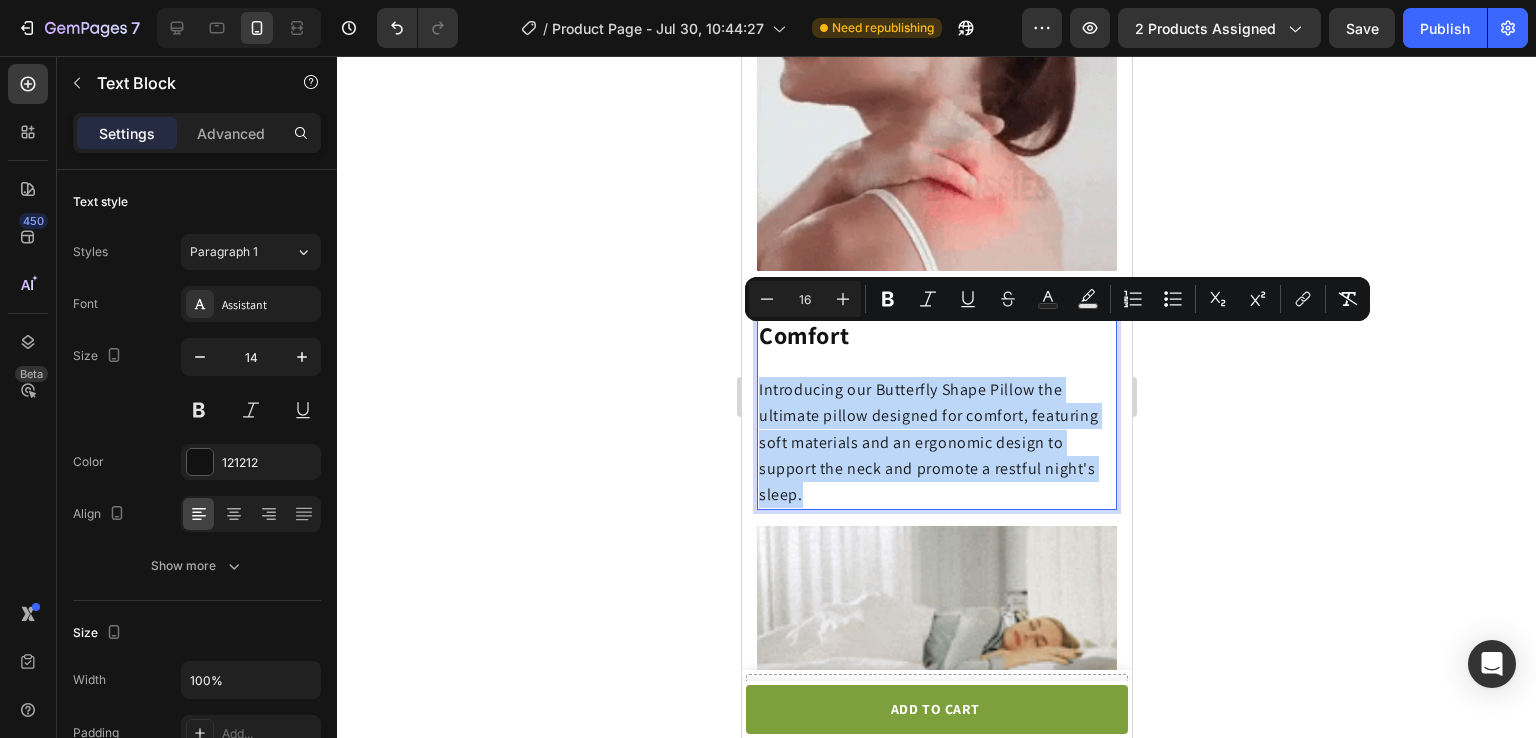 drag, startPoint x: 1022, startPoint y: 334, endPoint x: 1001, endPoint y: 341, distance: 22.135944 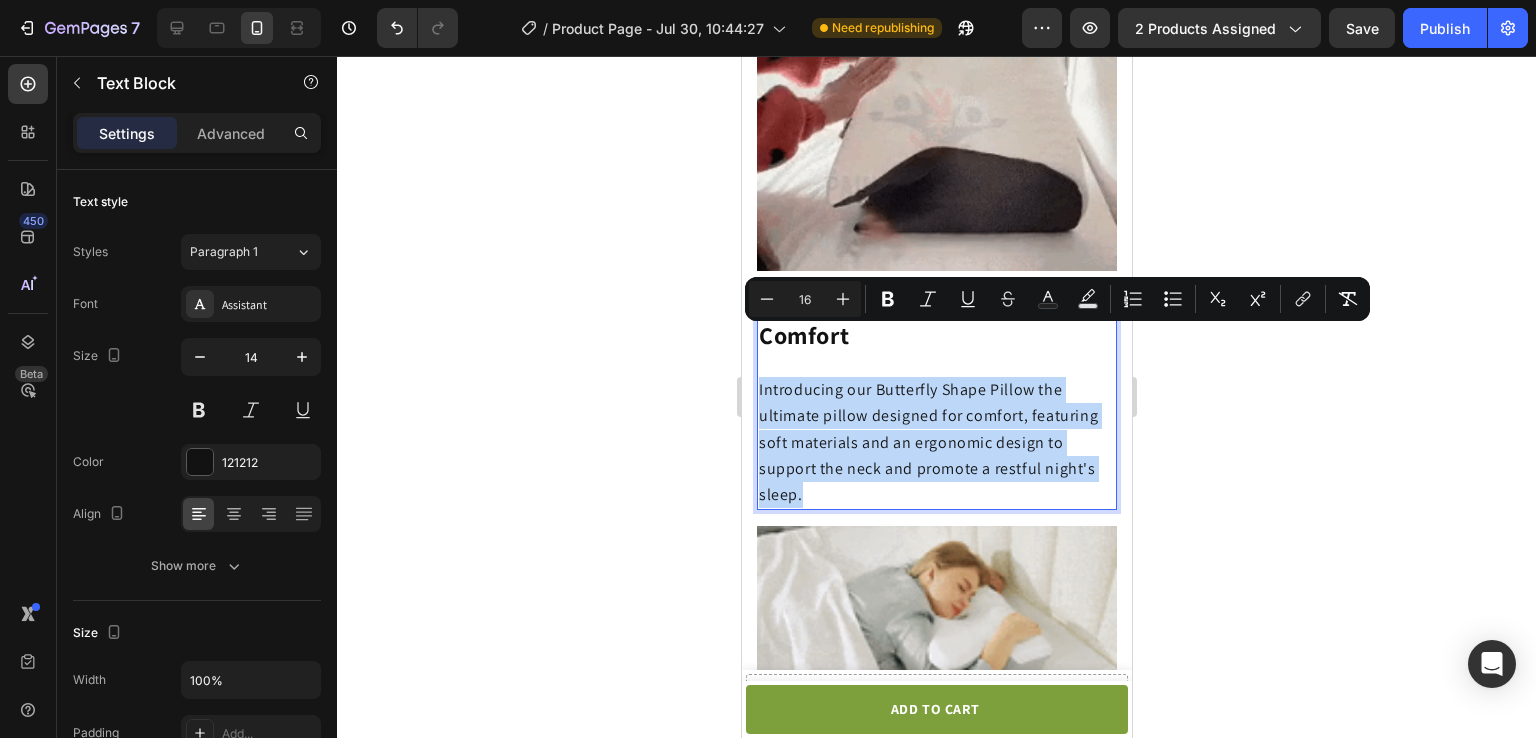 click on "Introducing our Butterfly Shape Pillow the ultimate pillow designed for comfort, featuring soft materials and an ergonomic design to support the neck and promote a restful night's sleep." 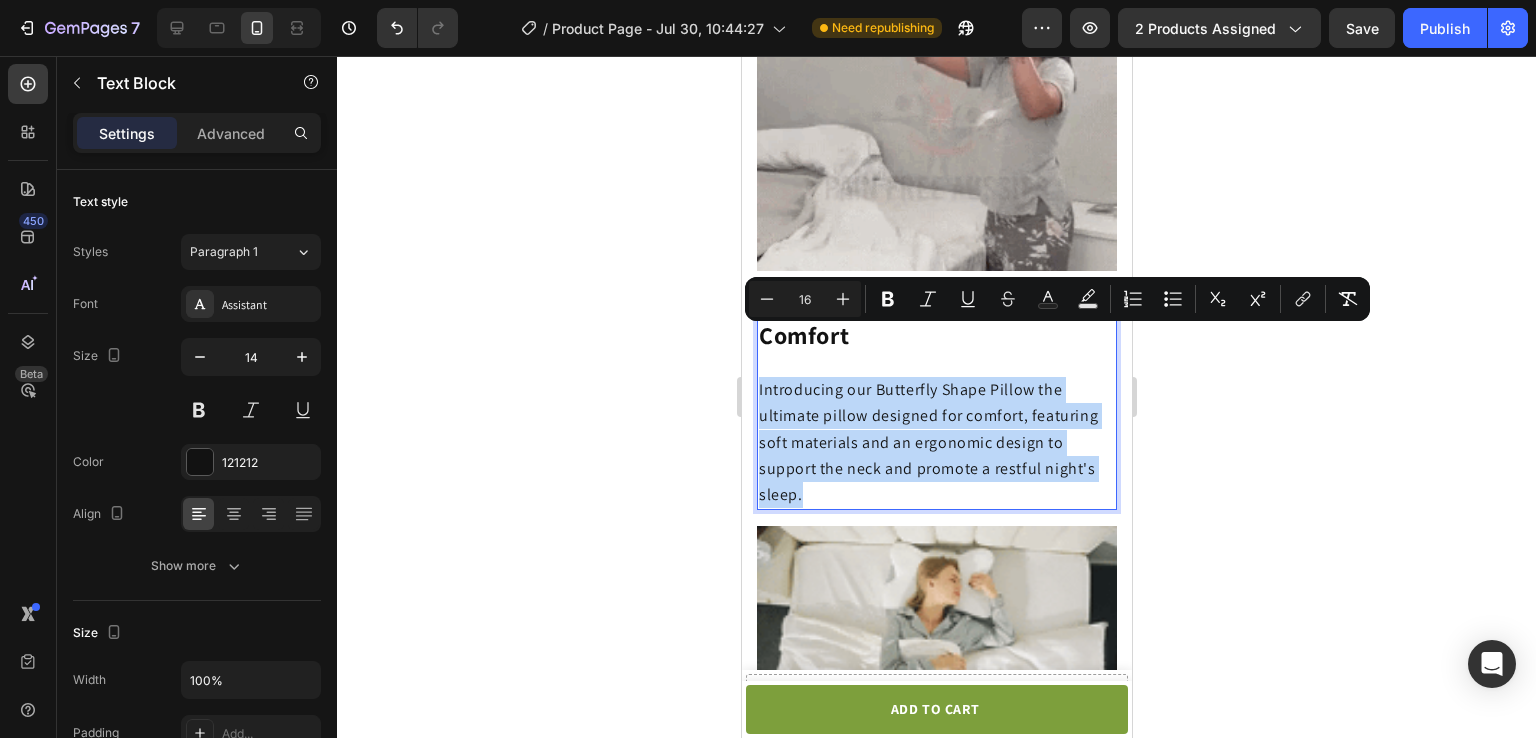 click on "Introducing our Butterfly Shape Pillow the ultimate pillow designed for comfort, featuring soft materials and an ergonomic design to support the neck and promote a restful night's sleep." 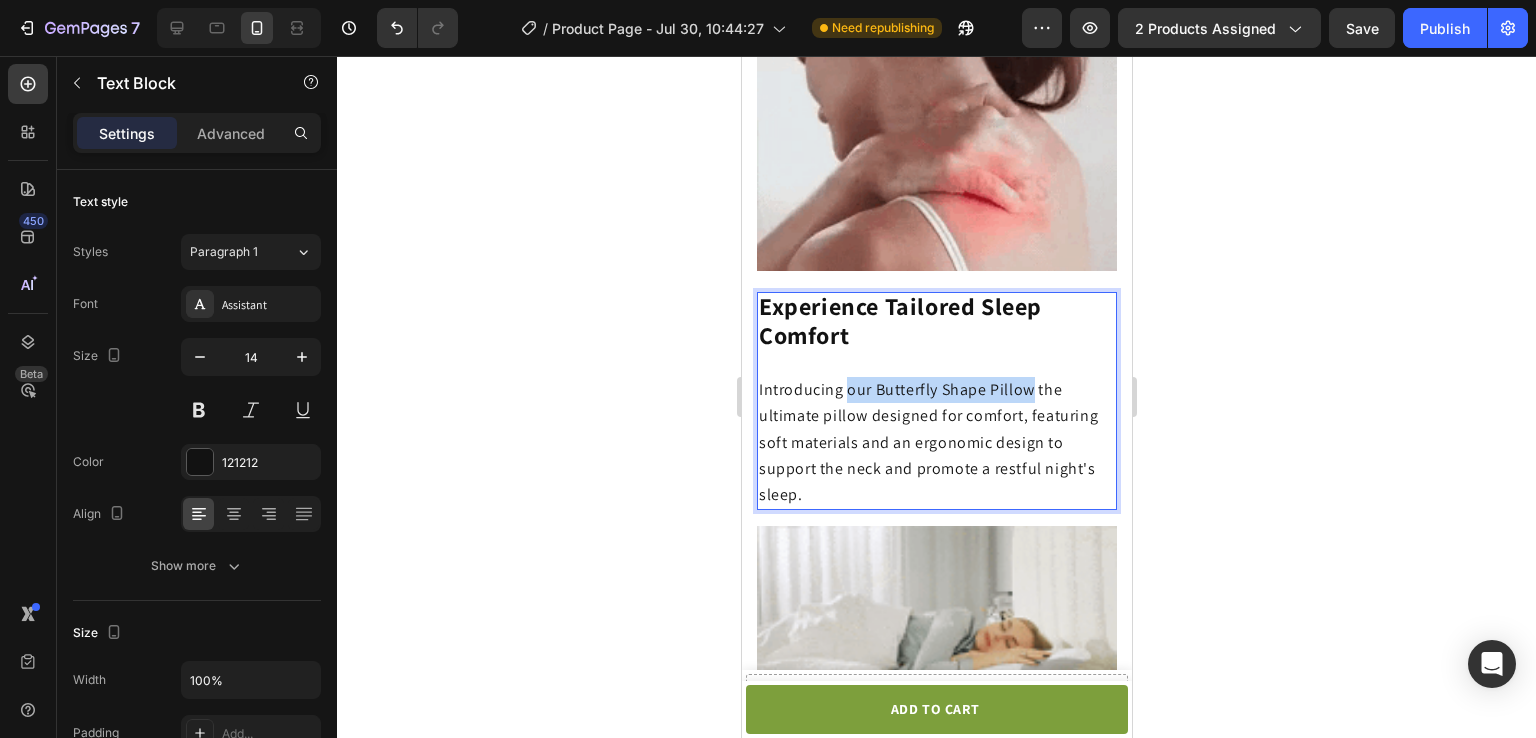 drag, startPoint x: 1031, startPoint y: 339, endPoint x: 849, endPoint y: 344, distance: 182.06866 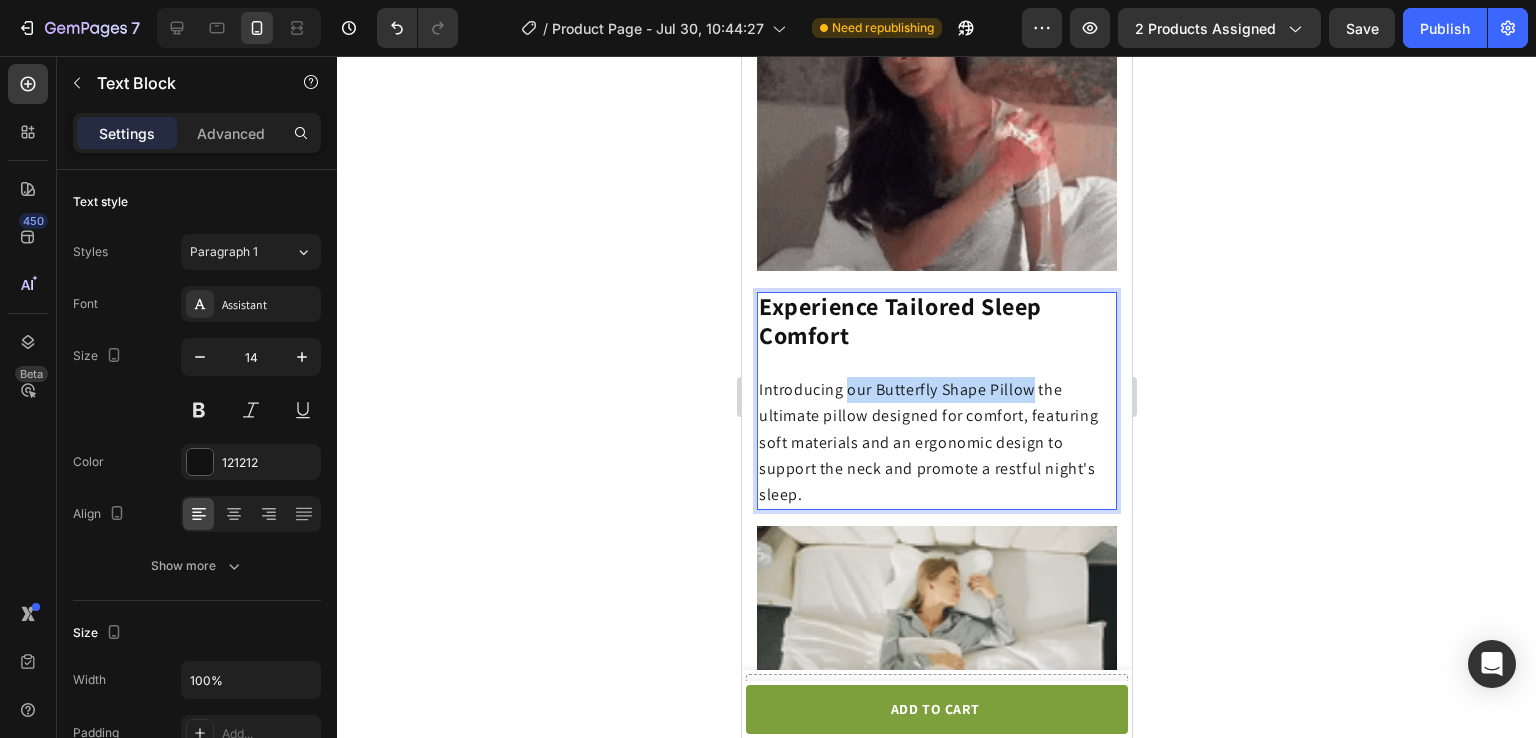 click on "Introducing our Butterfly Shape Pillow the ultimate pillow designed for comfort, featuring soft materials and an ergonomic design to support the neck and promote a restful night's sleep." 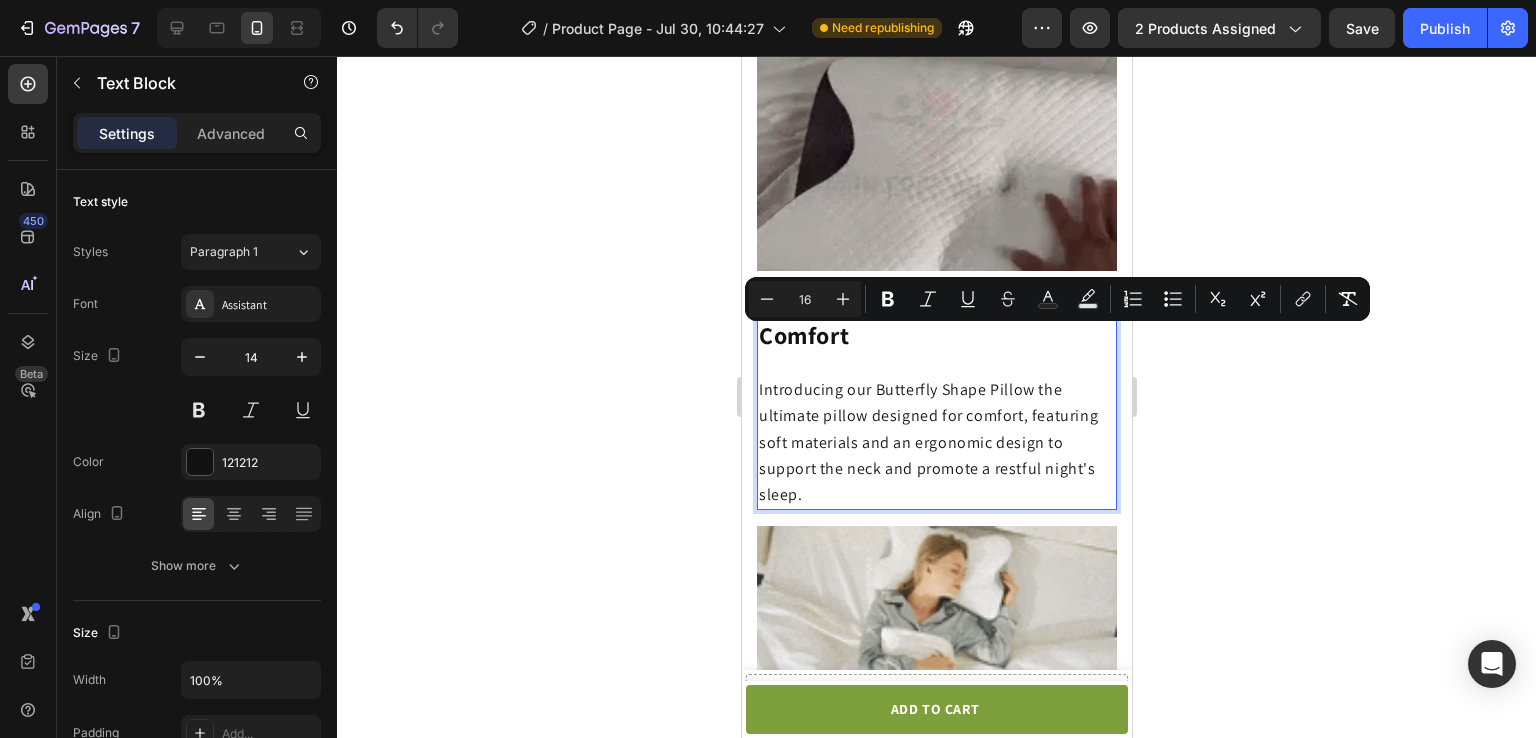 click on "Introducing our Butterfly Shape Pillow the ultimate pillow designed for comfort, featuring soft materials and an ergonomic design to support the neck and promote a restful night's sleep." 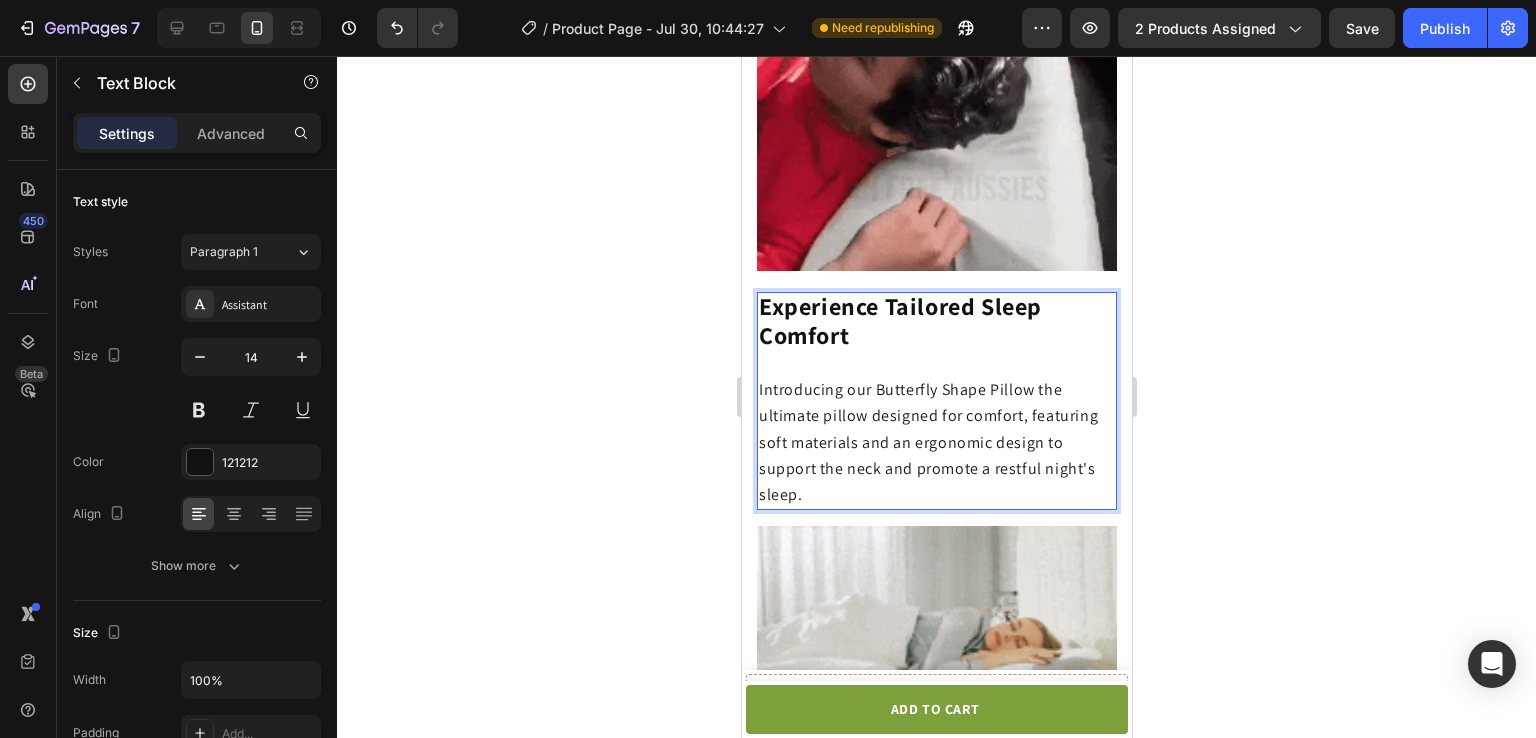 click on "Introducing our Butterfly Shape Pillow the ultimate pillow designed for comfort, featuring soft materials and an ergonomic design to support the neck and promote a restful night's sleep." 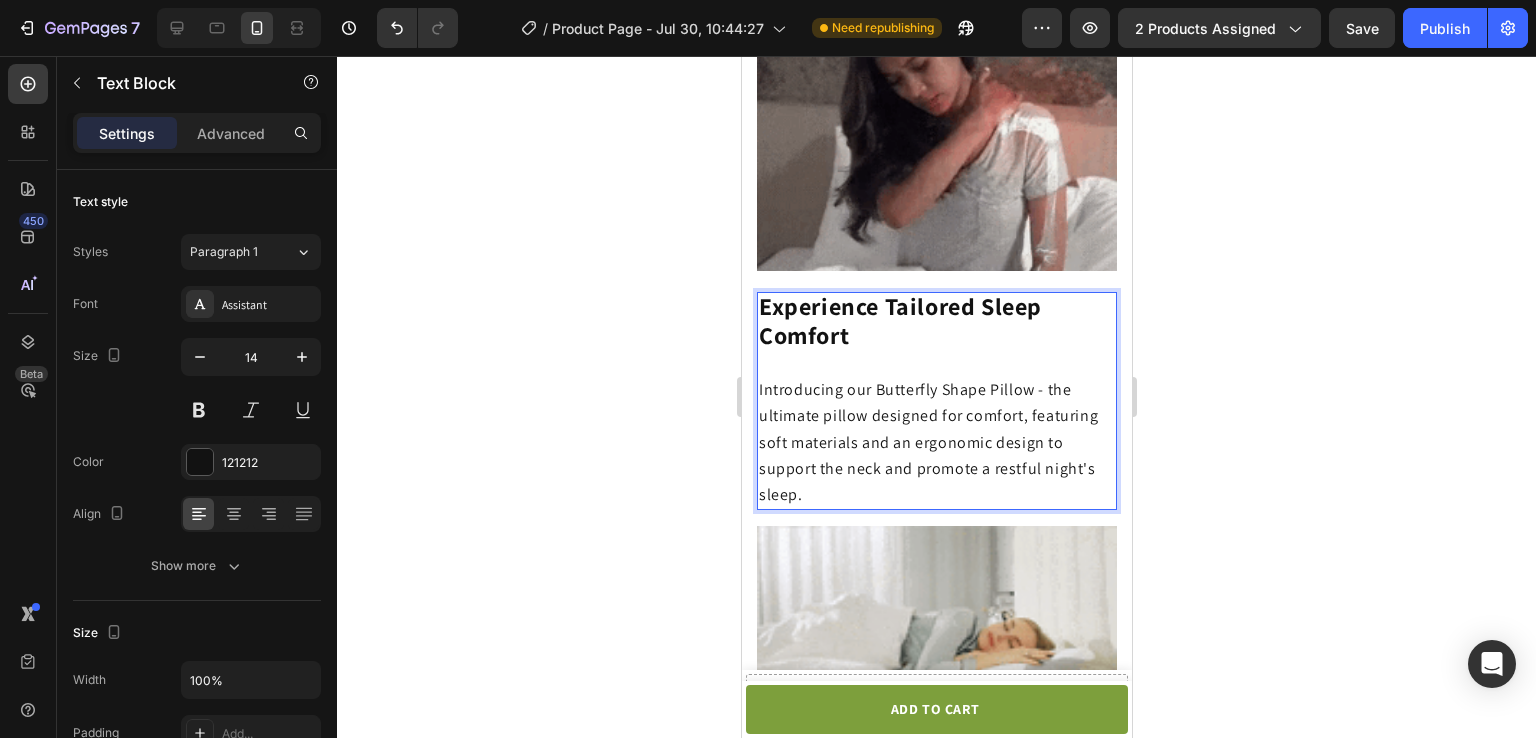 click 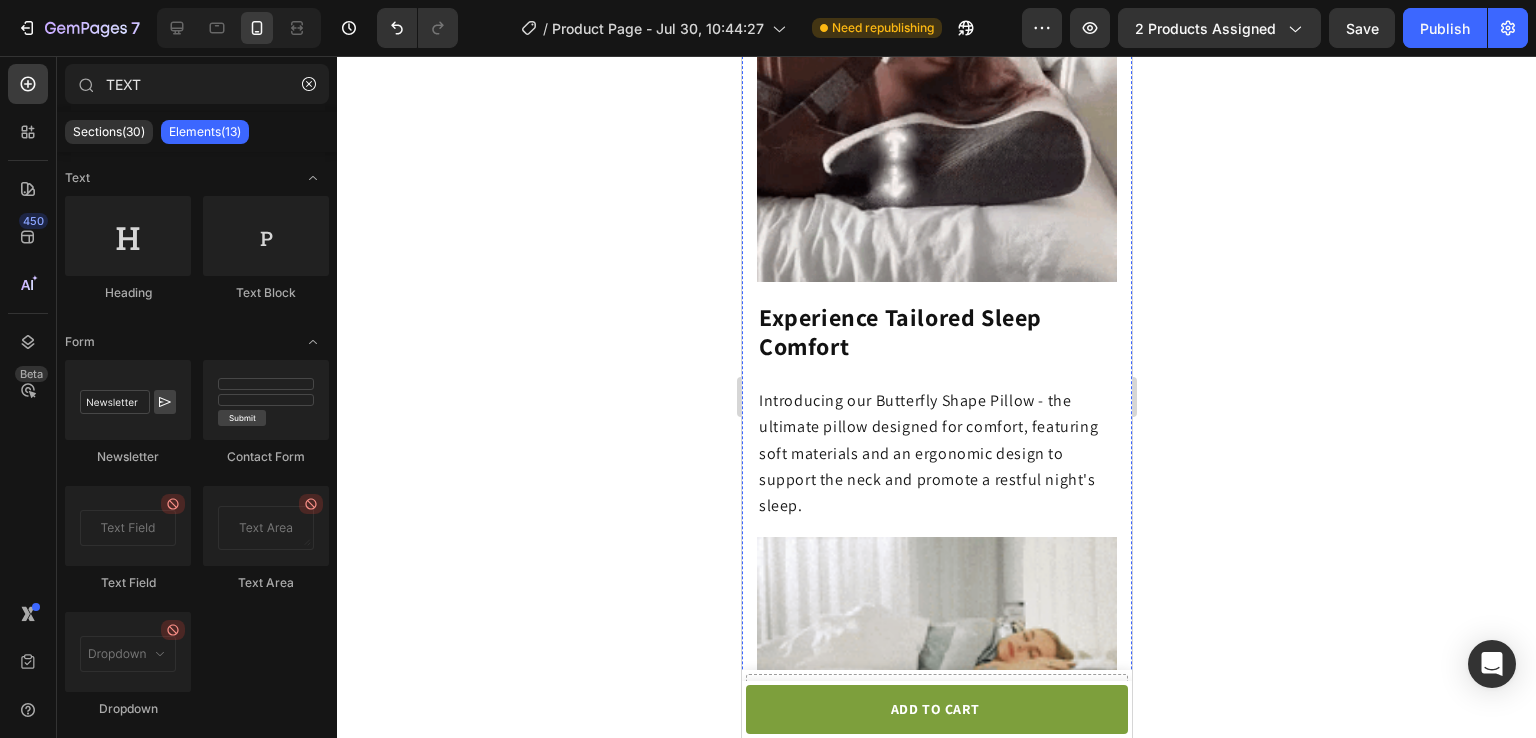 scroll, scrollTop: 2587, scrollLeft: 0, axis: vertical 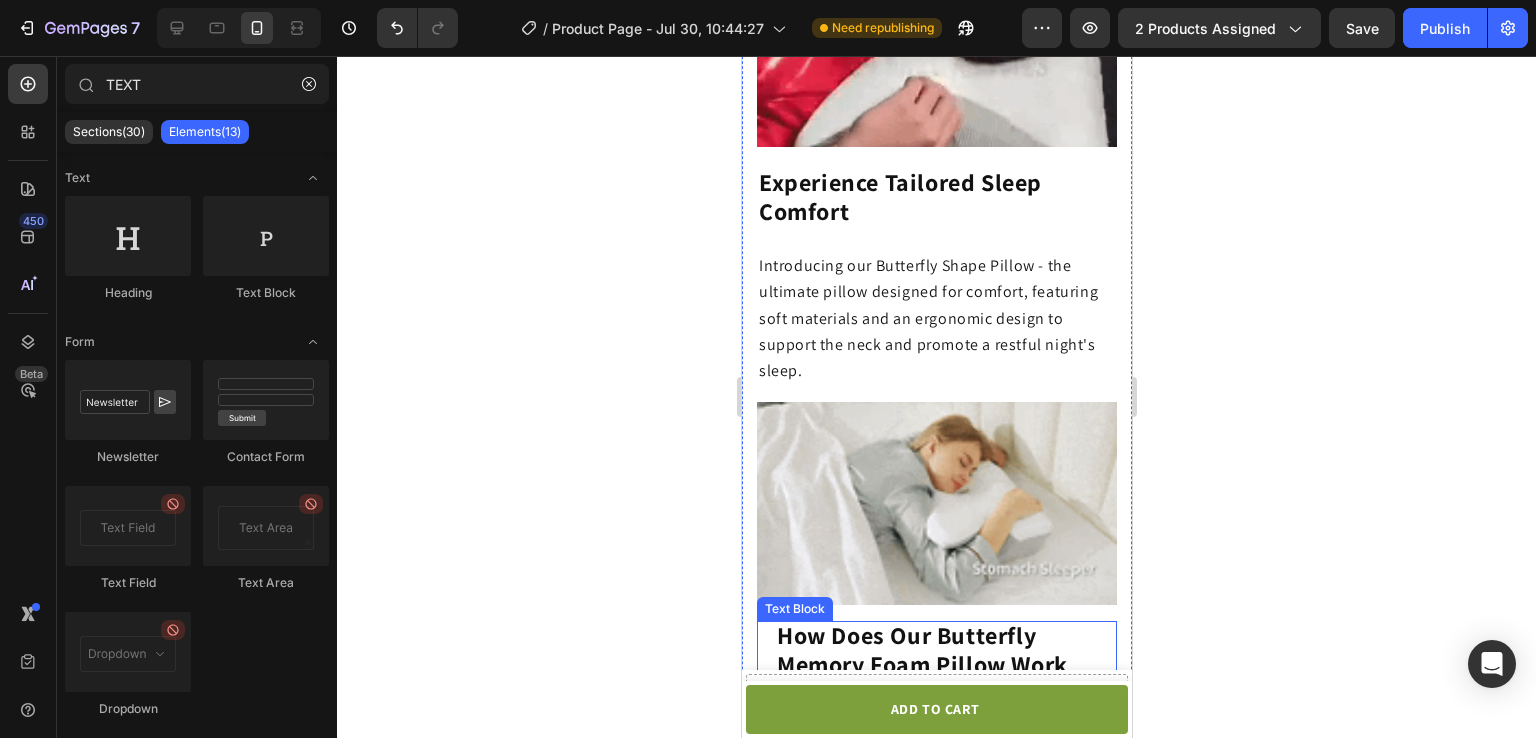 click on "How Does Our Butterfly Memory Foam Pillow Work" 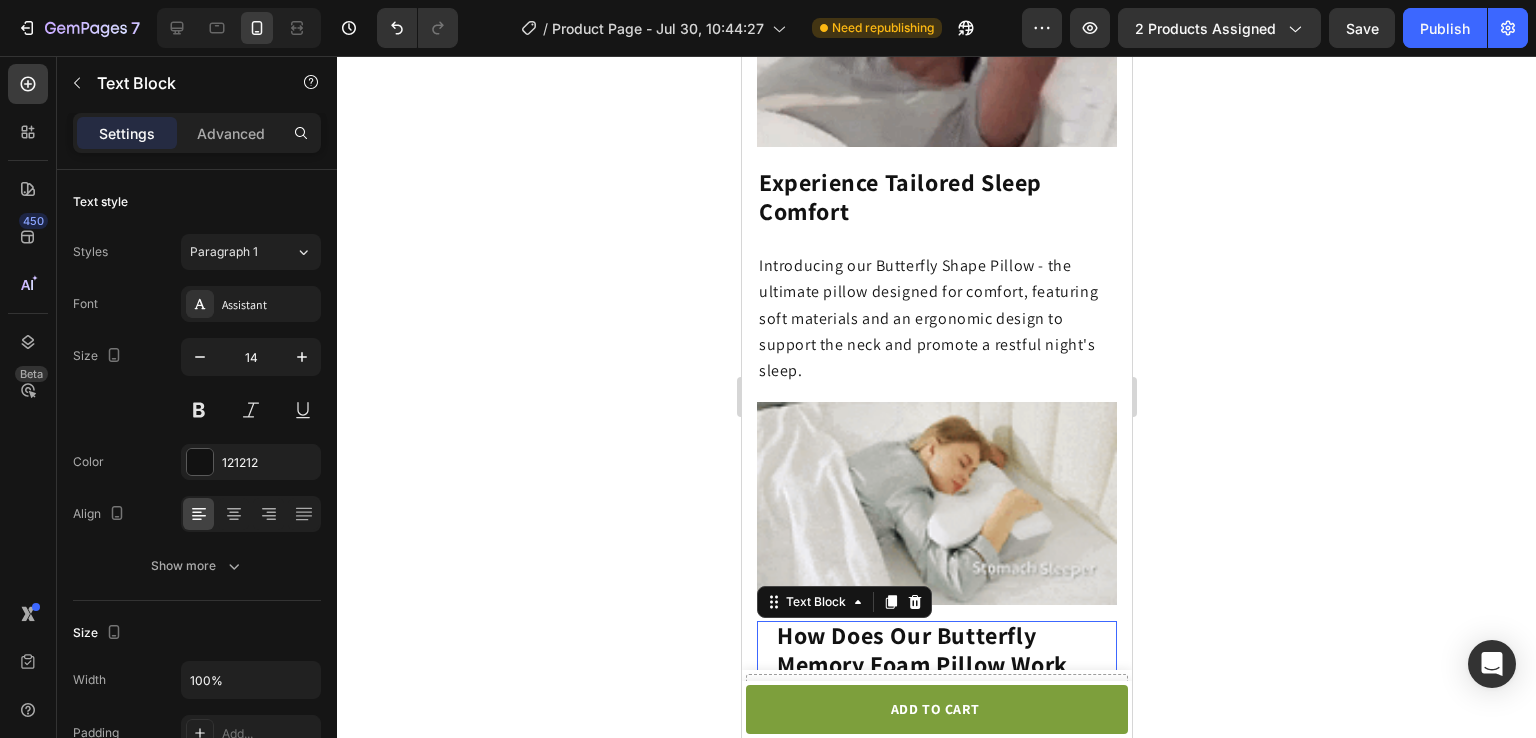 click on "How Does Our Butterfly Memory Foam Pillow Work" 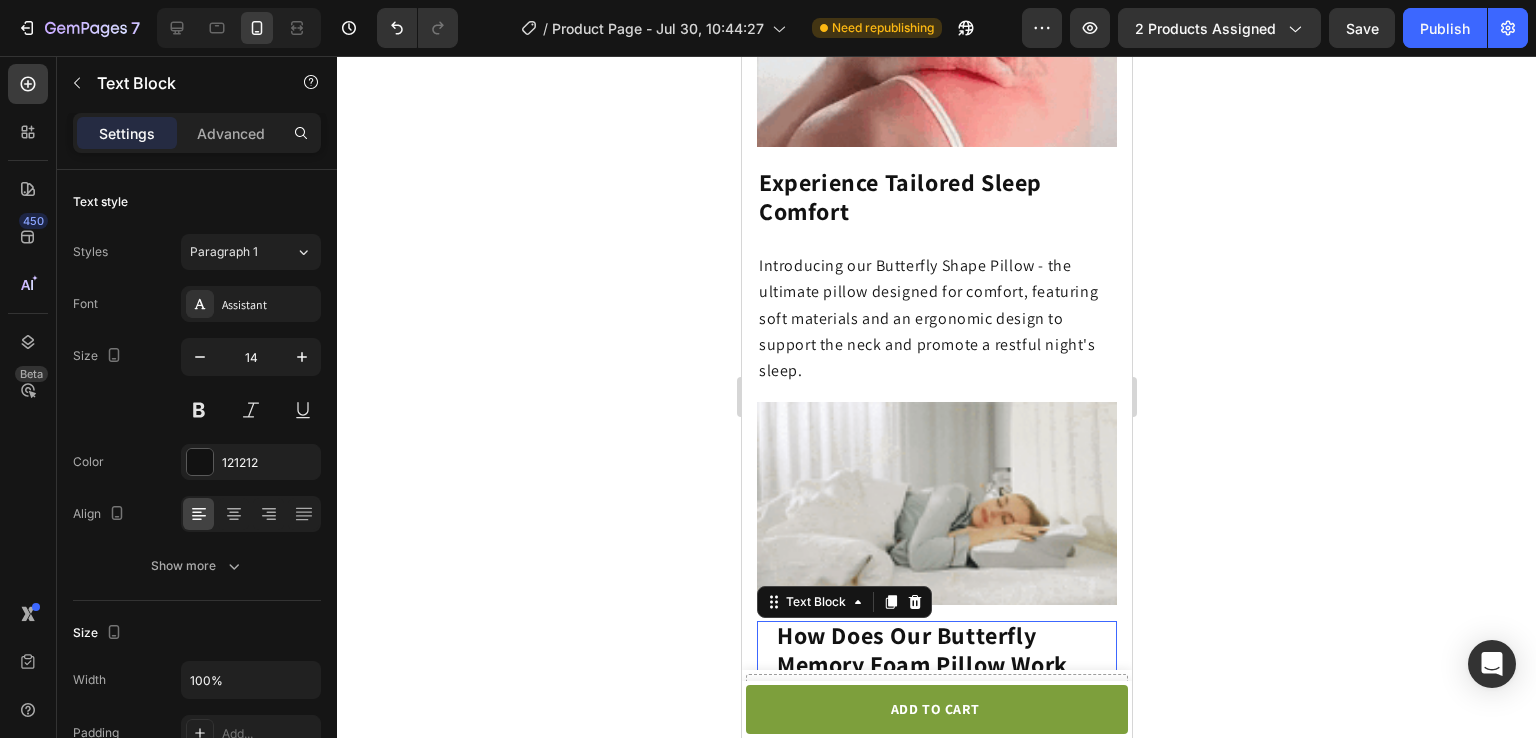 click on "How Does Our Butterfly Memory Foam Pillow Work   Its unique butterfly shape cradles the neck and gently supports the head, helping to reduce neck discomfort and maintain proper alignment for a more restful night's sleep. Text Block   16" 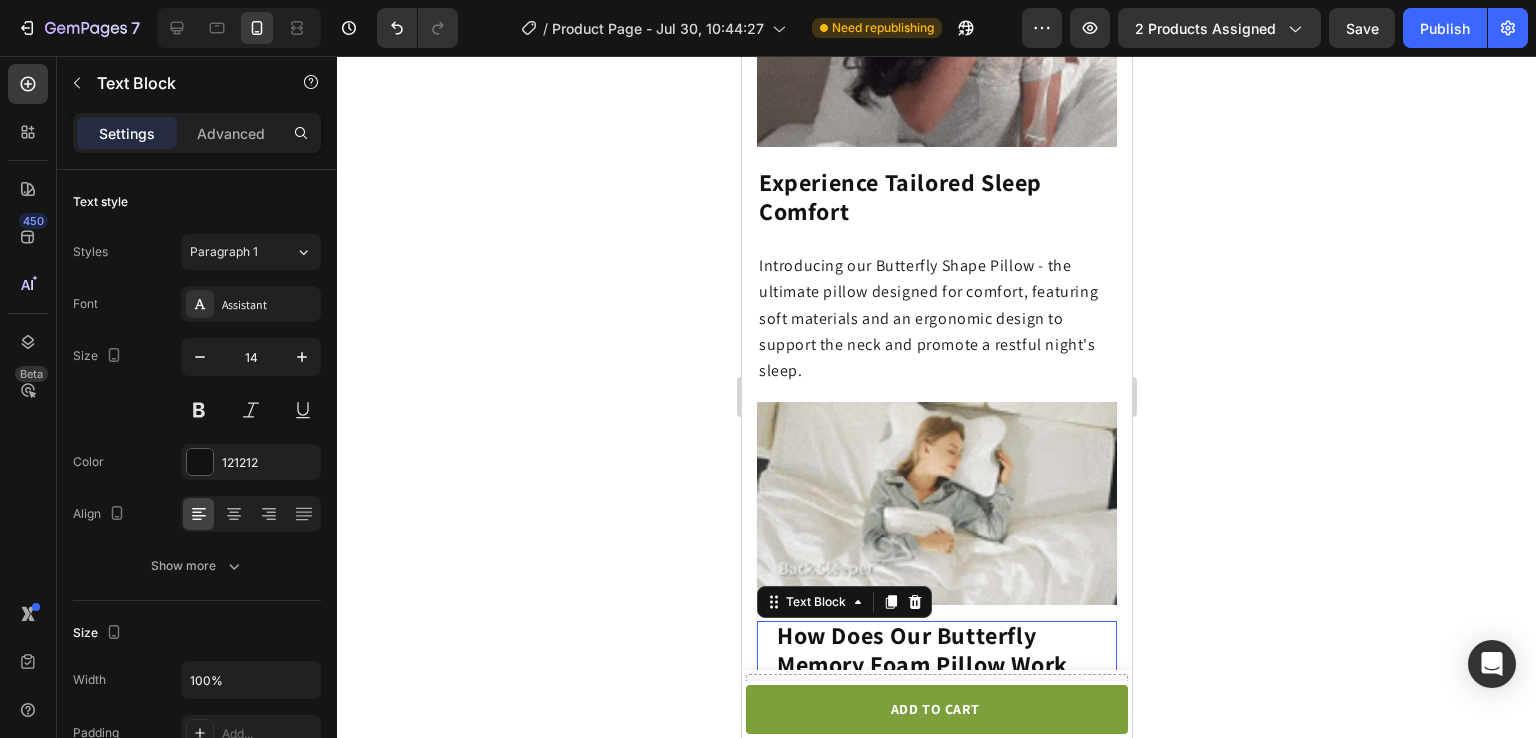 click on "How Does Our Butterfly Memory Foam Pillow Work" 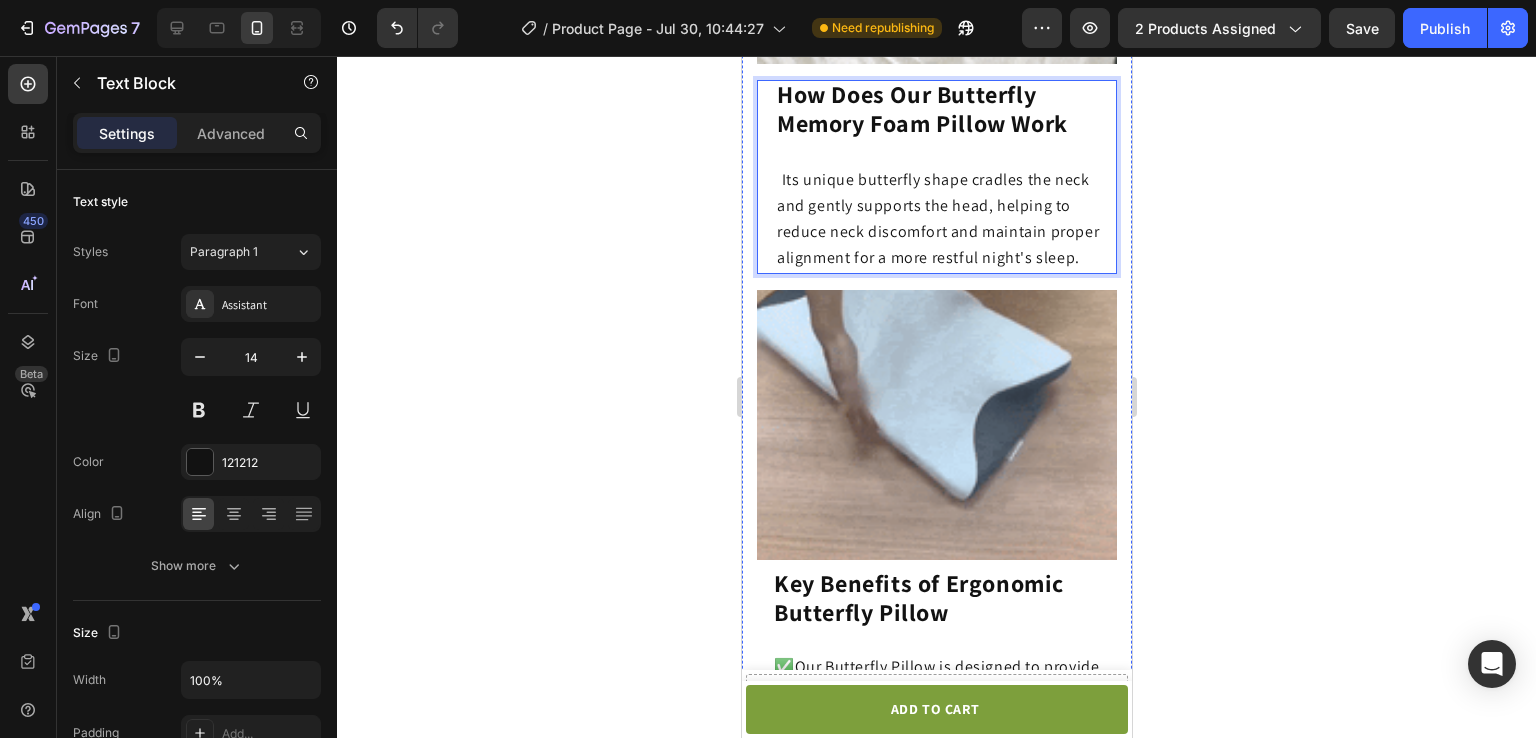 scroll, scrollTop: 3411, scrollLeft: 0, axis: vertical 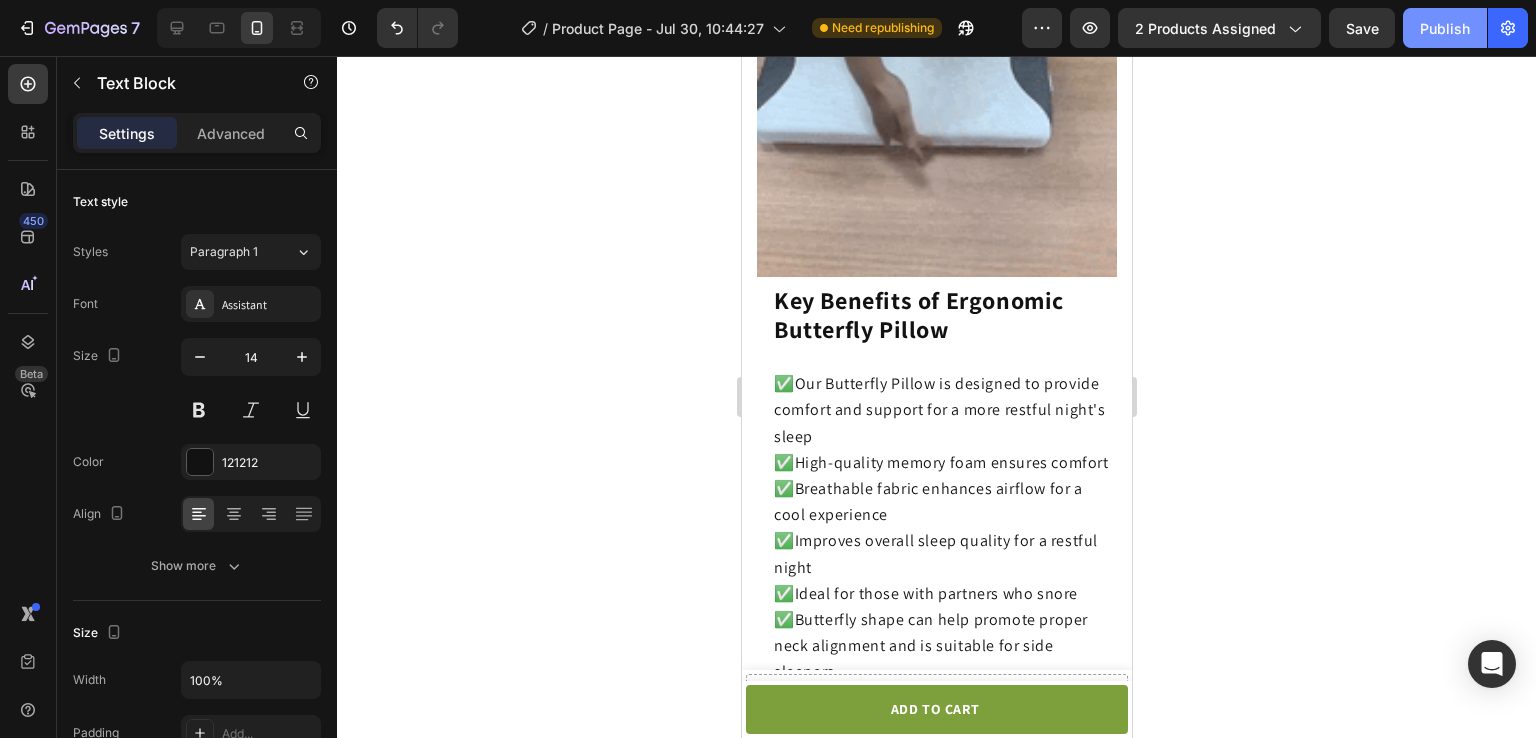 click on "Publish" 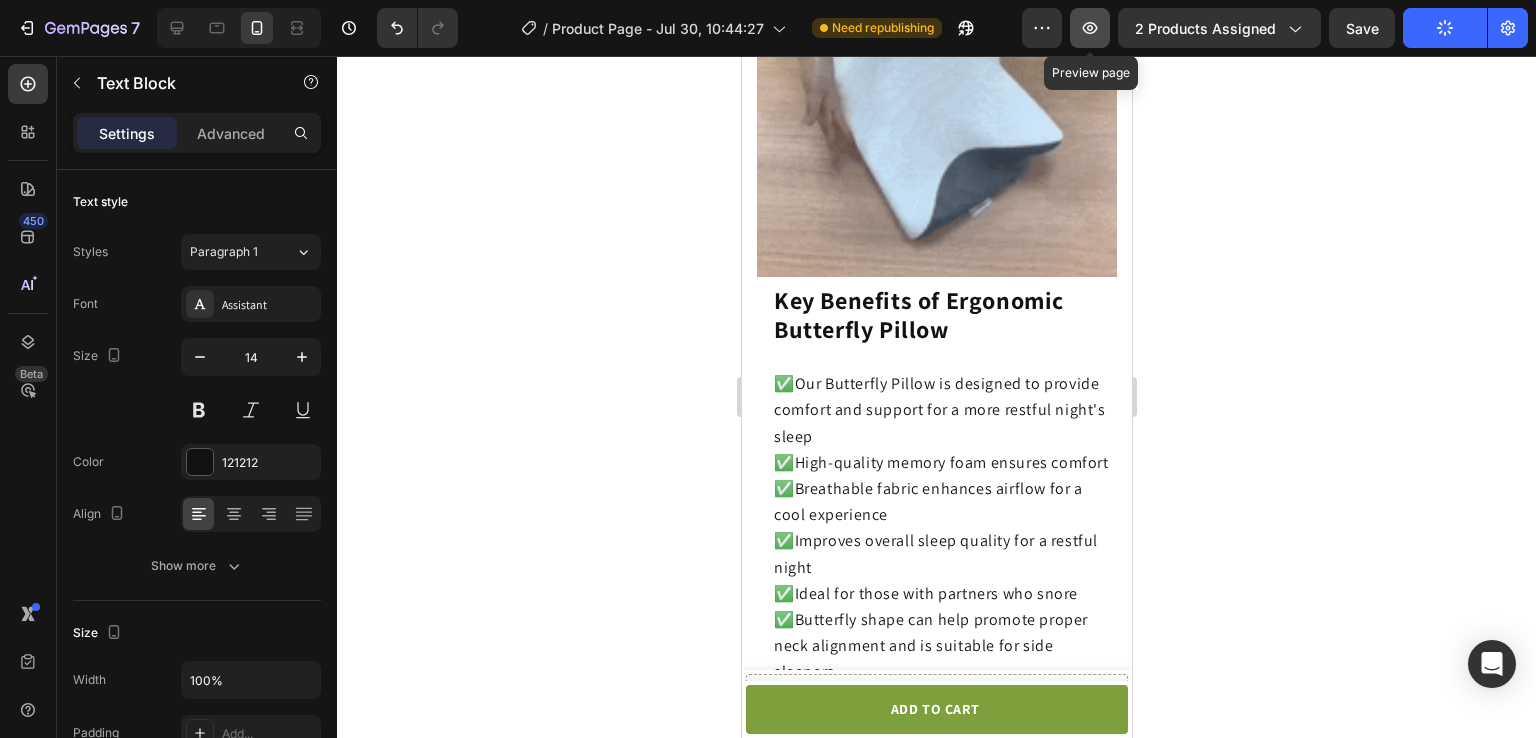 click 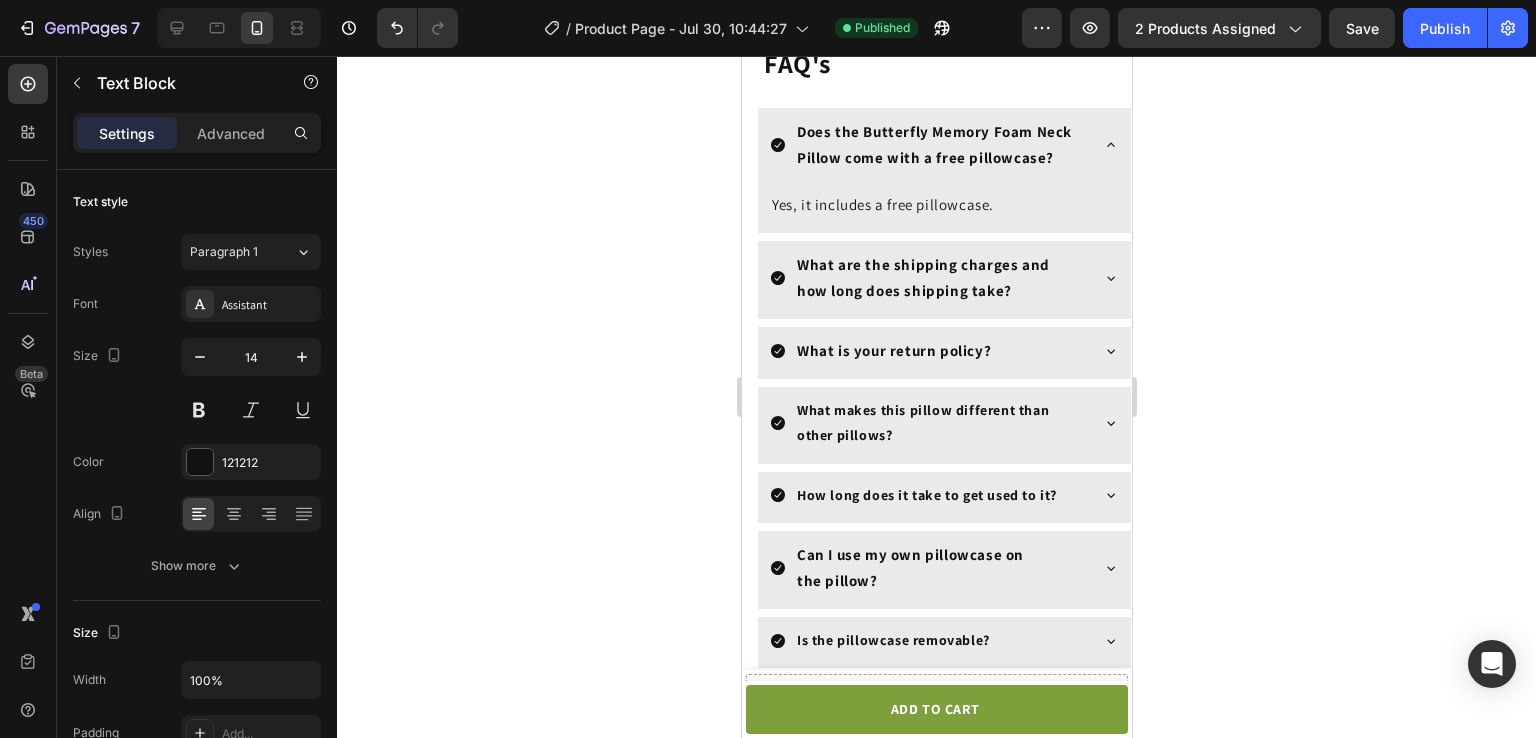 scroll, scrollTop: 4692, scrollLeft: 0, axis: vertical 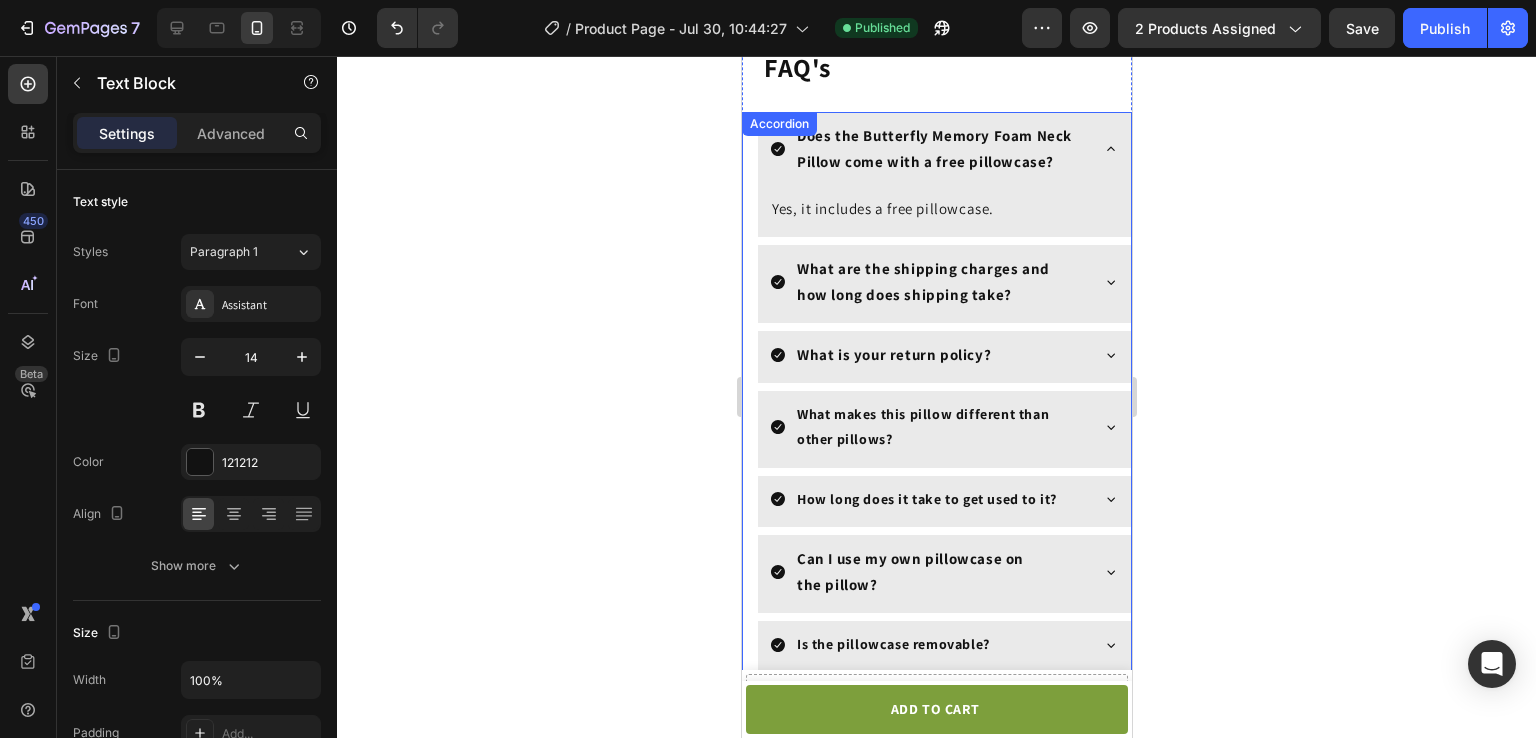 click on "What is your return policy?" at bounding box center [943, 357] 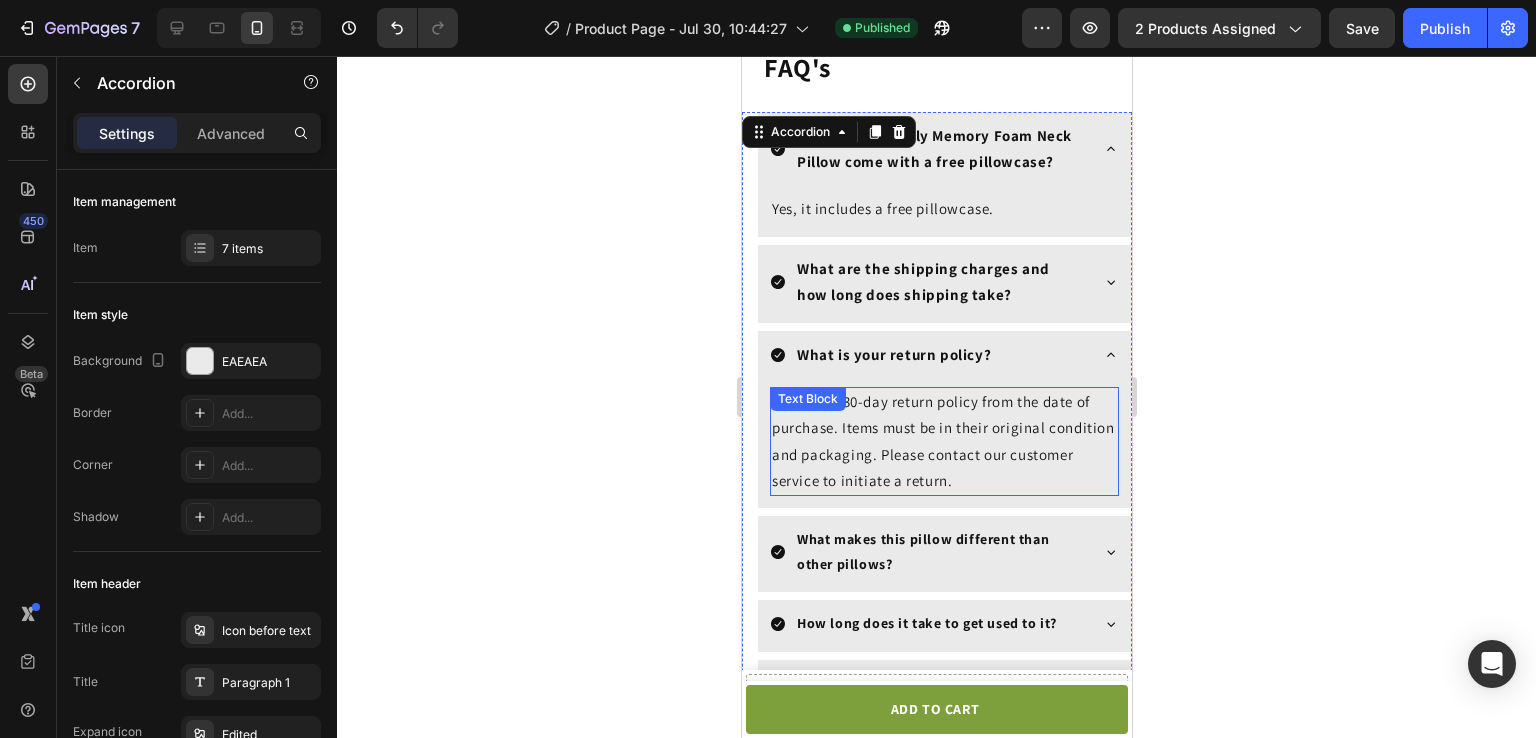 click on "We offer a 30-day return policy from the date of purchase. Items must be in their original condition and packaging. Please contact our customer service to initiate a return." at bounding box center [942, 441] 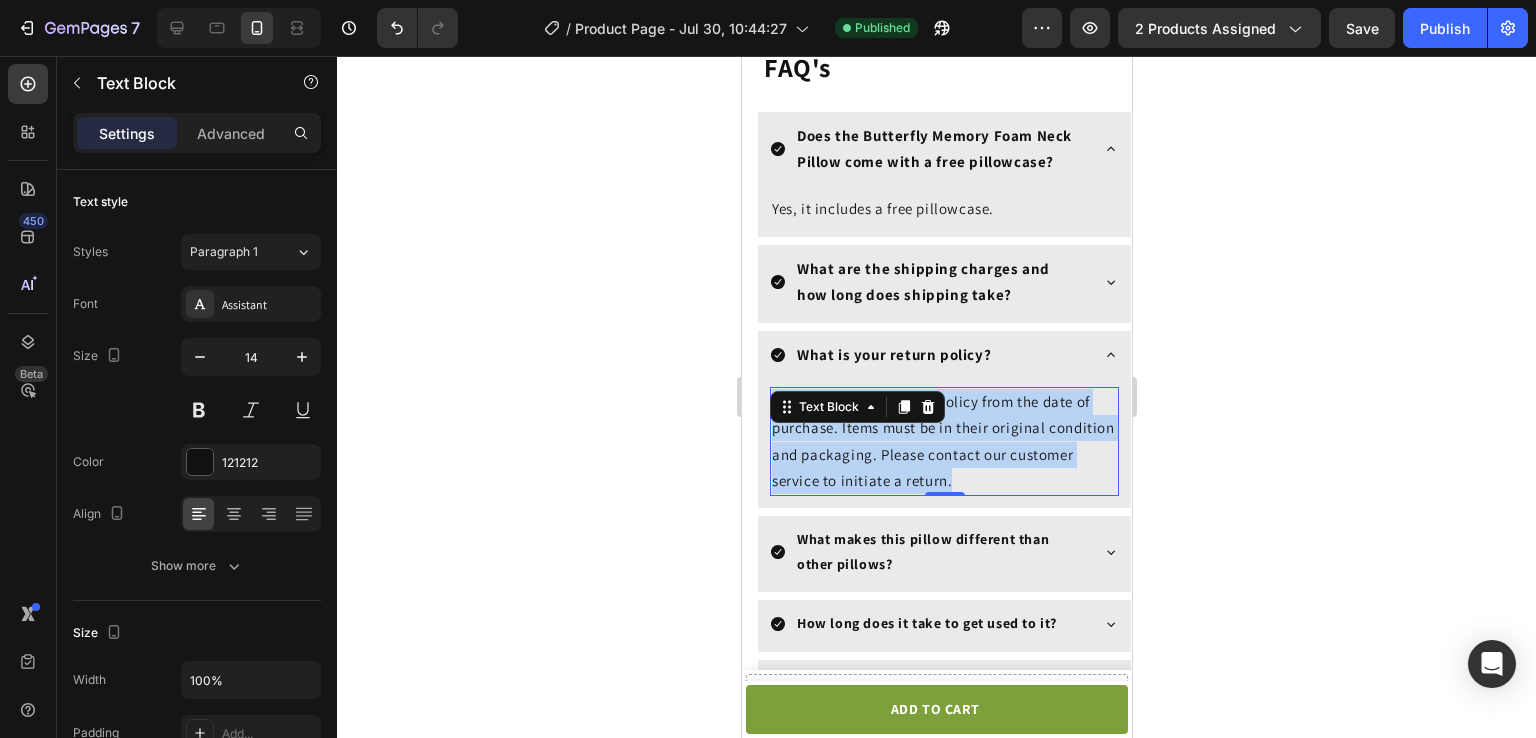 click on "We offer a 30-day return policy from the date of purchase. Items must be in their original condition and packaging. Please contact our customer service to initiate a return." at bounding box center (942, 441) 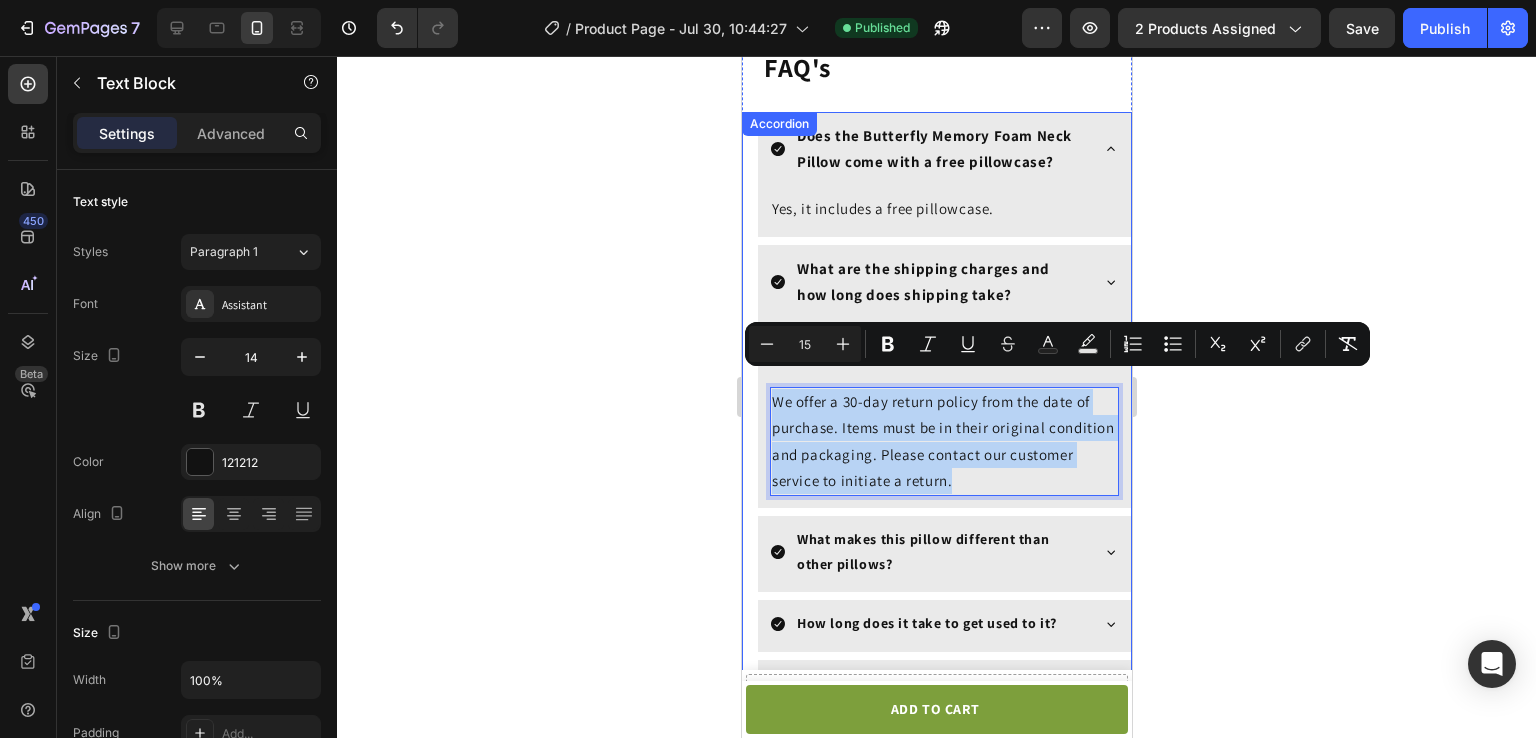 click 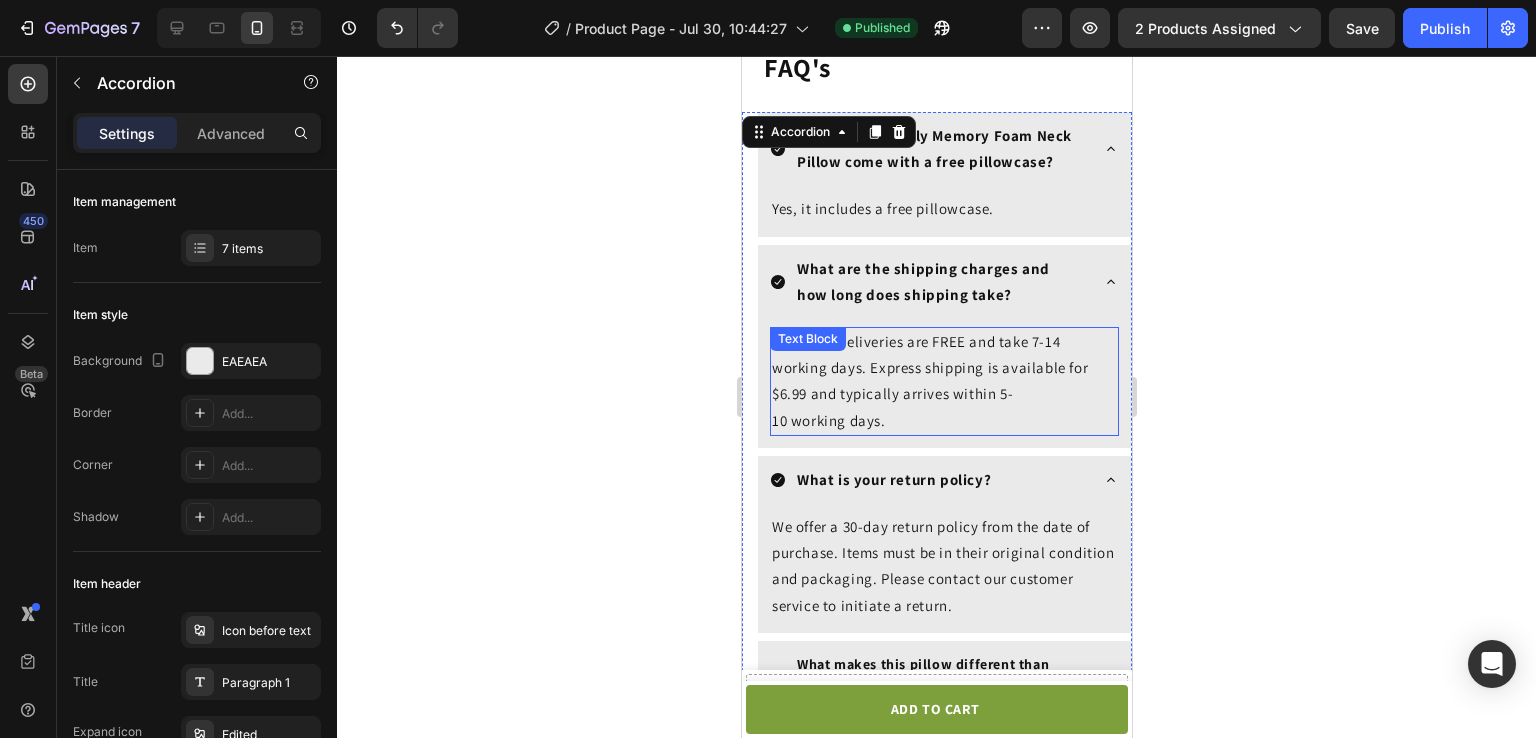 click on "Standard deliveries are FREE and take 7-14 working days. Express shipping is available for $6.99 and typically arrives within 5-10 working days." at bounding box center (929, 381) 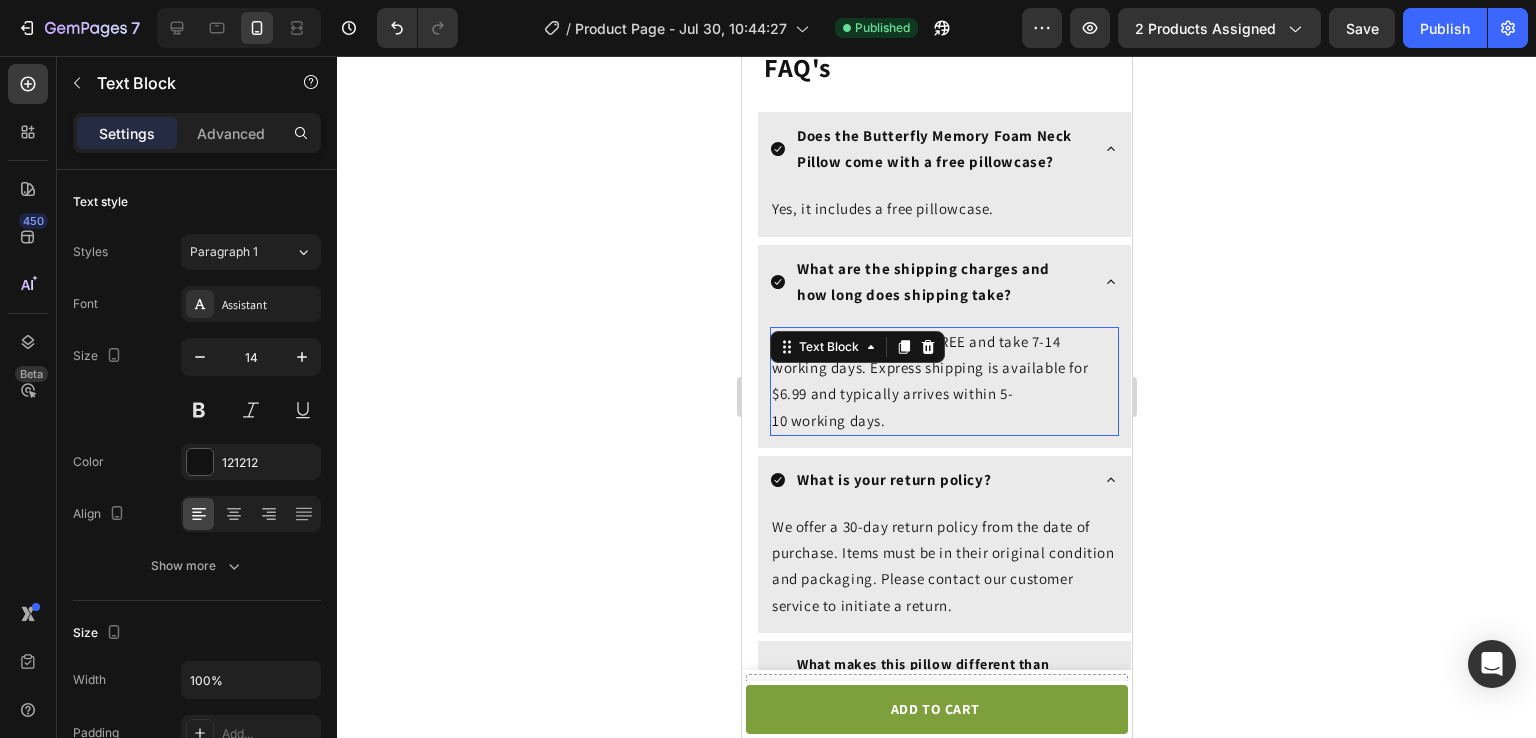 click on "Standard deliveries are FREE and take 7-14 working days. Express shipping is available for $6.99 and typically arrives within 5-10 working days." at bounding box center (929, 381) 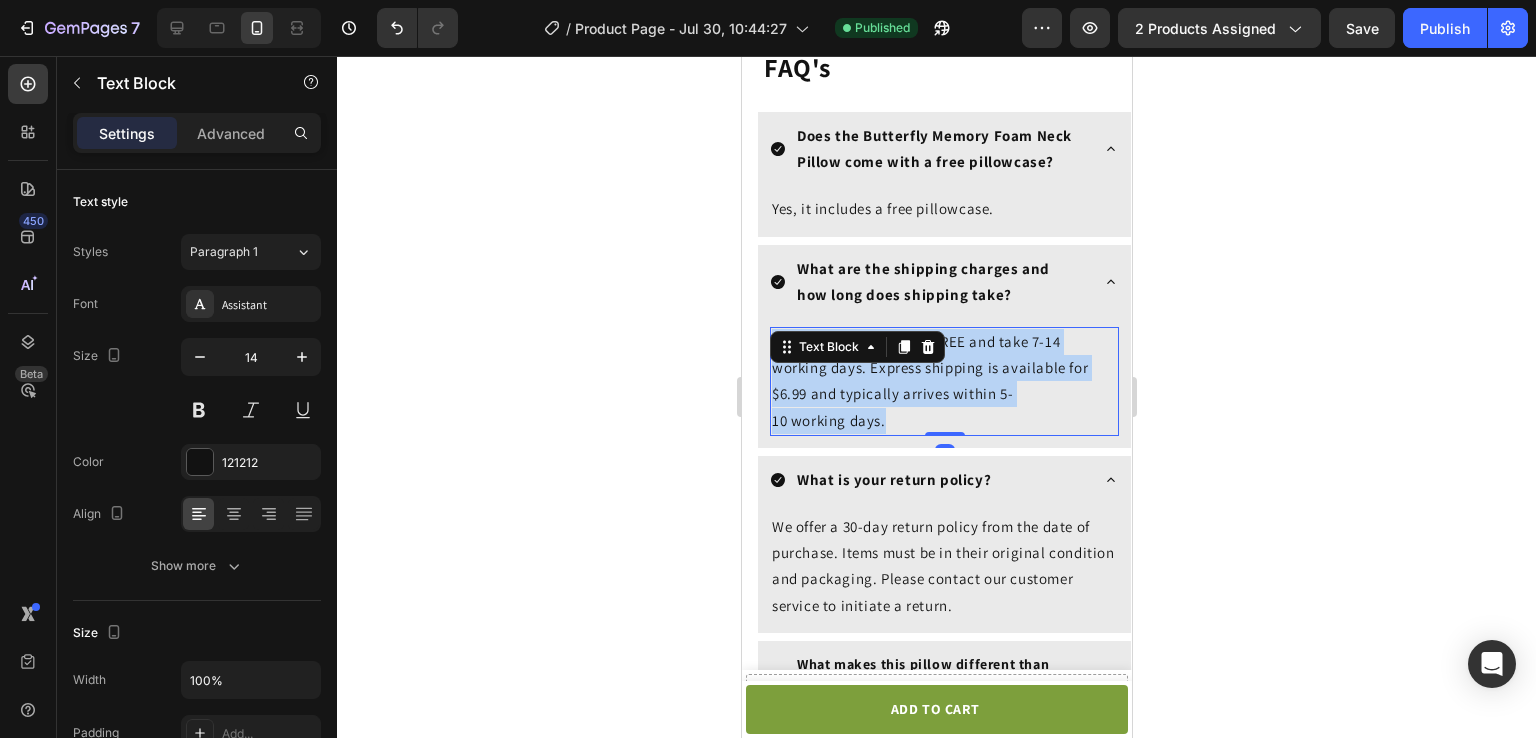 click on "Standard deliveries are FREE and take 7-14 working days. Express shipping is available for $6.99 and typically arrives within 5-10 working days." at bounding box center [929, 381] 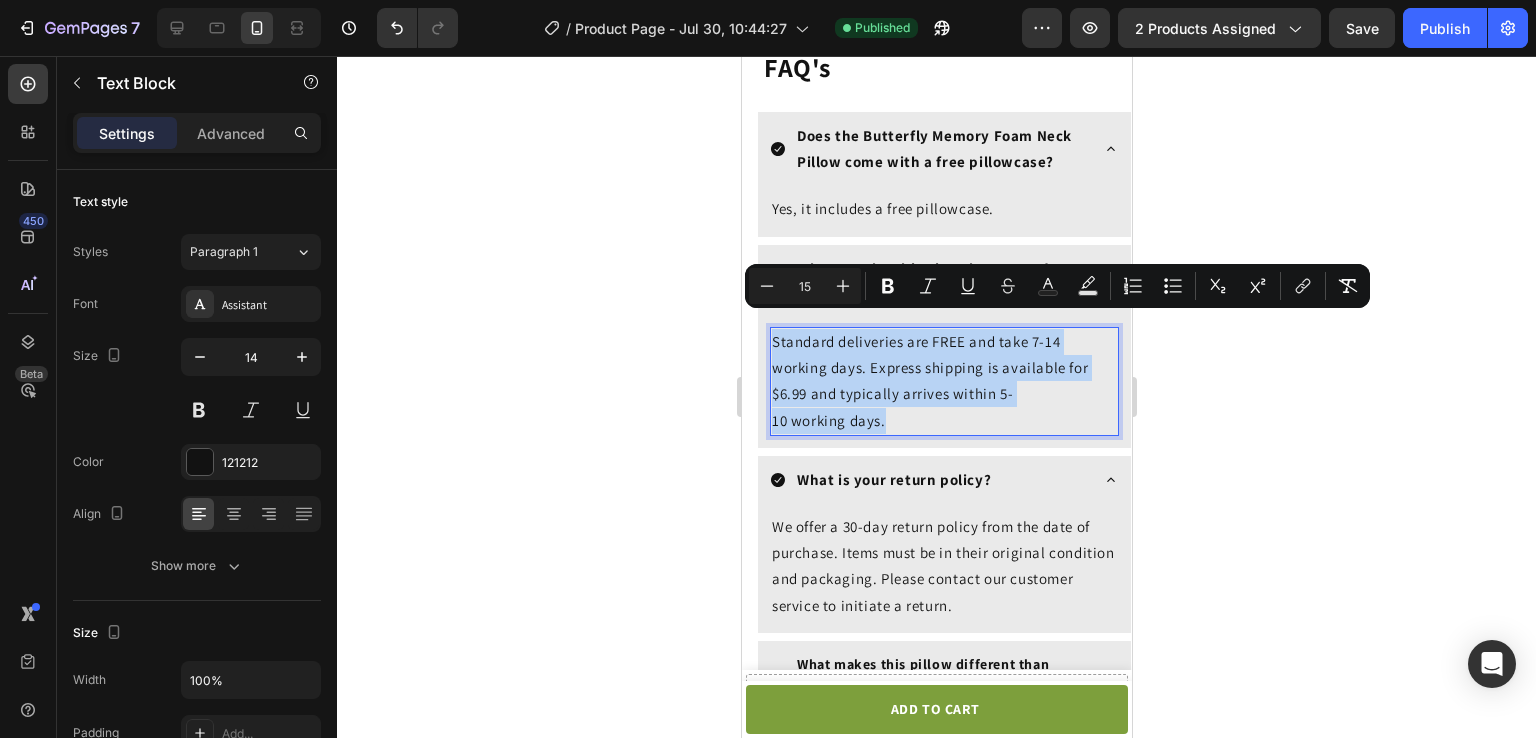 copy on "Standard deliveries are FREE and take 7-14 working days. Express shipping is available for $6.99 and typically arrives within 5-10 working days." 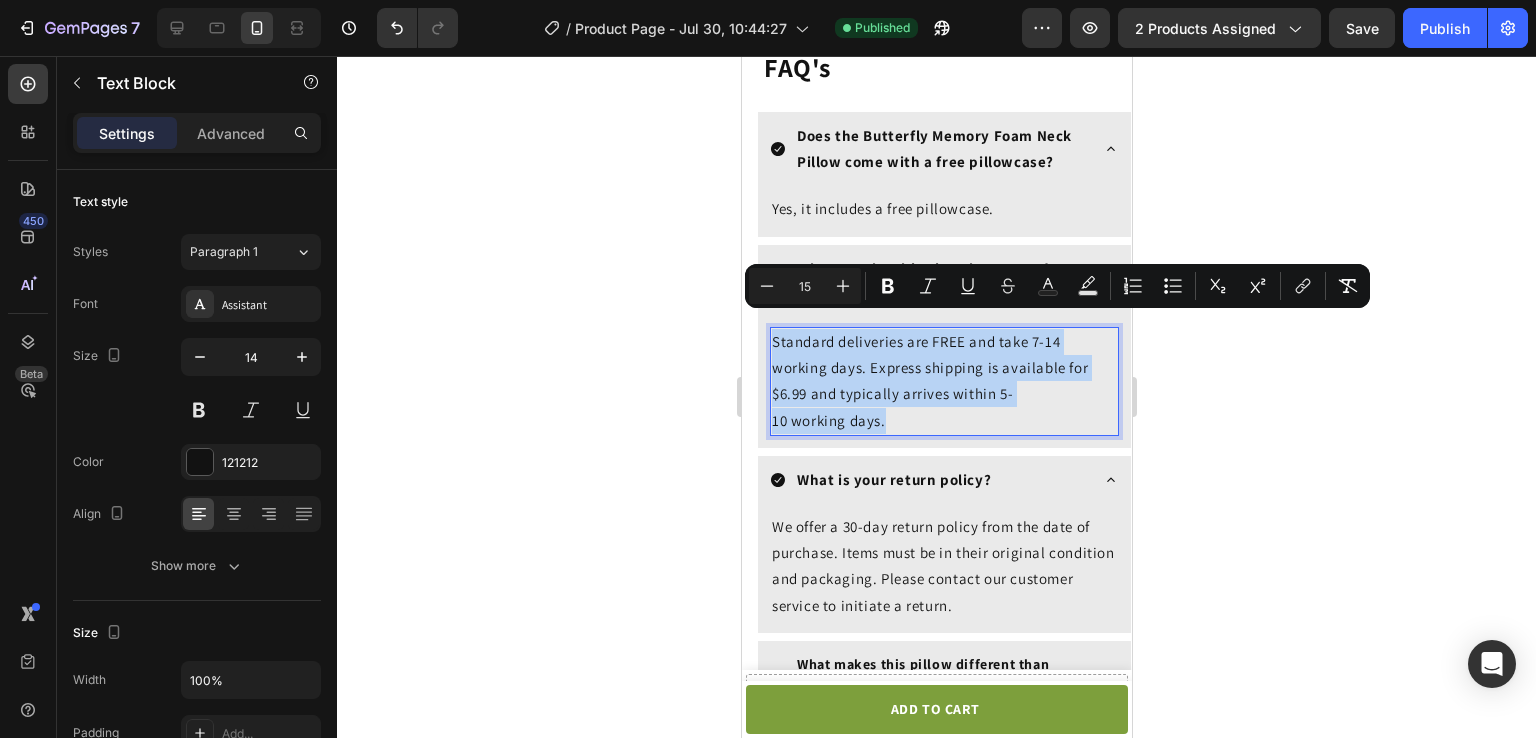 type on "14" 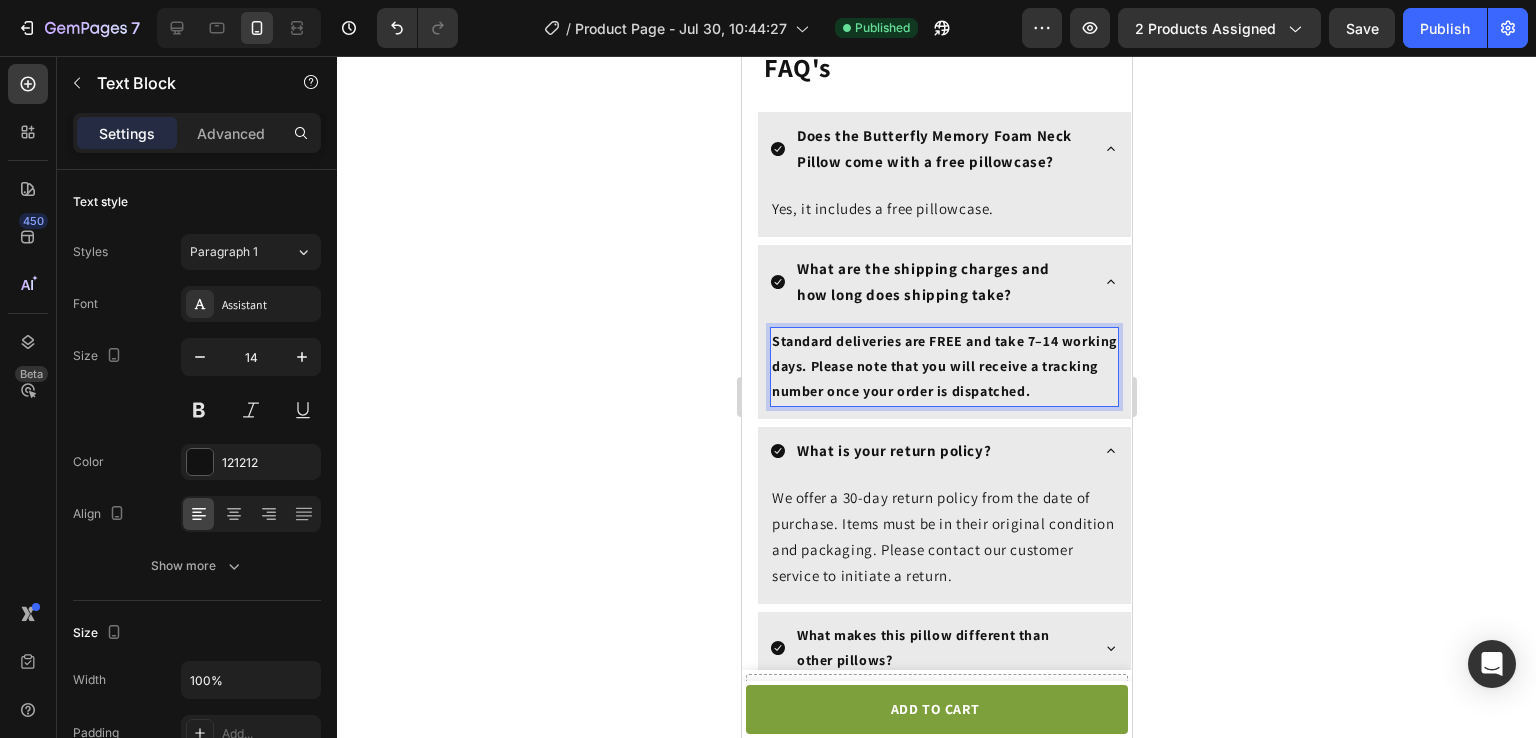 click on "Standard deliveries are FREE and take 7–14 working days. Please note that you will receive a tracking number once your order is dispatched." at bounding box center [943, 366] 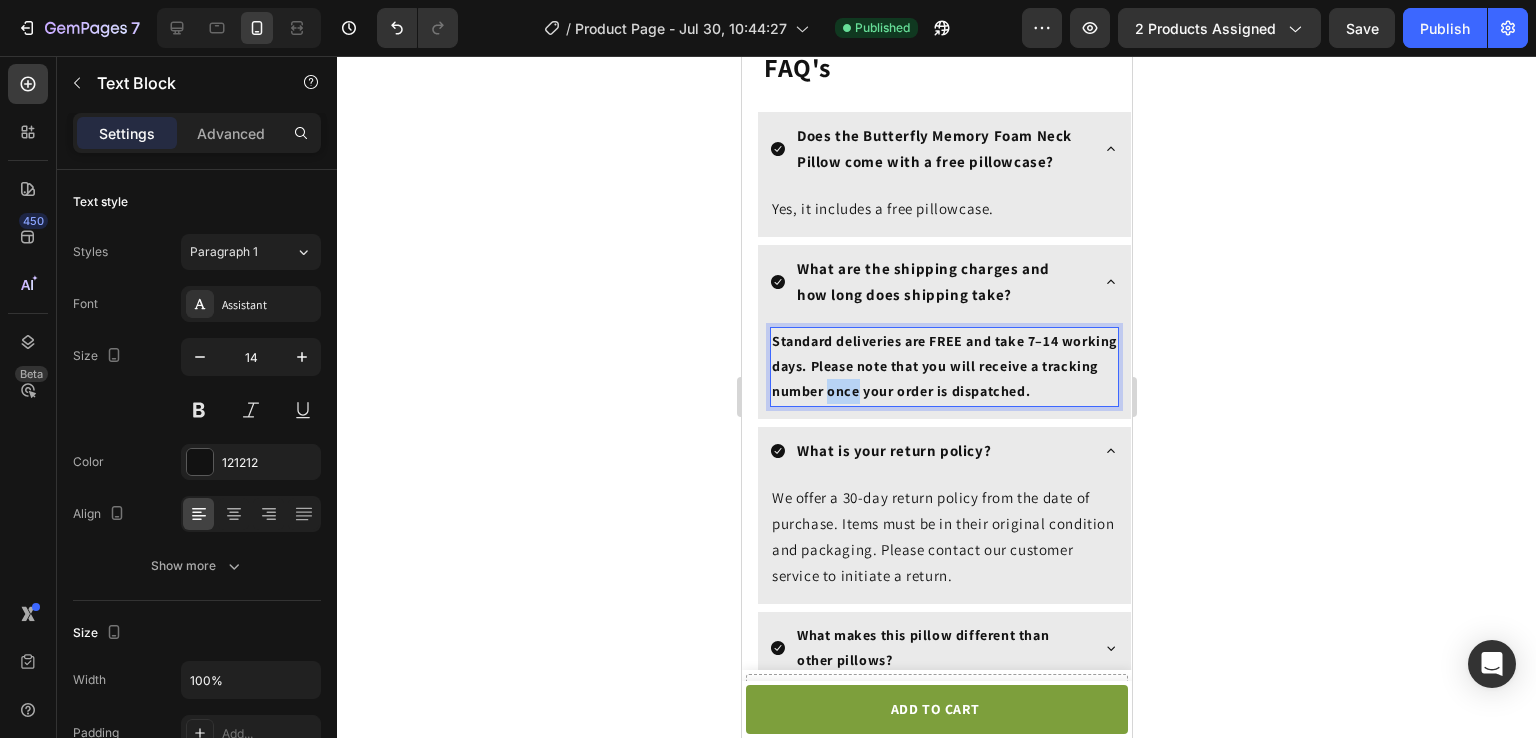 click on "Standard deliveries are FREE and take 7–14 working days. Please note that you will receive a tracking number once your order is dispatched." at bounding box center (943, 366) 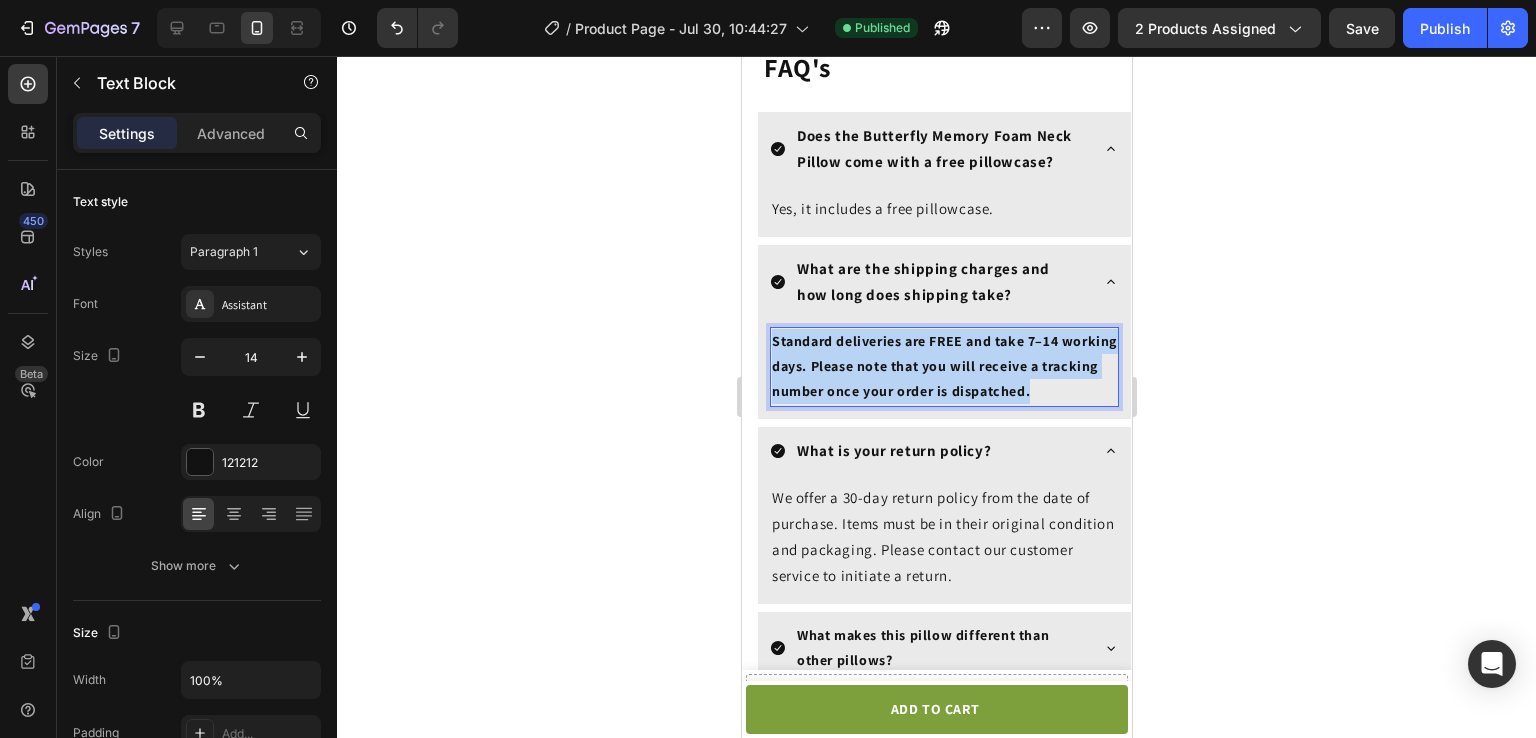 click on "Standard deliveries are FREE and take 7–14 working days. Please note that you will receive a tracking number once your order is dispatched." at bounding box center [943, 366] 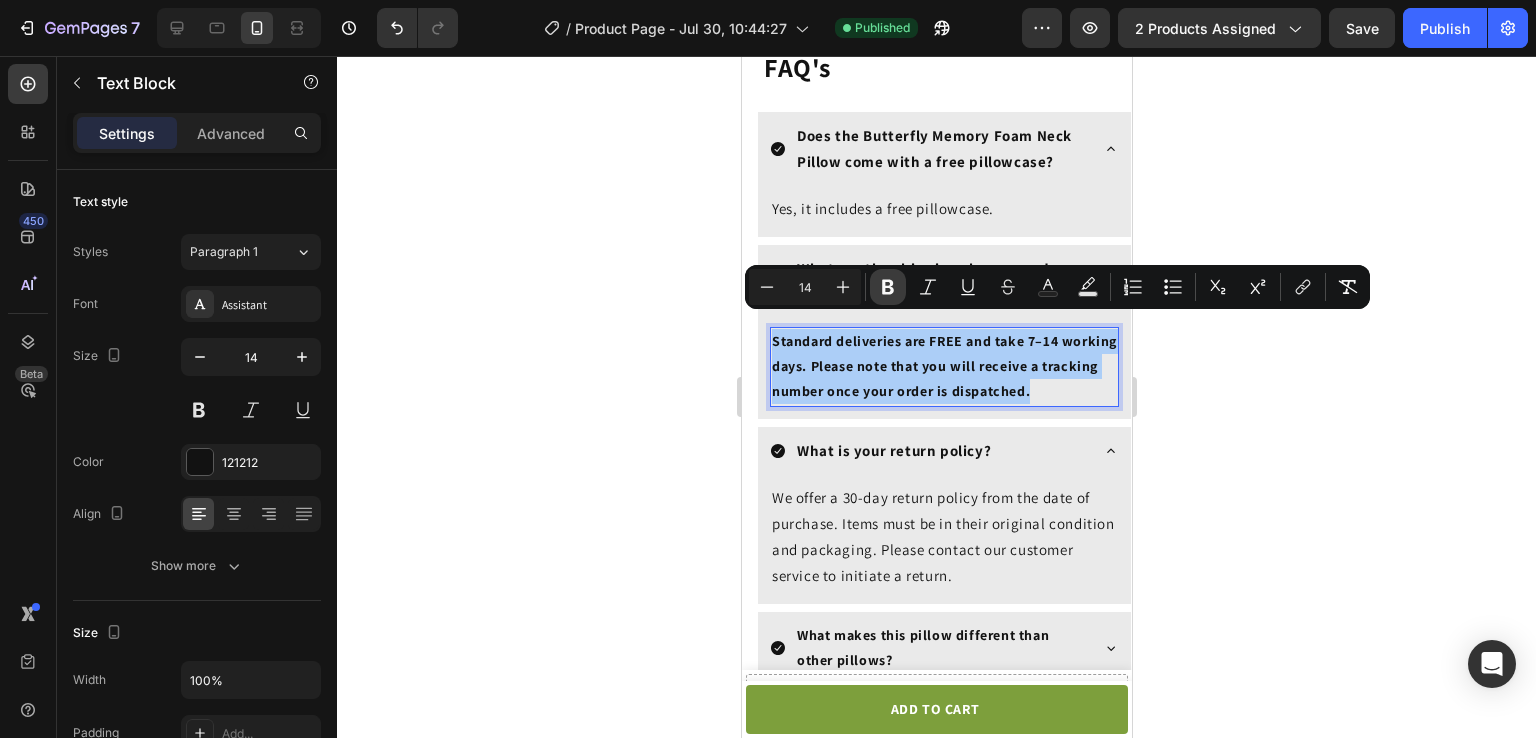 click 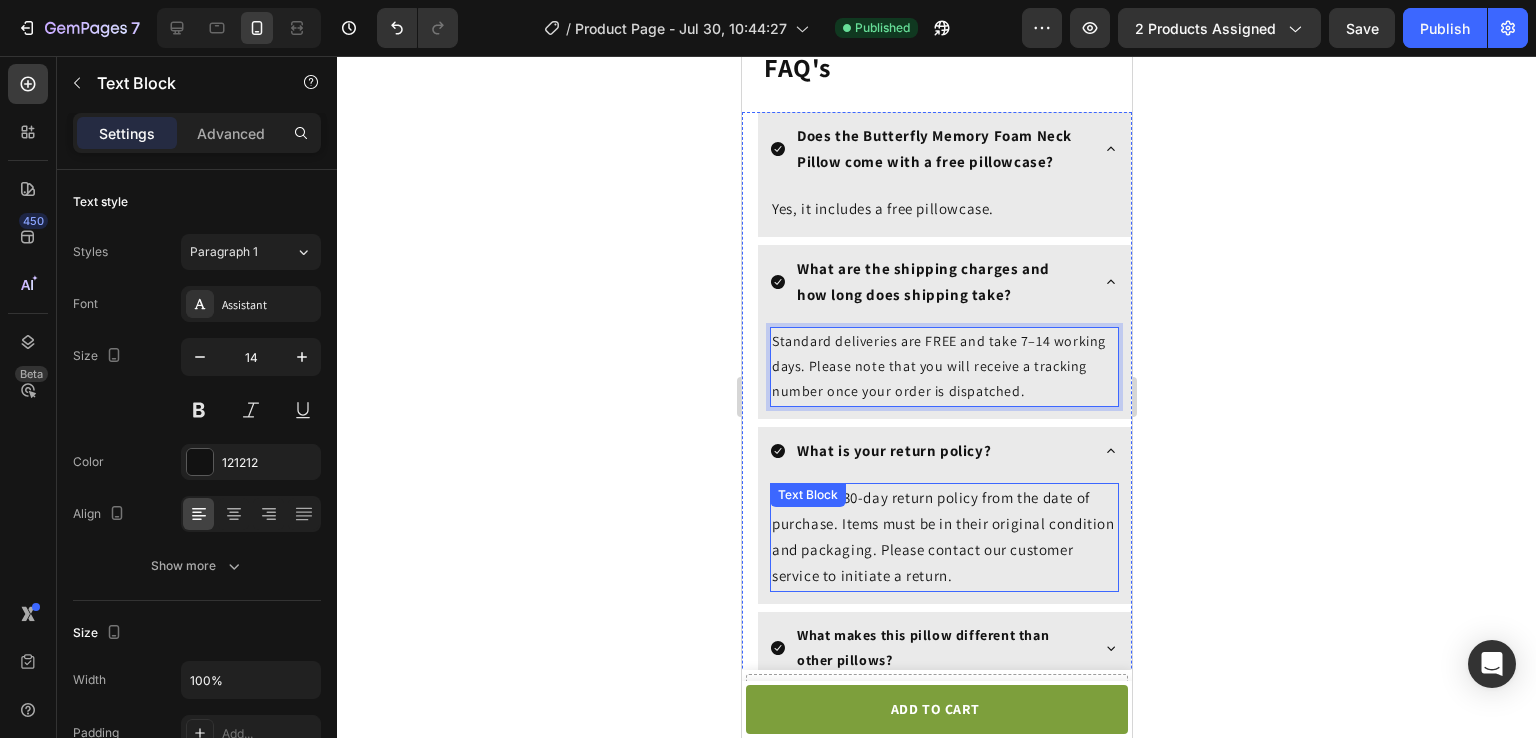 click on "We offer a 30-day return policy from the date of purchase. Items must be in their original condition and packaging. Please contact our customer service to initiate a return." at bounding box center (942, 537) 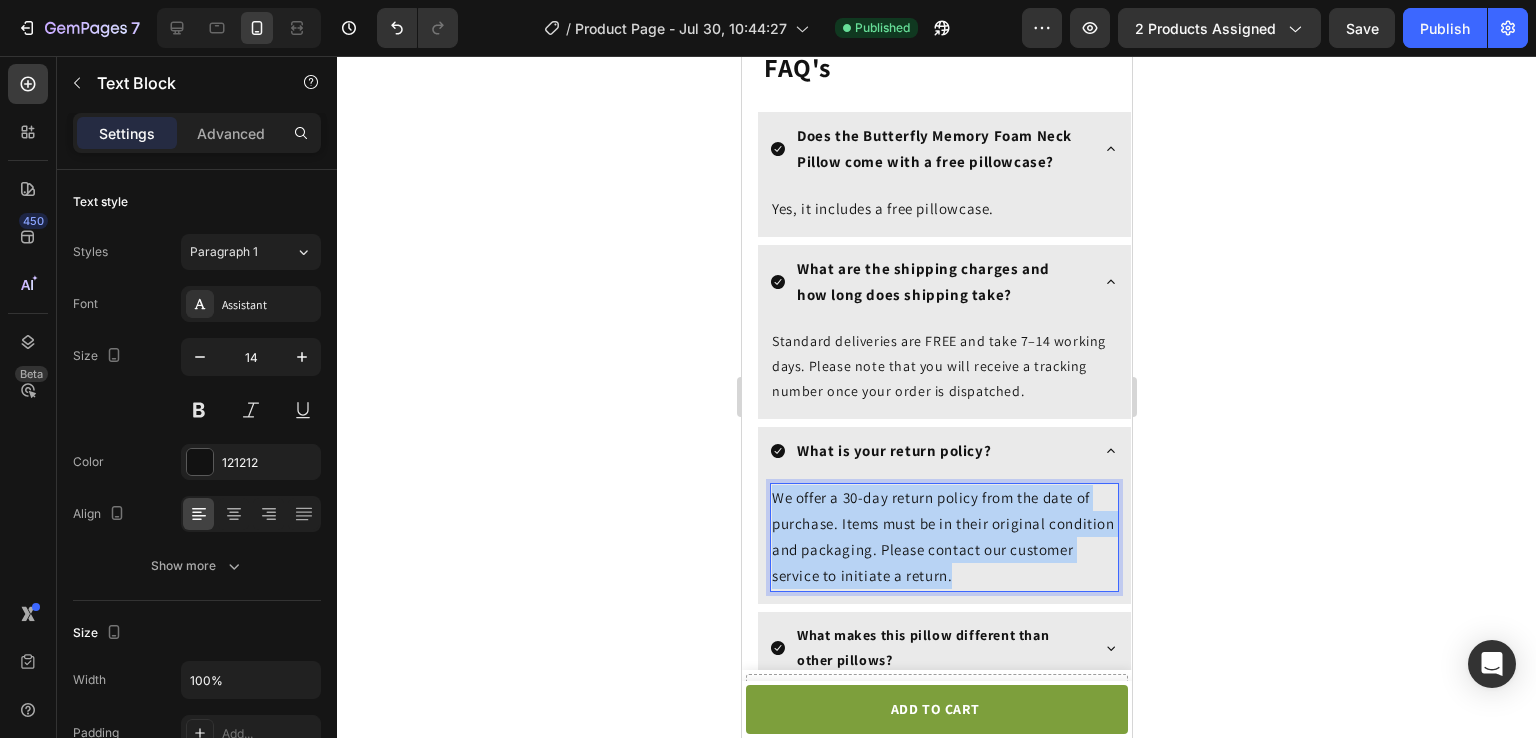 click on "We offer a 30-day return policy from the date of purchase. Items must be in their original condition and packaging. Please contact our customer service to initiate a return." at bounding box center [942, 537] 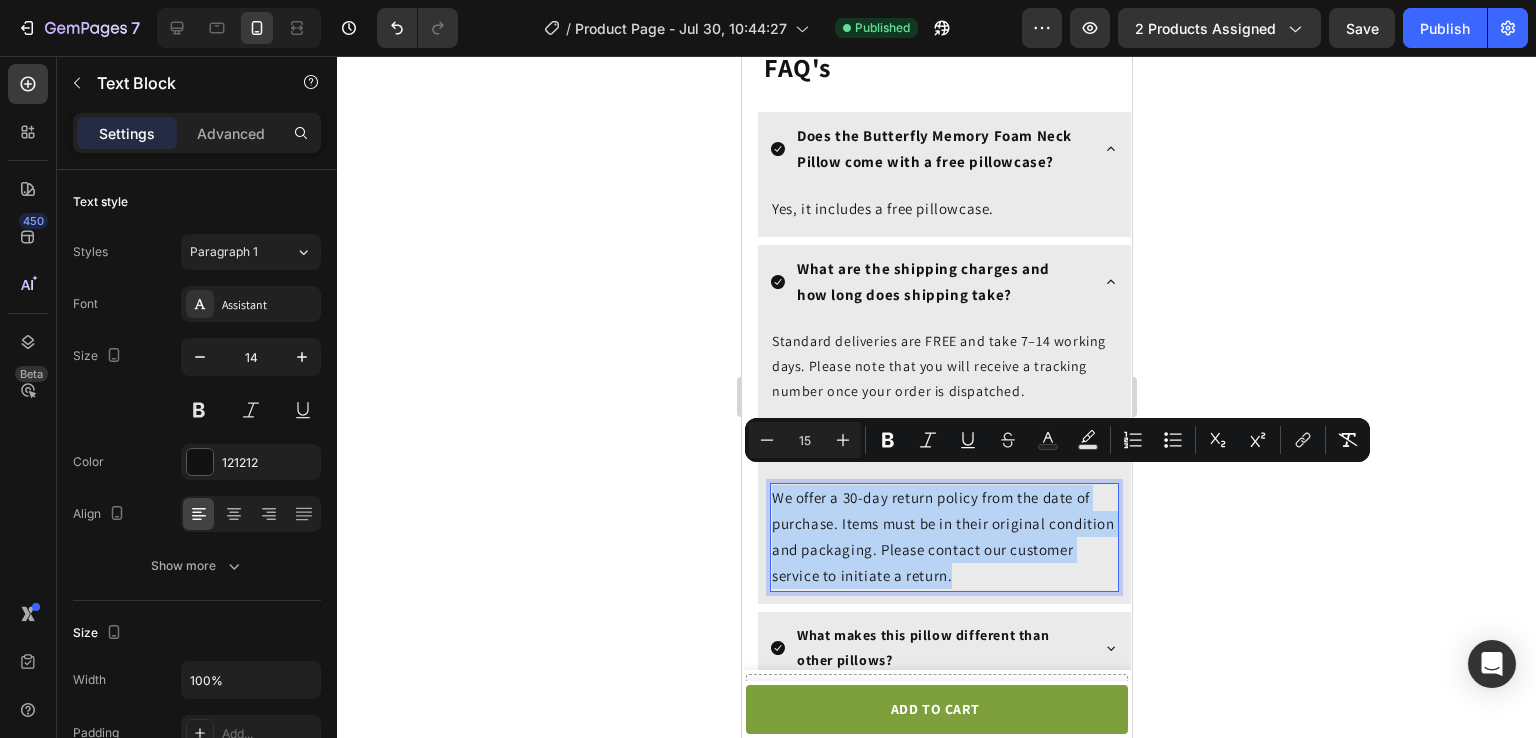 click on "We offer a 30-day return policy from the date of purchase. Items must be in their original condition and packaging. Please contact our customer service to initiate a return." at bounding box center [942, 537] 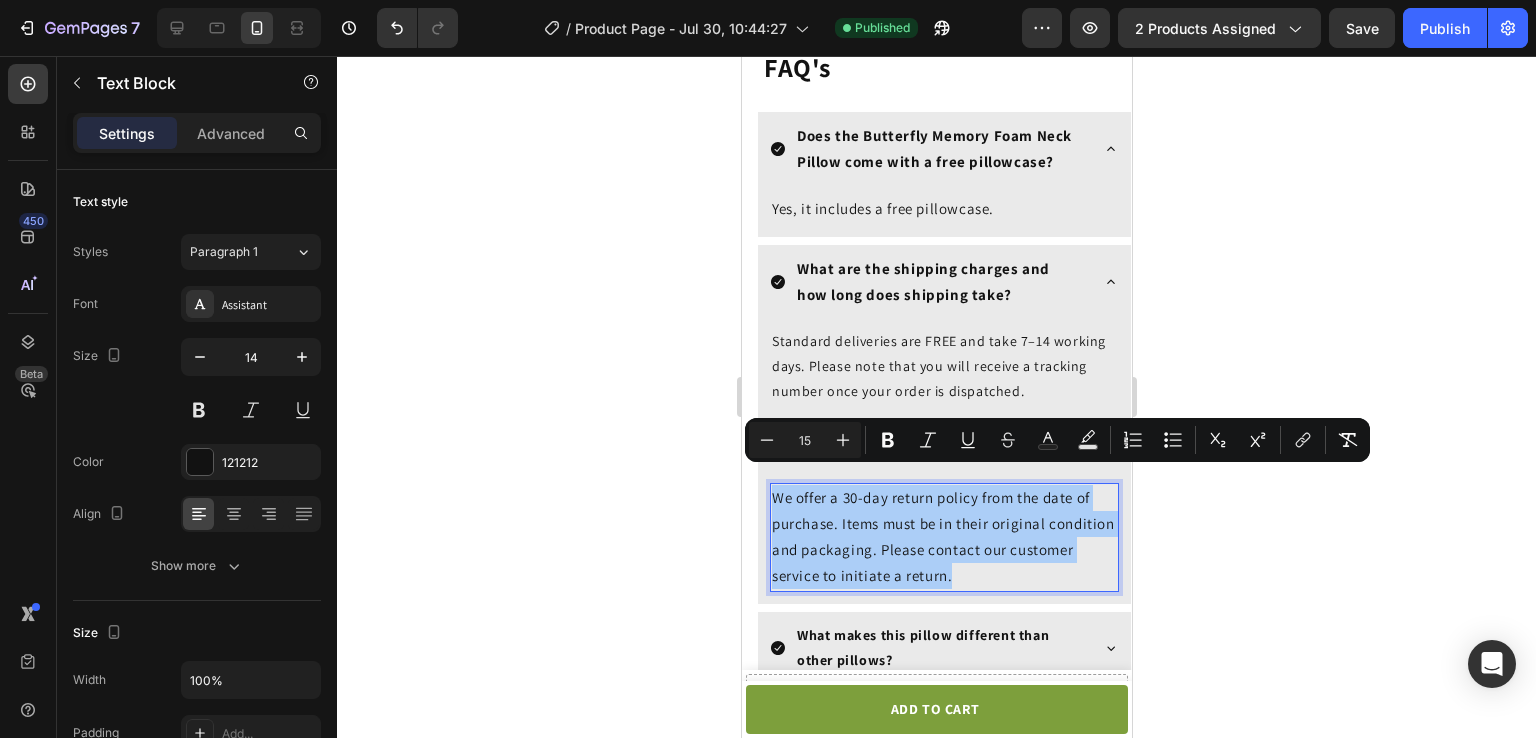 click 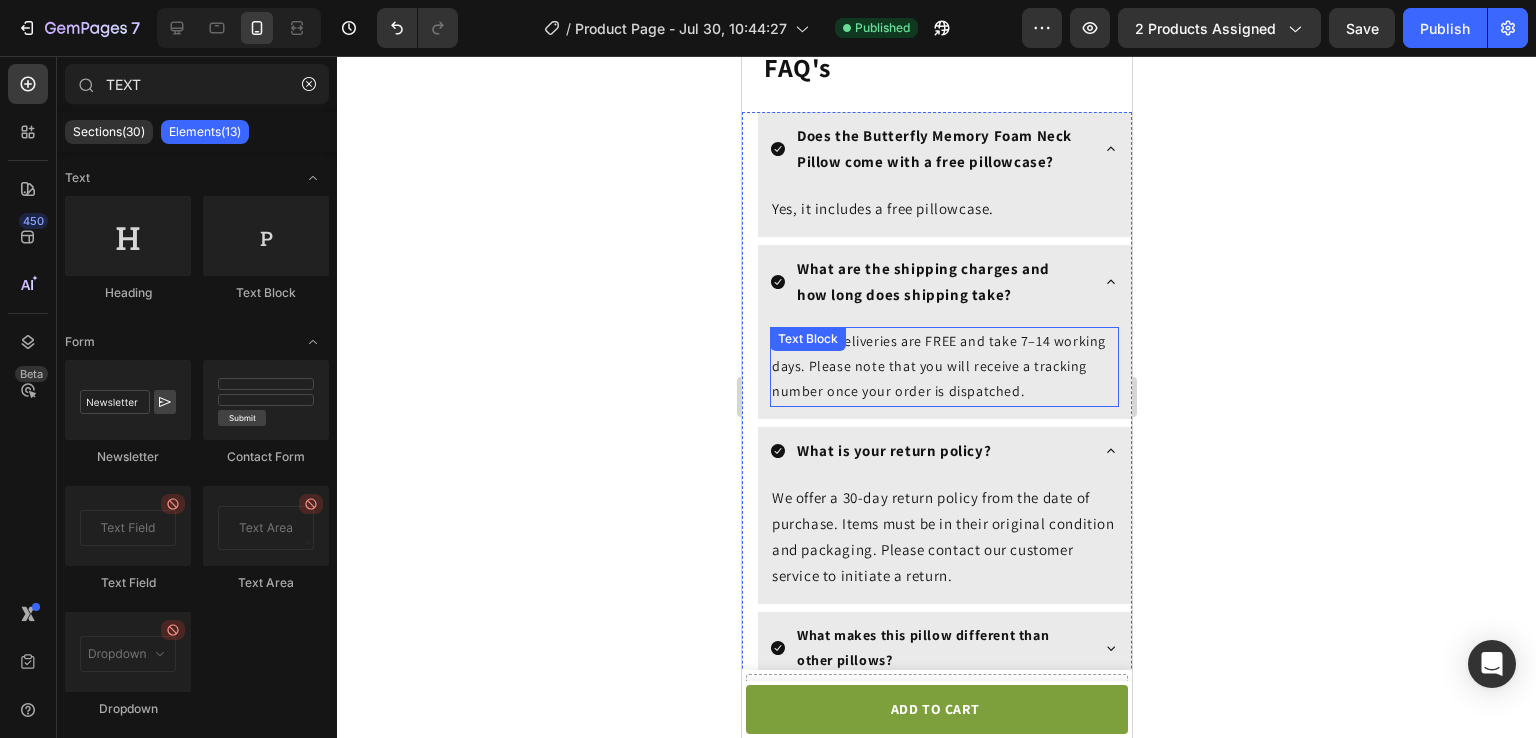 click on "Standard deliveries are FREE and take 7–14 working days. Please note that you will receive a tracking number once your order is dispatched." at bounding box center (943, 367) 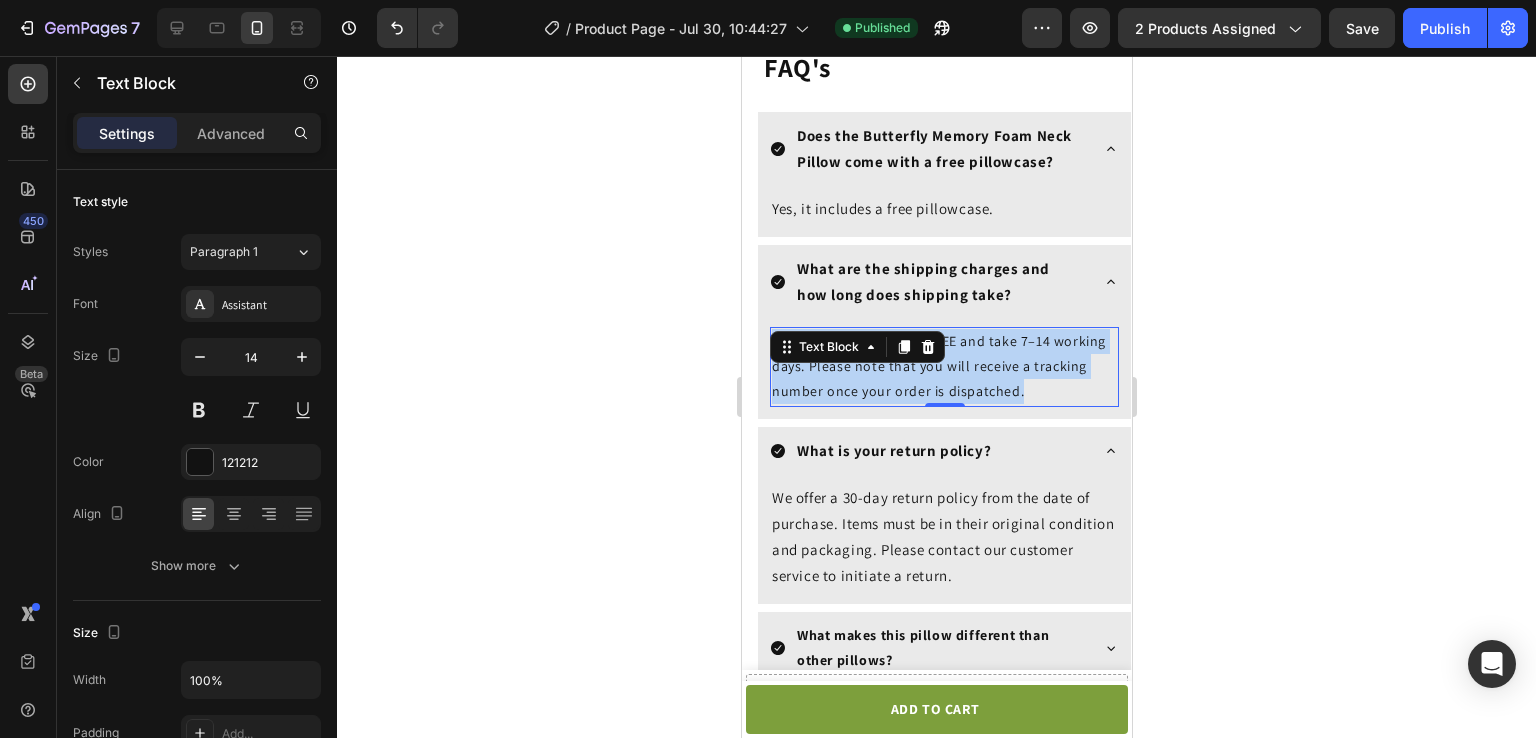 click on "Standard deliveries are FREE and take 7–14 working days. Please note that you will receive a tracking number once your order is dispatched." at bounding box center [943, 367] 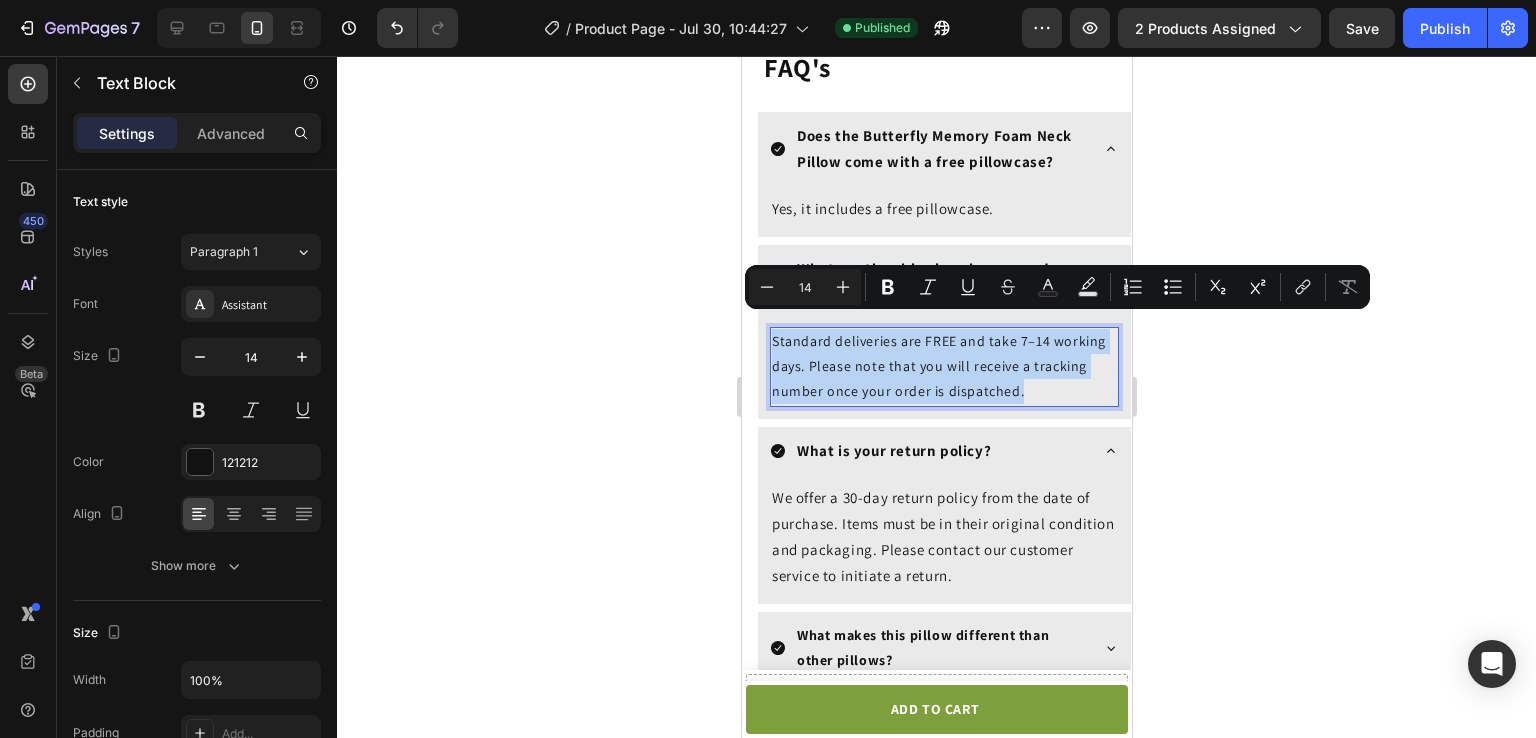 click on "Standard deliveries are FREE and take 7–14 working days. Please note that you will receive a tracking number once your order is dispatched." at bounding box center (943, 367) 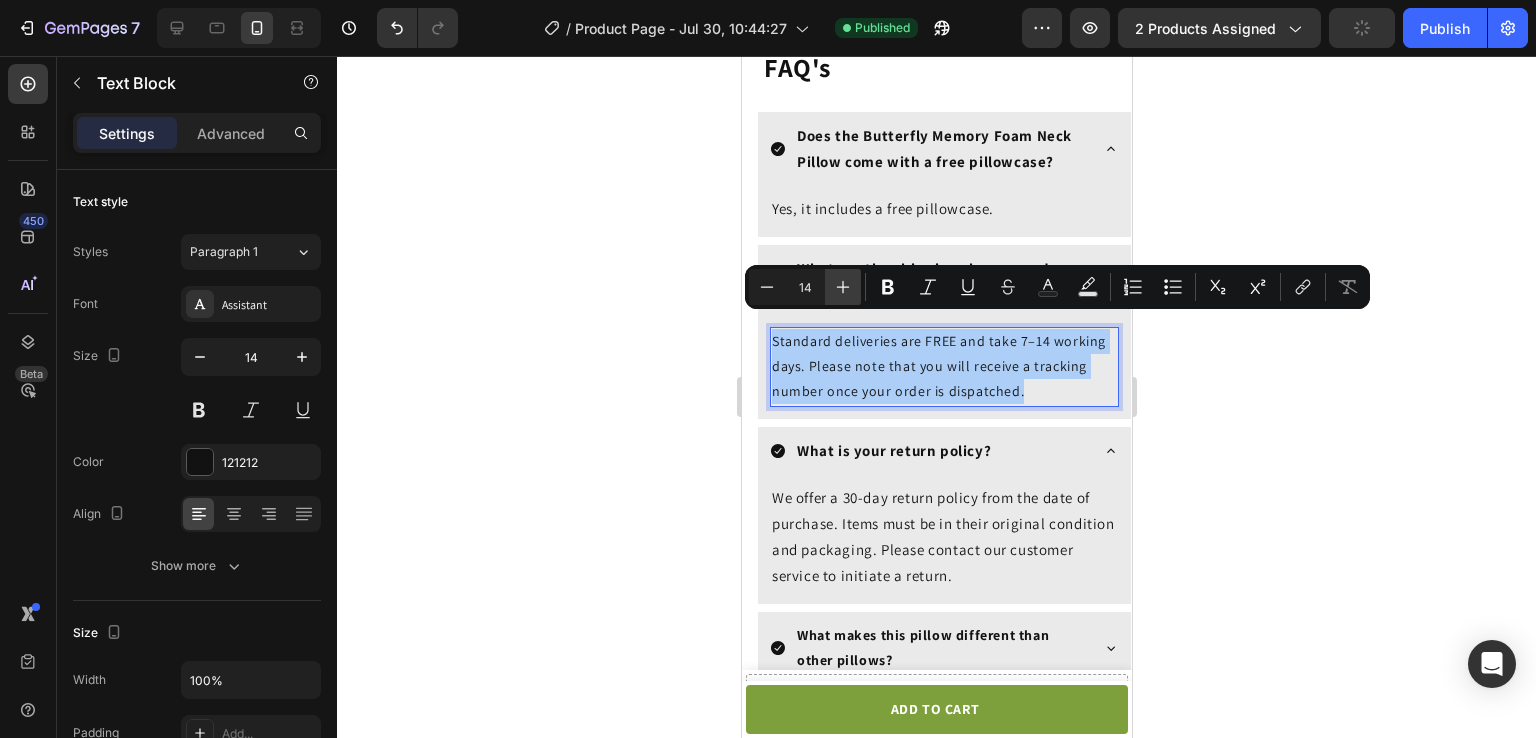 click 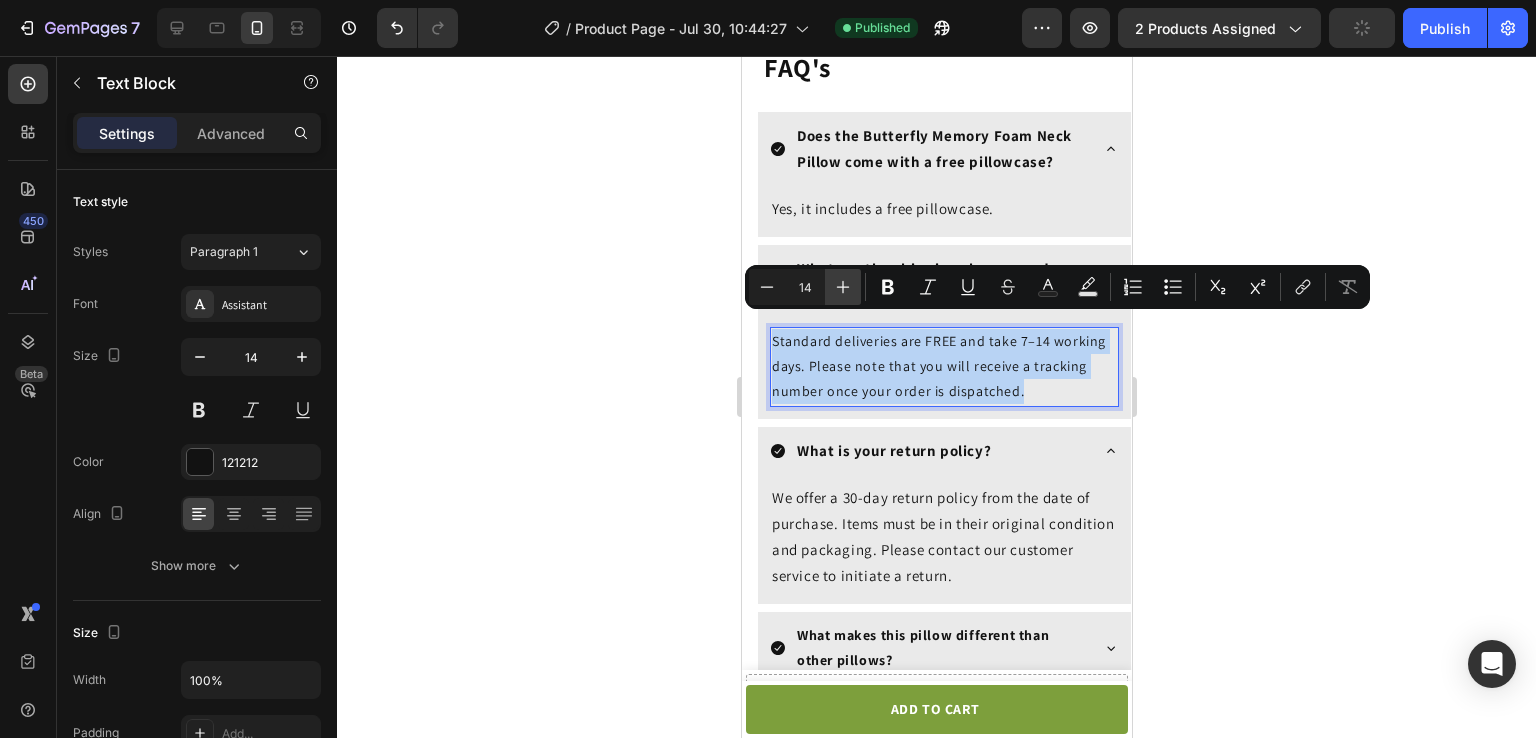 type on "15" 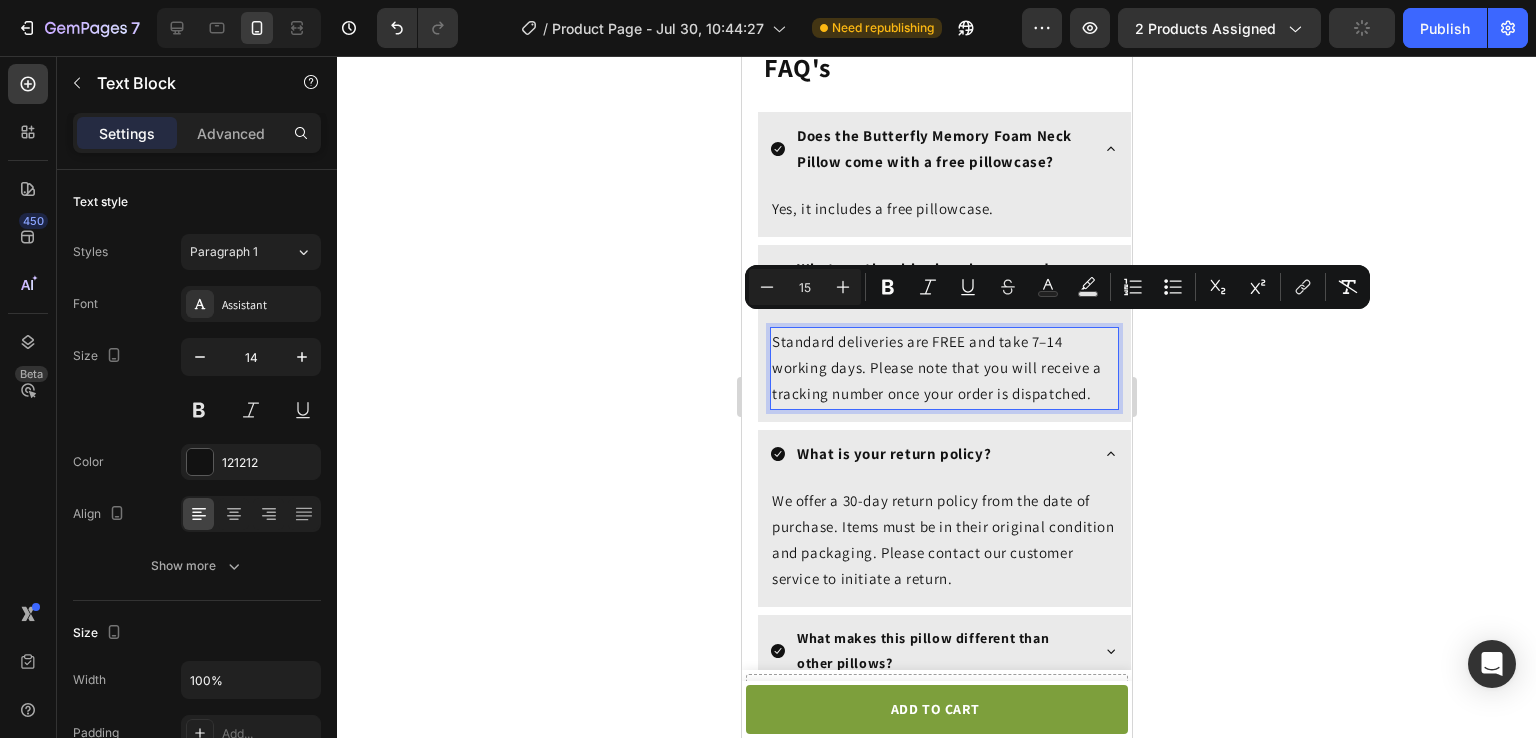 click 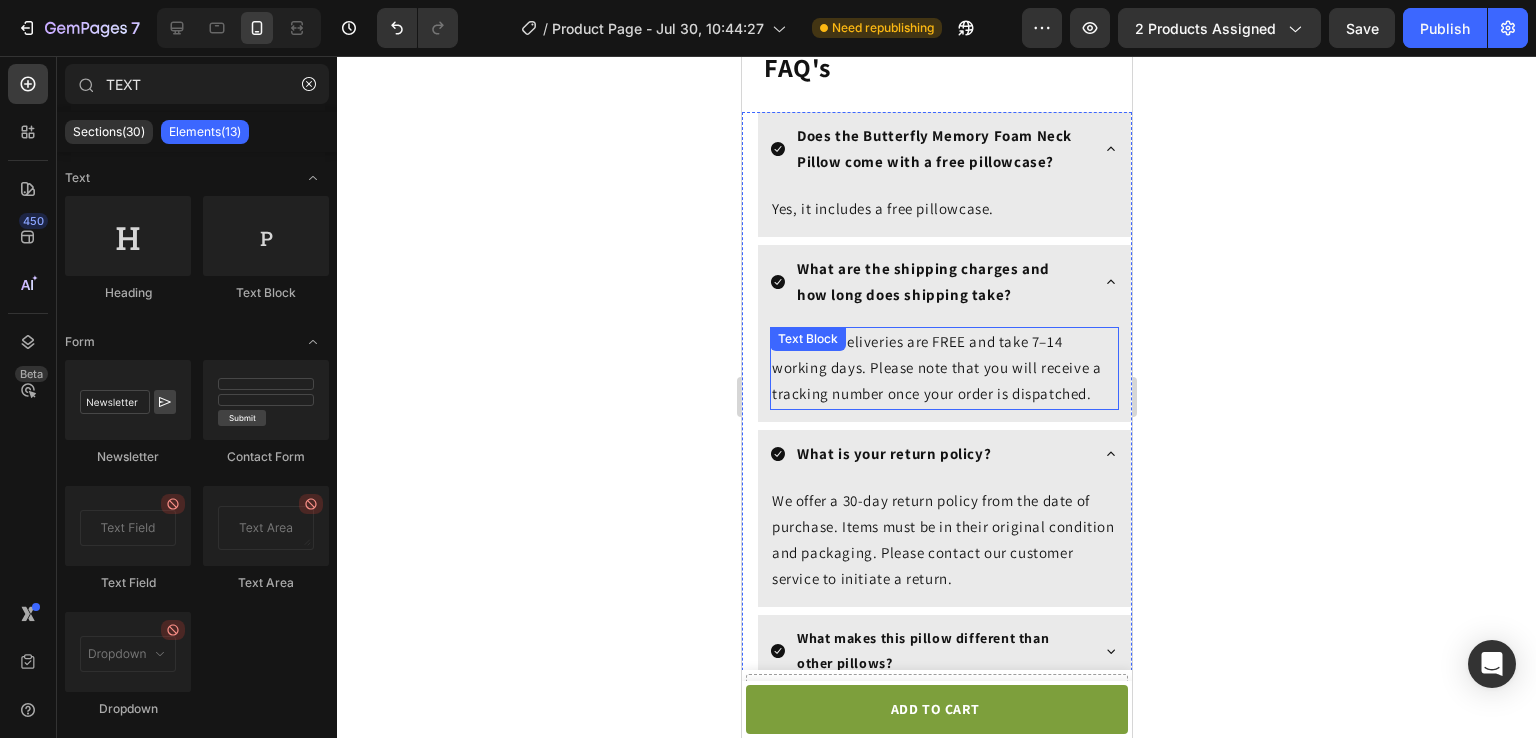 click on "Standard deliveries are FREE and take 7–14 working days. Please note that you will receive a tracking number once your order is dispatched." at bounding box center (943, 368) 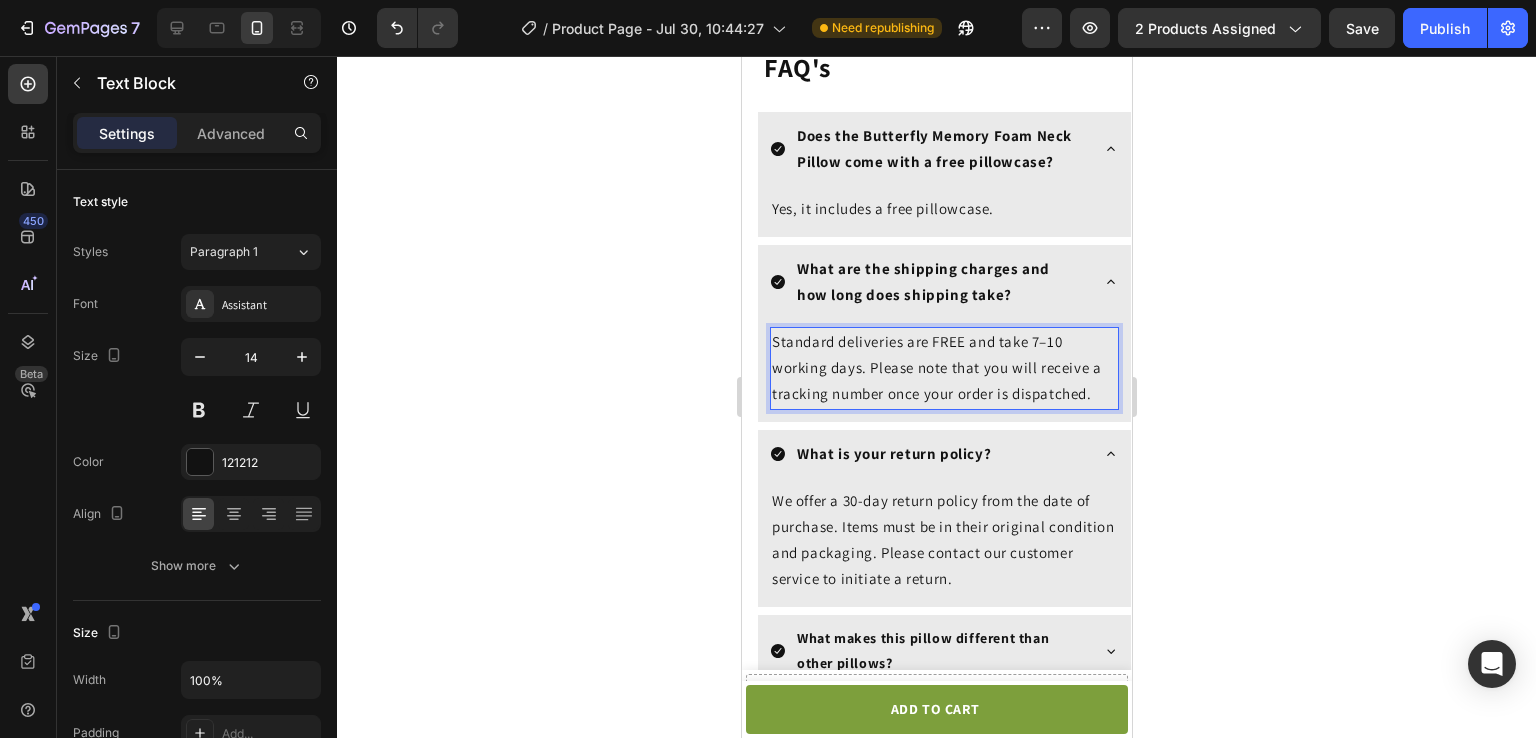 click 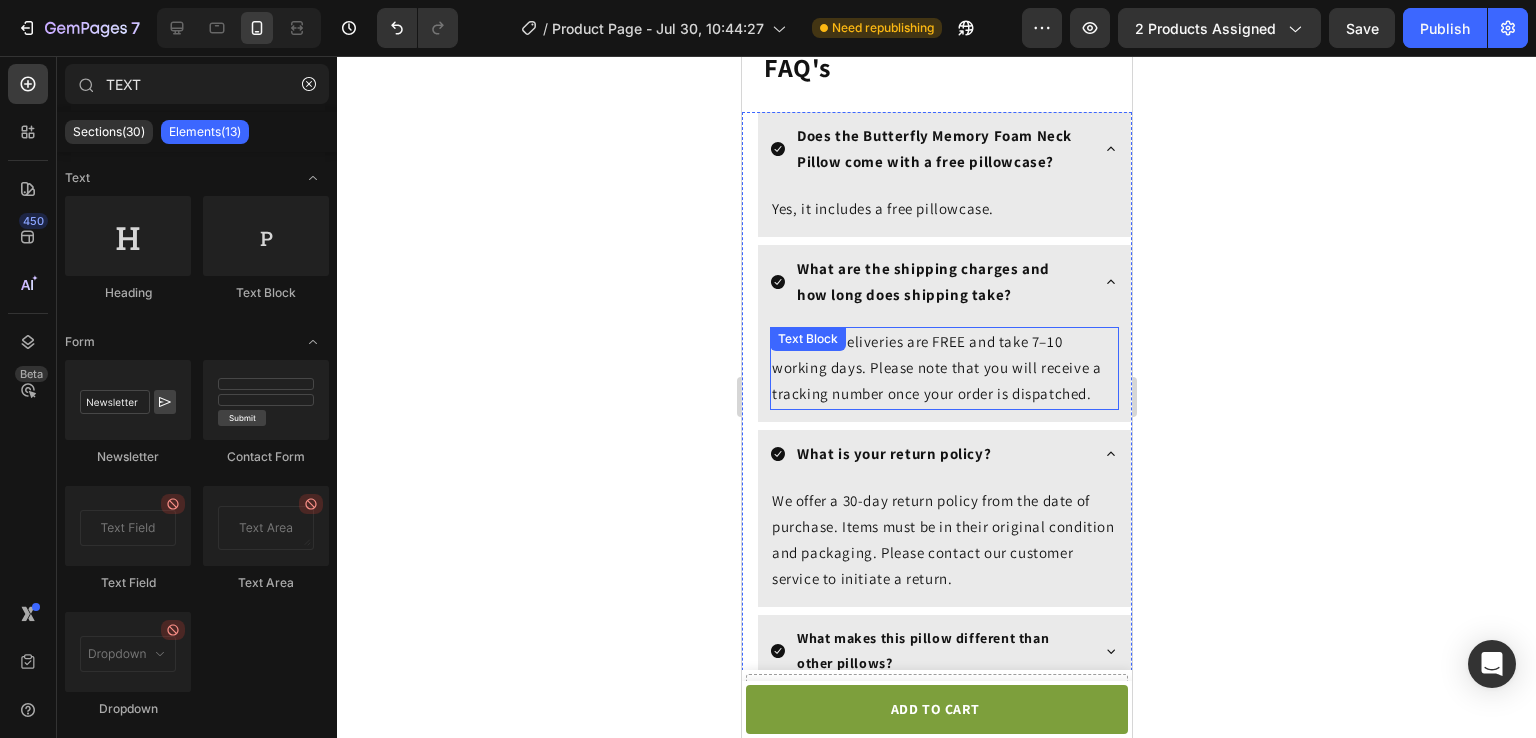 click on "Standard deliveries are FREE and take 7–10 working days. Please note that you will receive a tracking number once your order is dispatched." at bounding box center [935, 367] 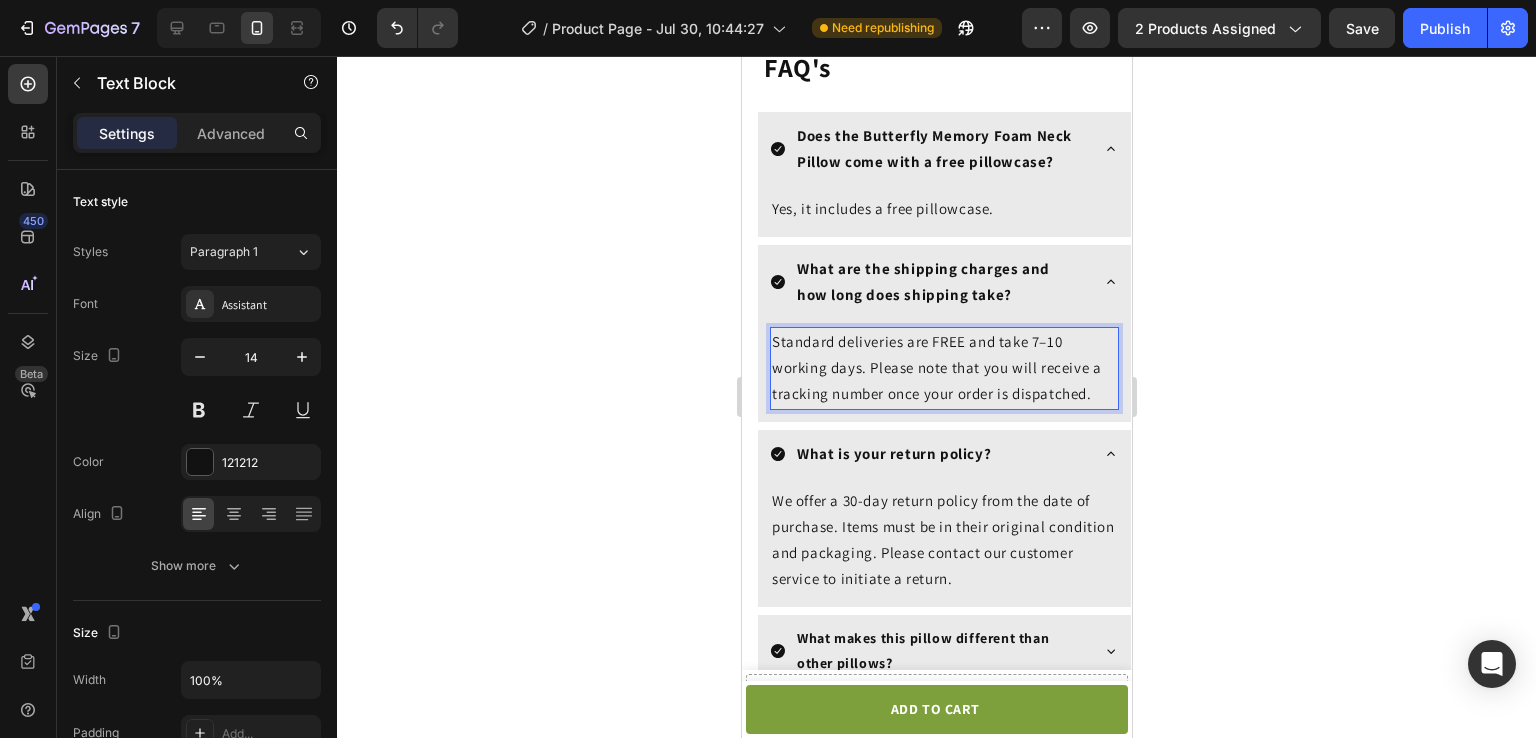 click on "Standard deliveries are FREE and take 7–10 working days. Please note that you will receive a tracking number once your order is dispatched." at bounding box center [935, 367] 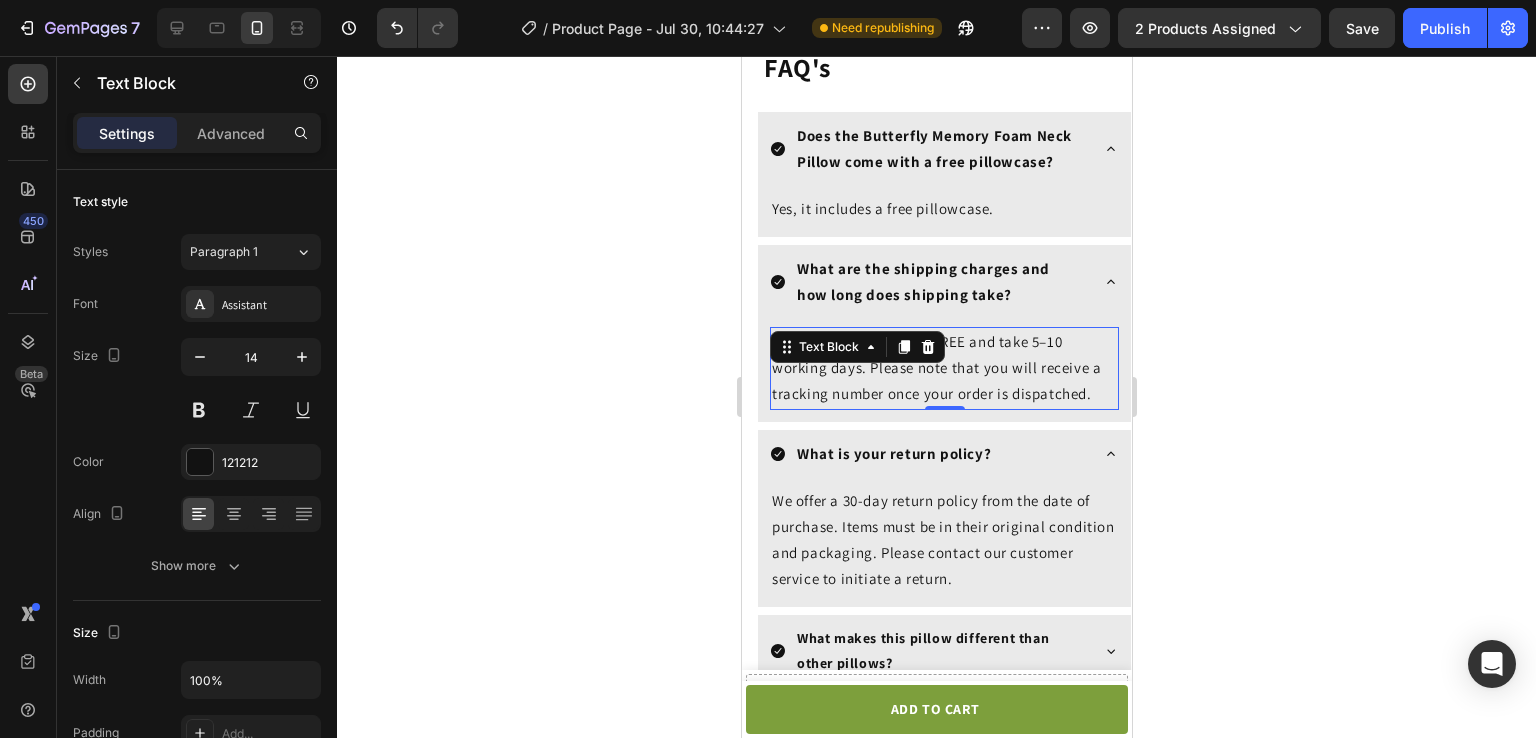 click 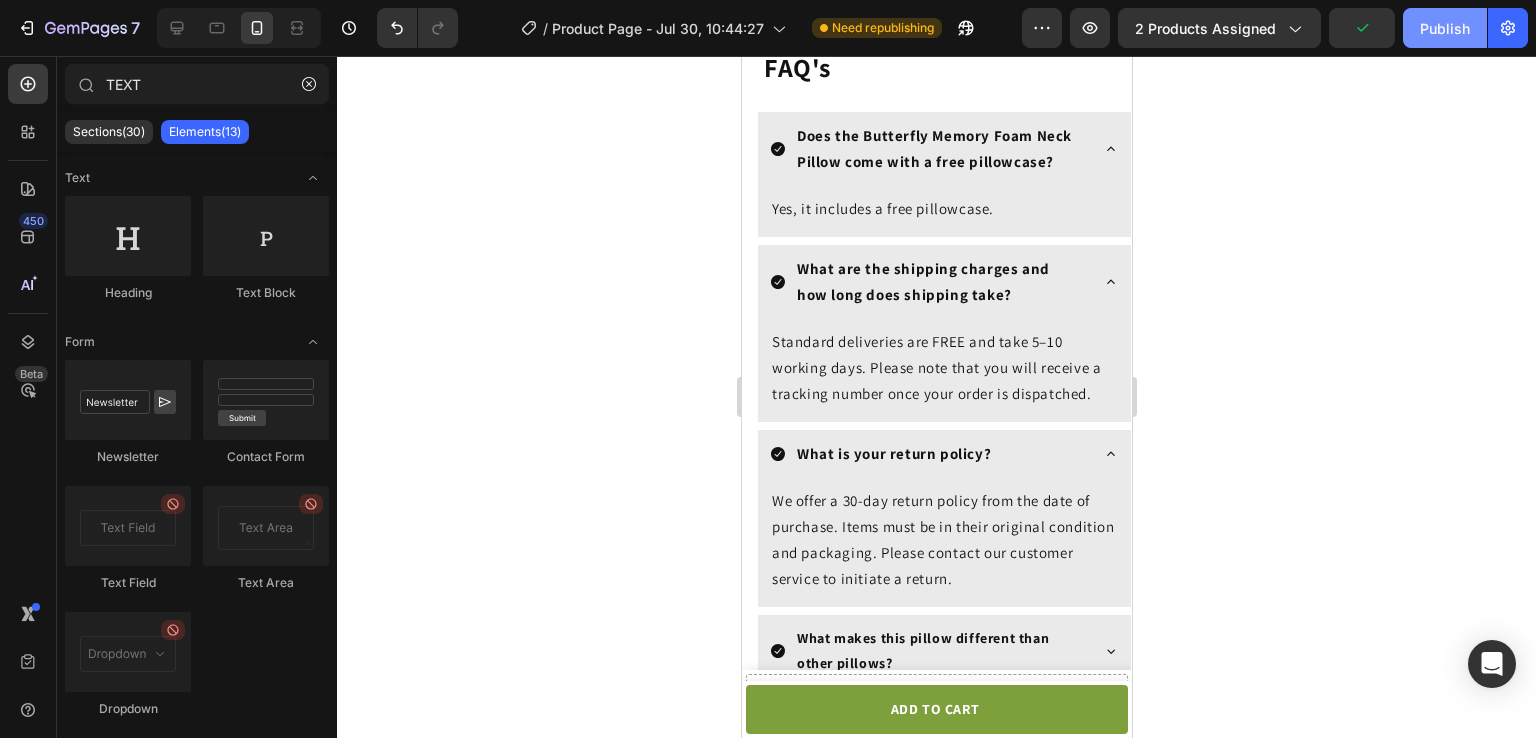 click on "Publish" at bounding box center [1445, 28] 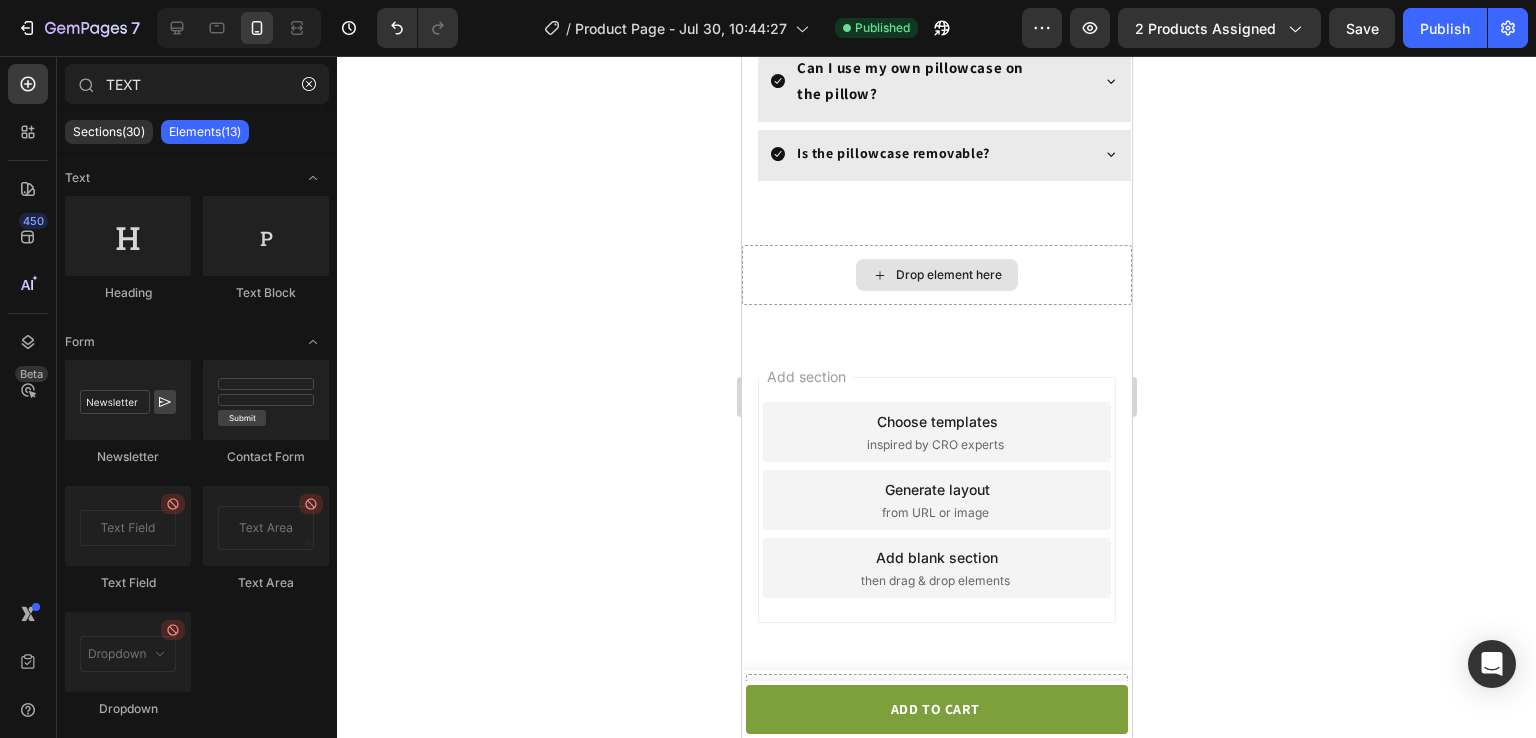 scroll, scrollTop: 5185, scrollLeft: 0, axis: vertical 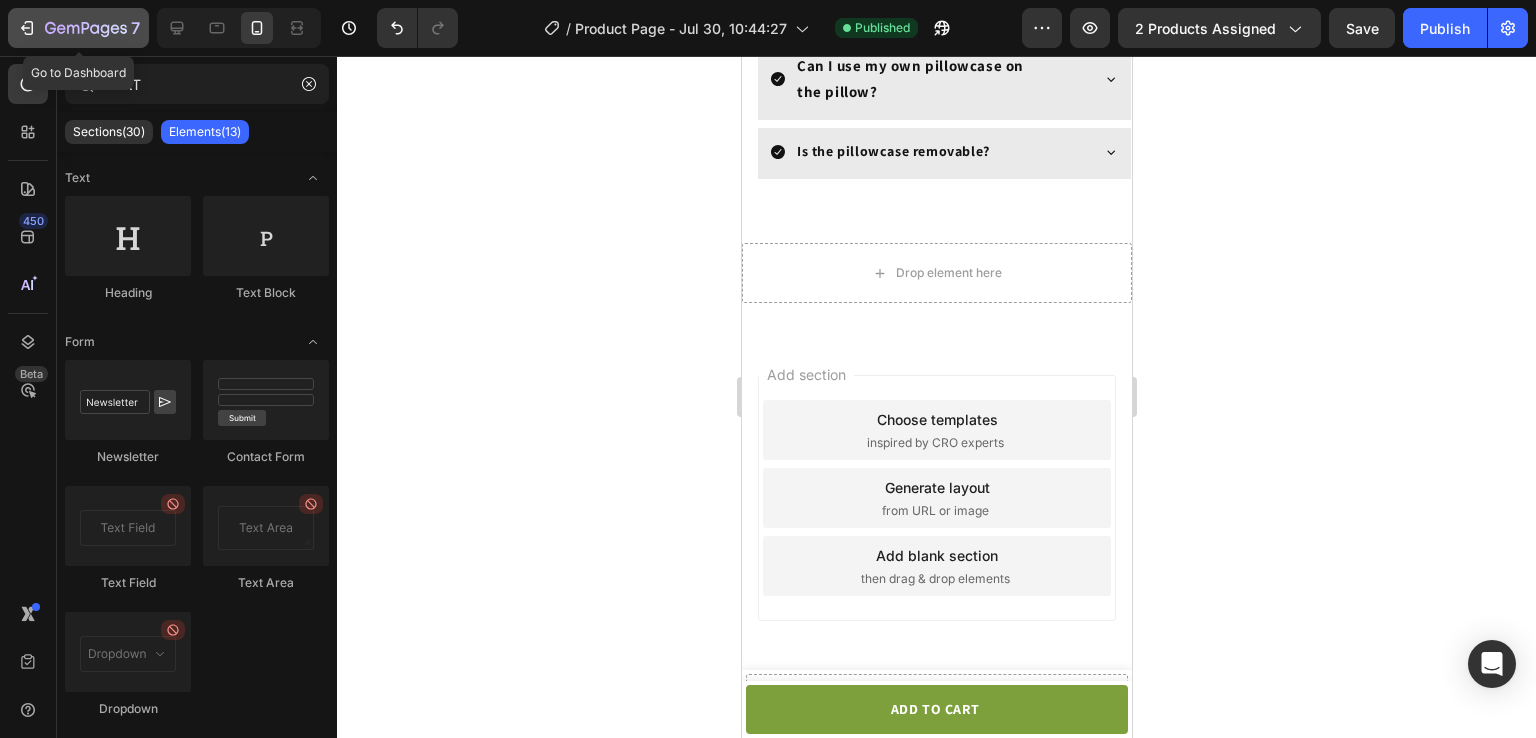 click 